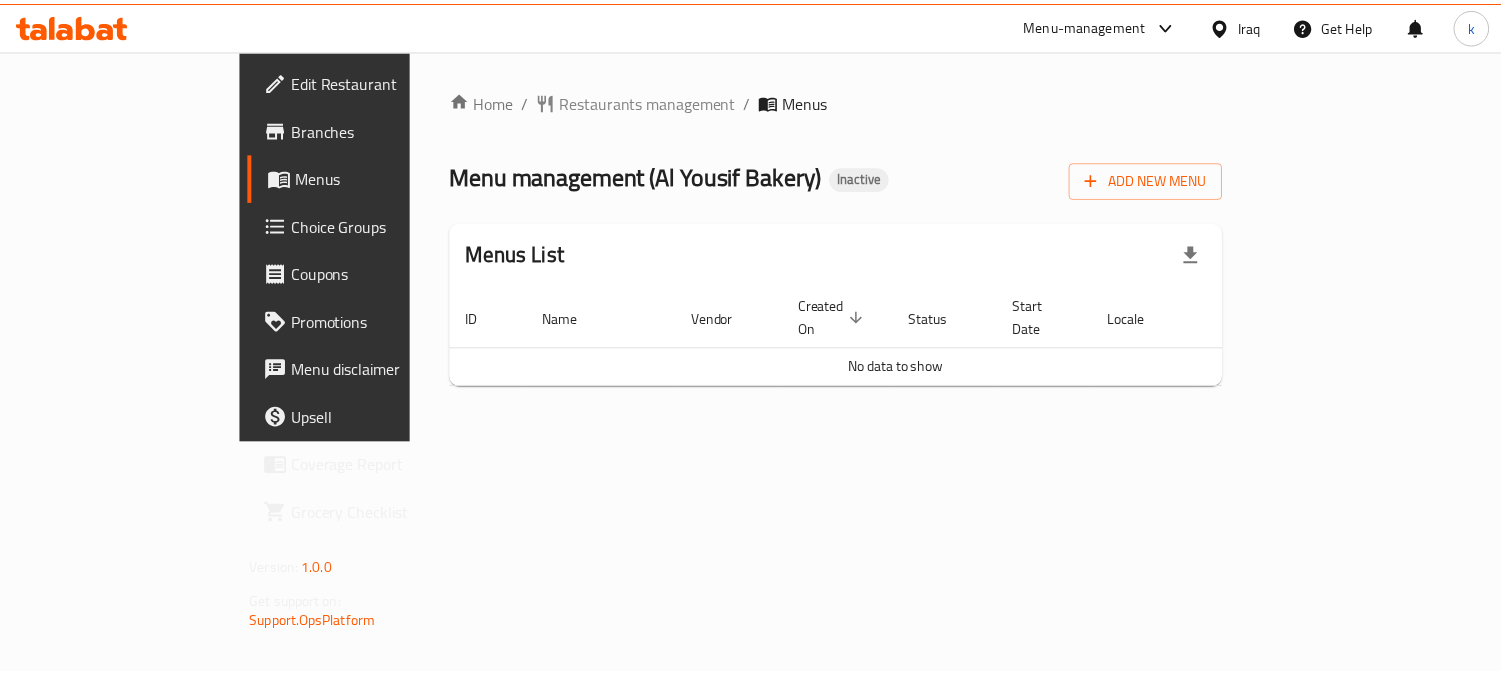 scroll, scrollTop: 0, scrollLeft: 0, axis: both 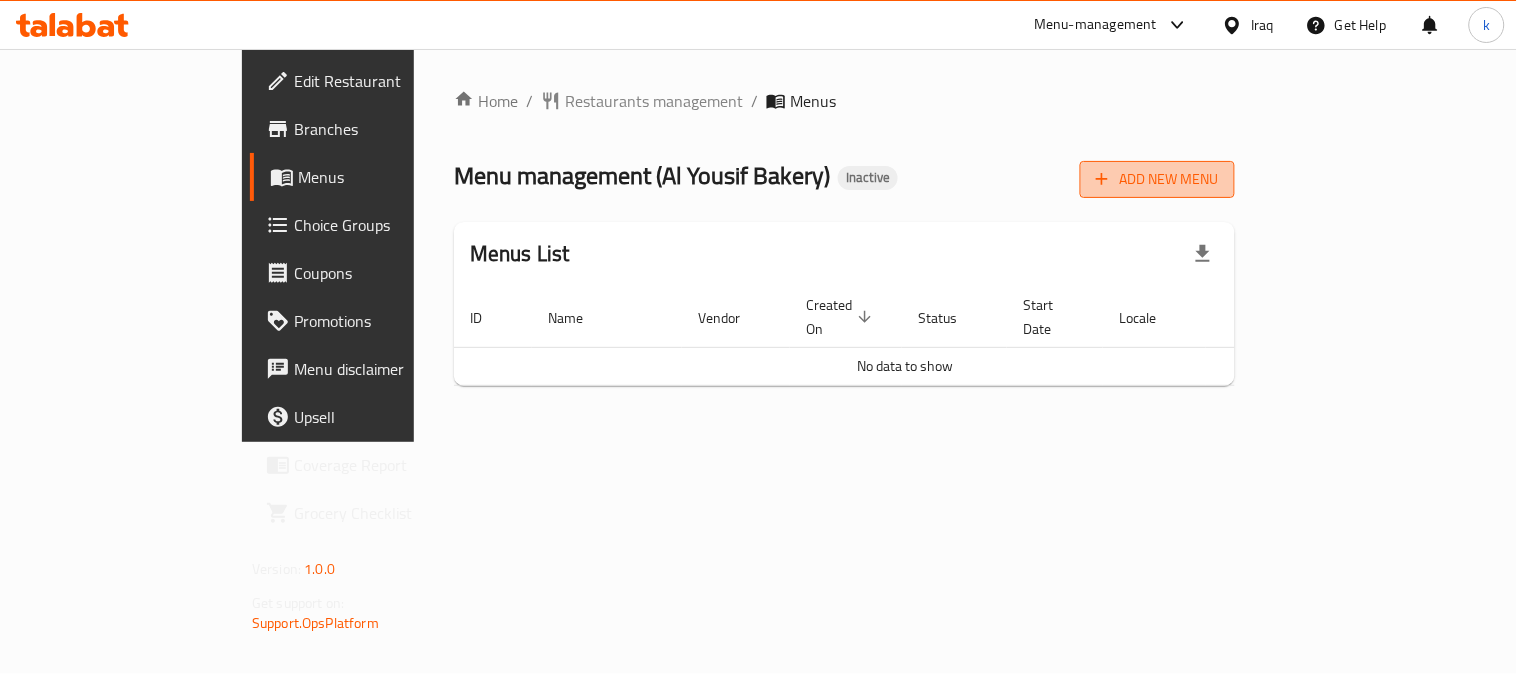 click on "Add New Menu" at bounding box center [1157, 179] 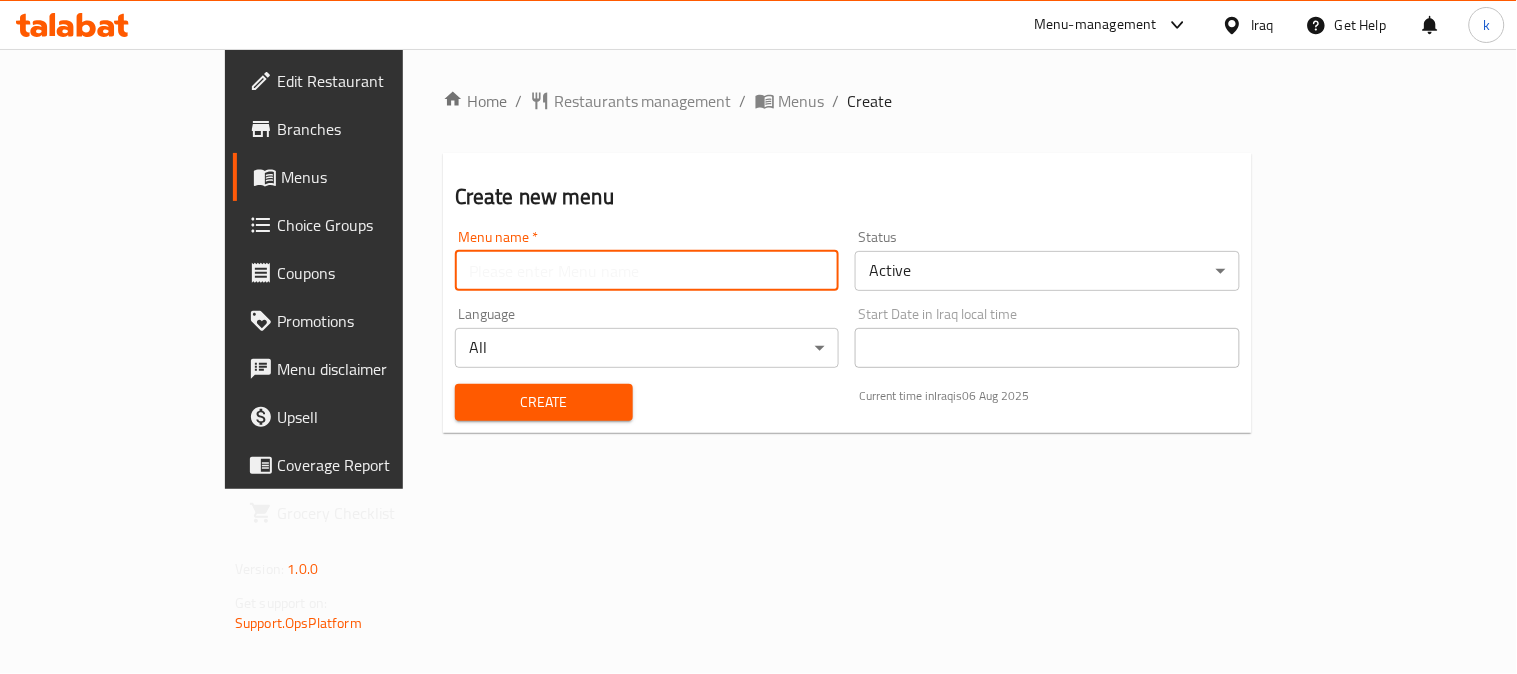 drag, startPoint x: 460, startPoint y: 258, endPoint x: 460, endPoint y: 277, distance: 19 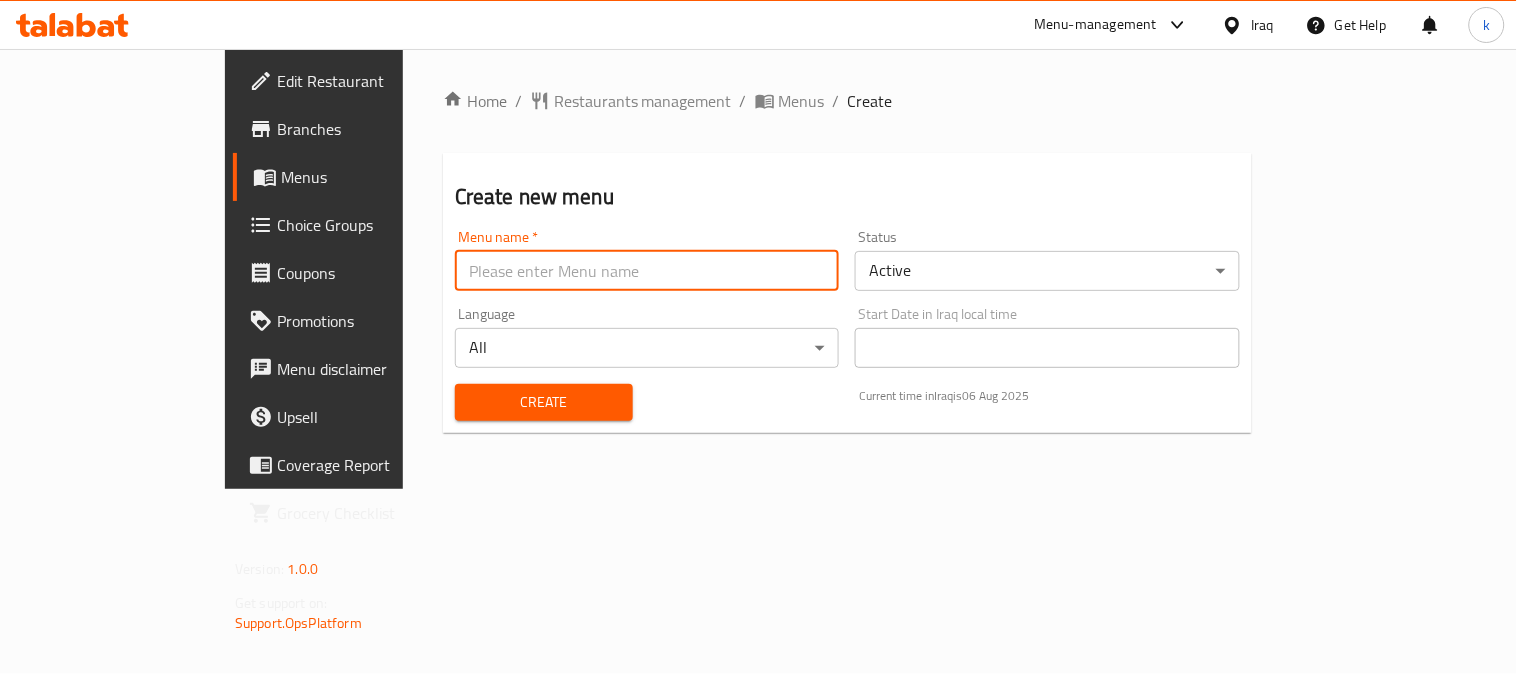 click at bounding box center (647, 271) 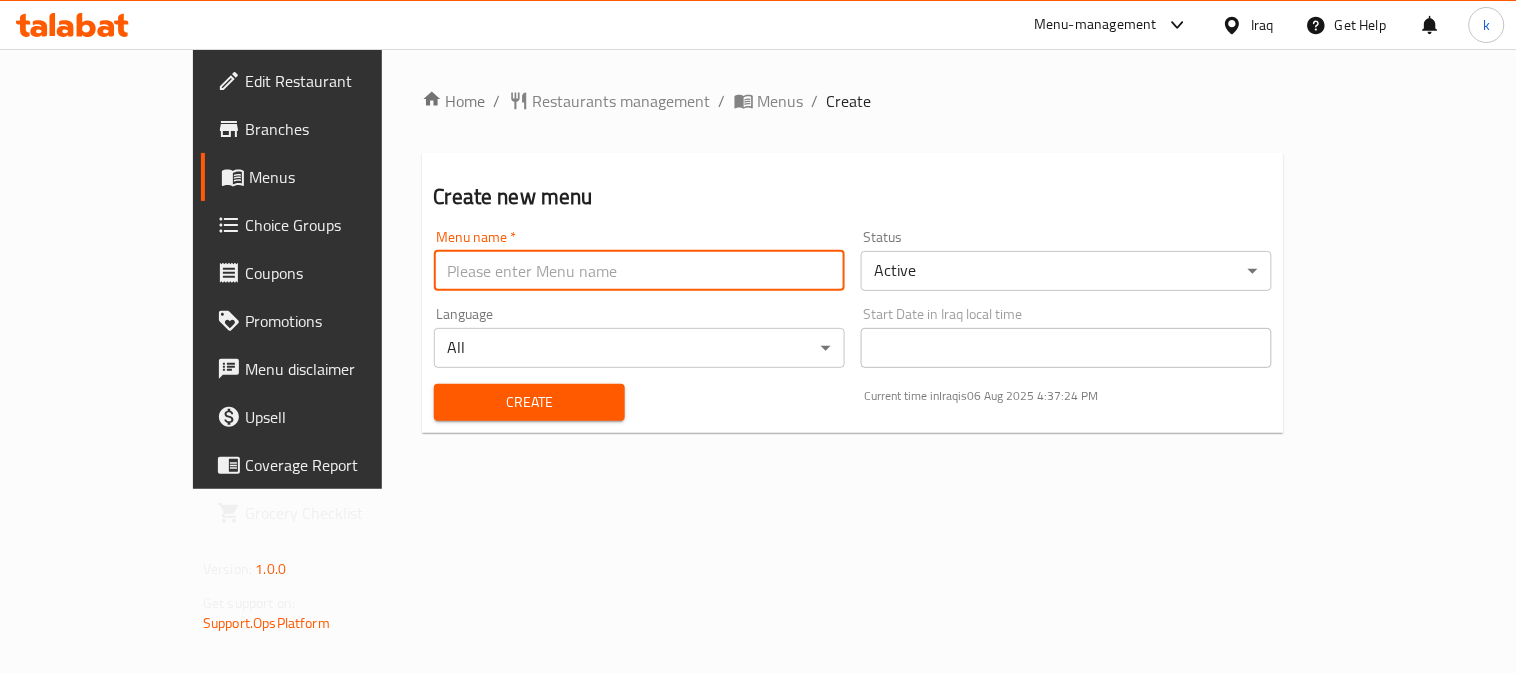 type on "[NAME]" 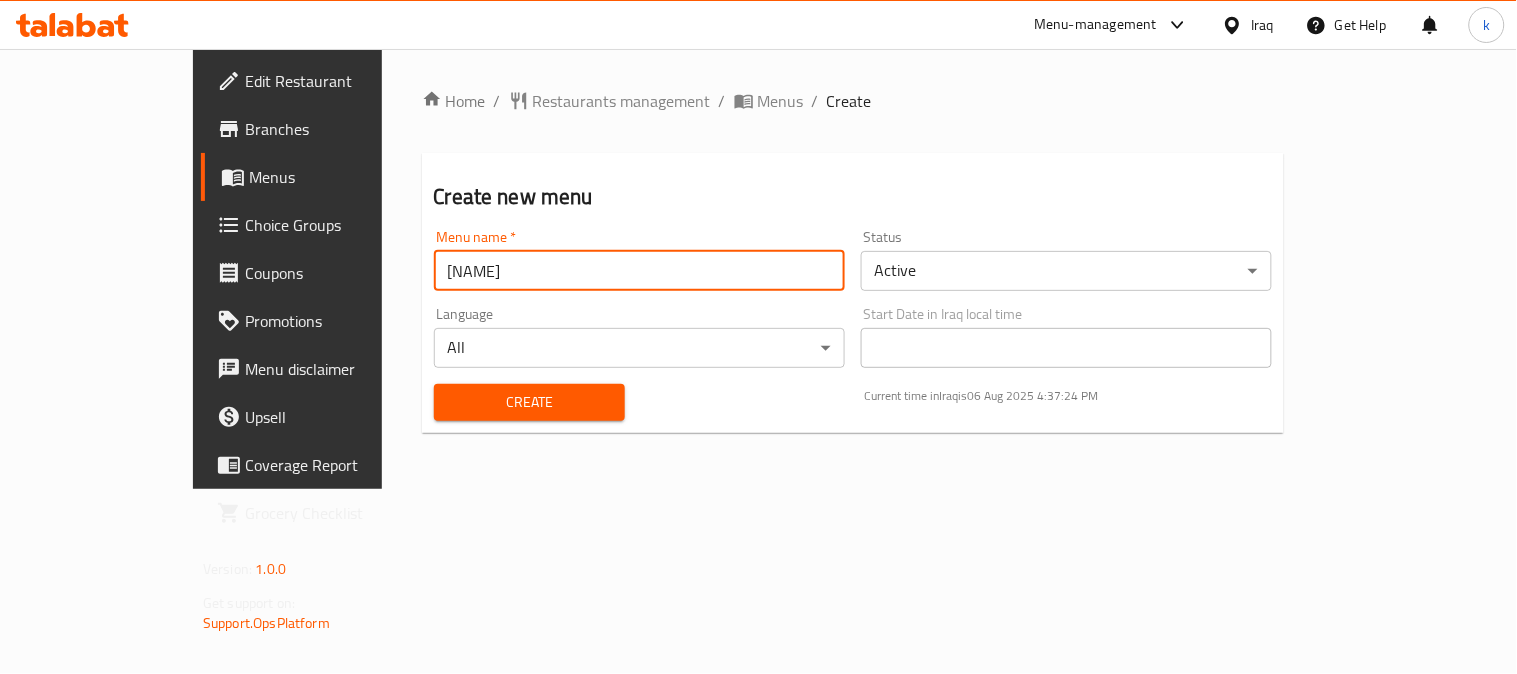 click on "Create" at bounding box center [530, 402] 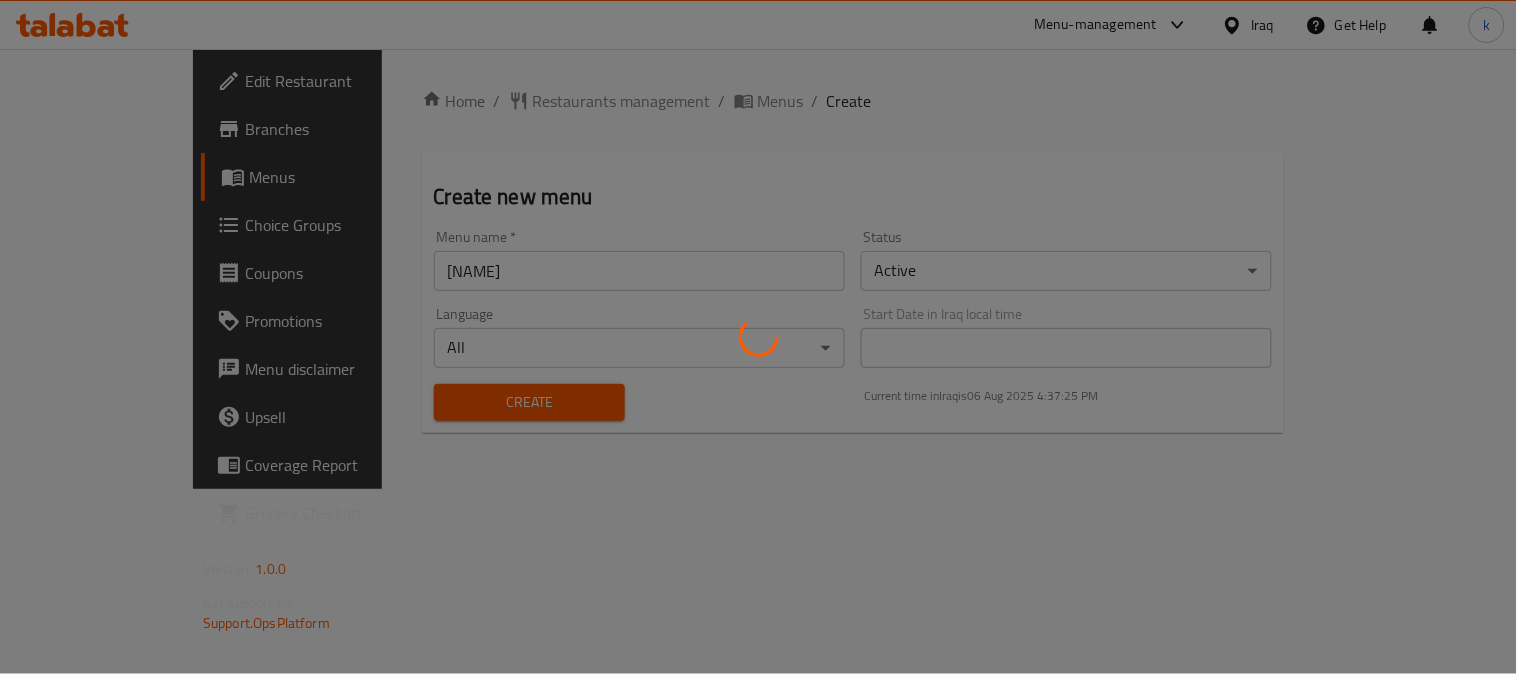 type 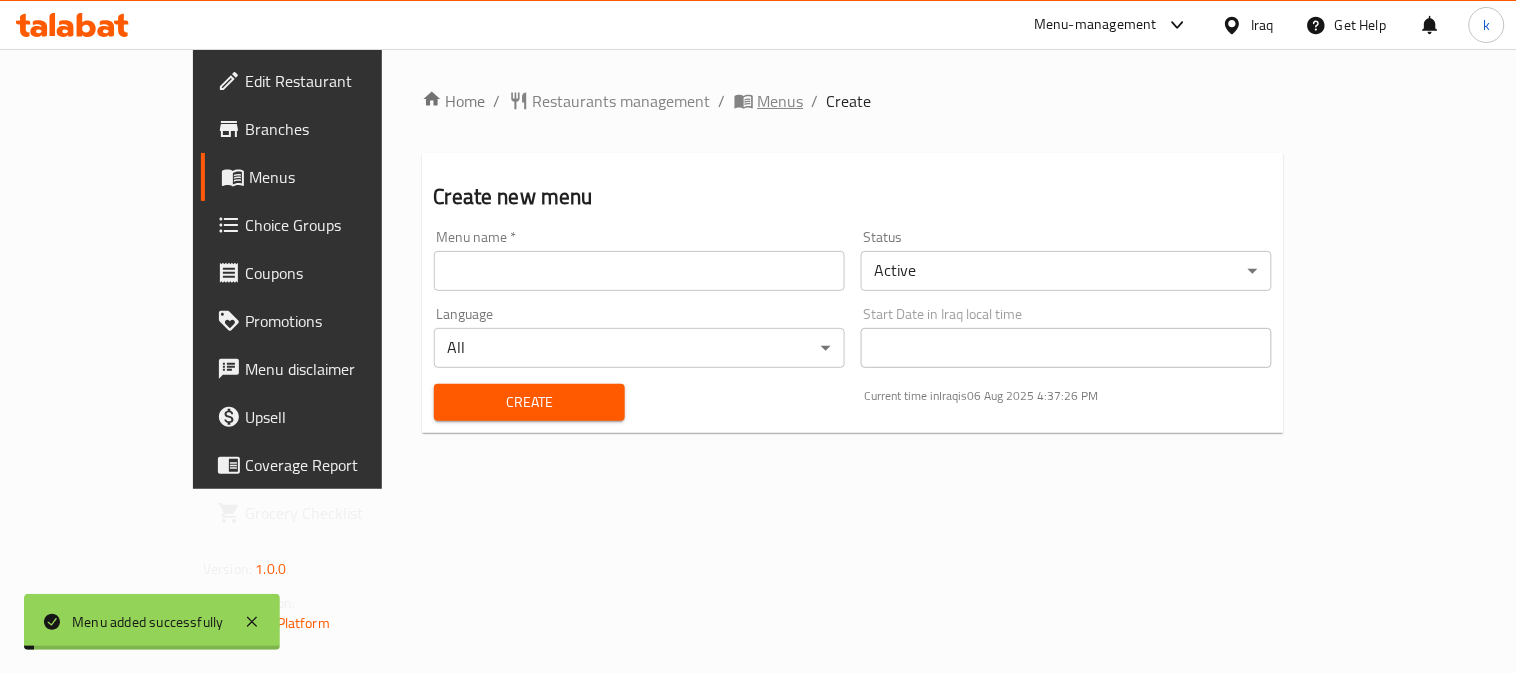 click on "Menus" at bounding box center (781, 101) 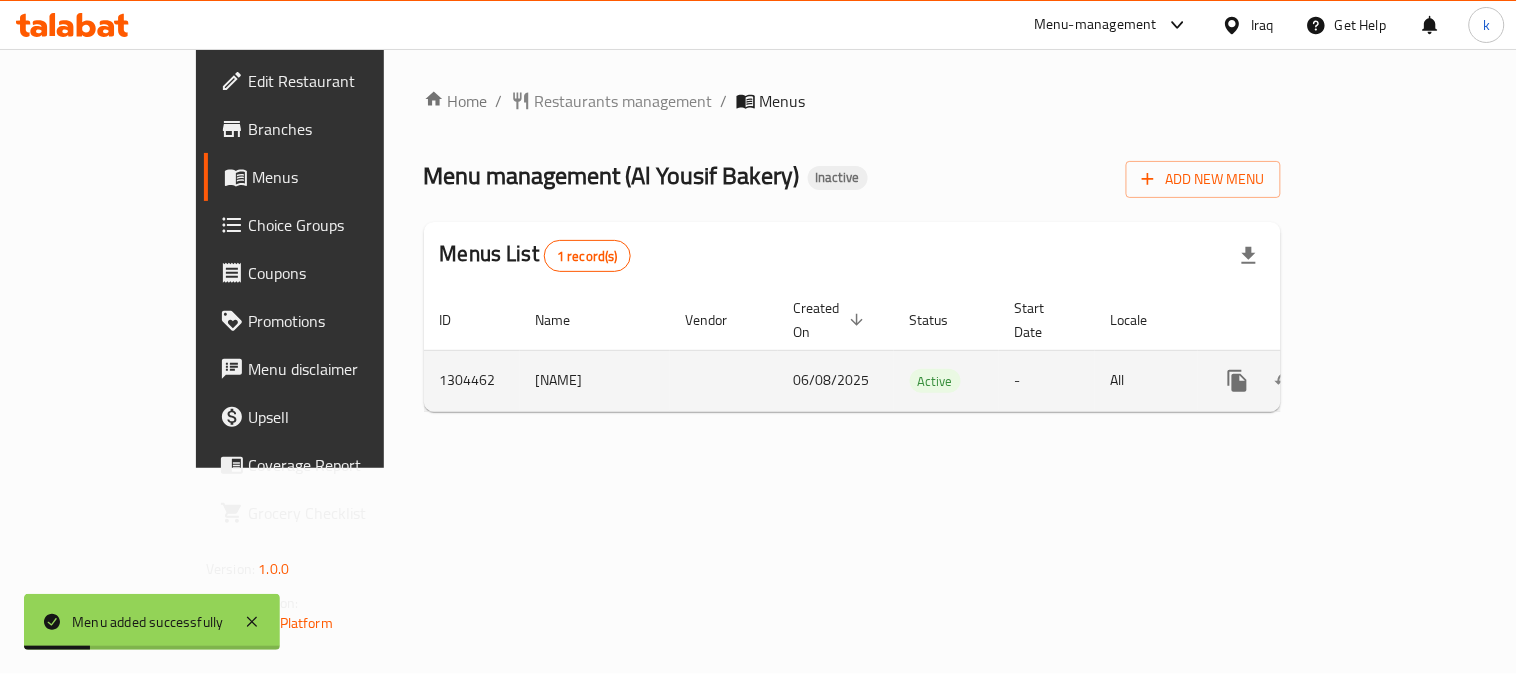 click 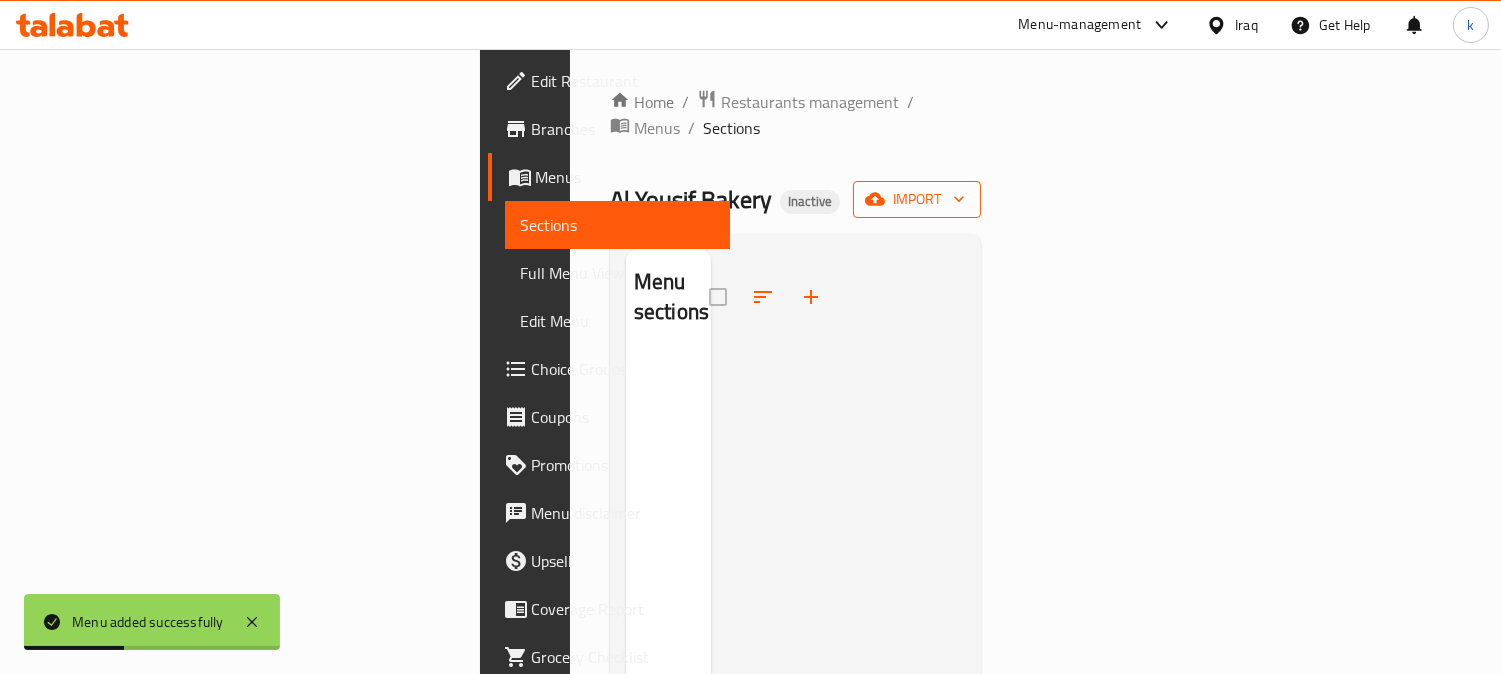click on "import" at bounding box center (917, 199) 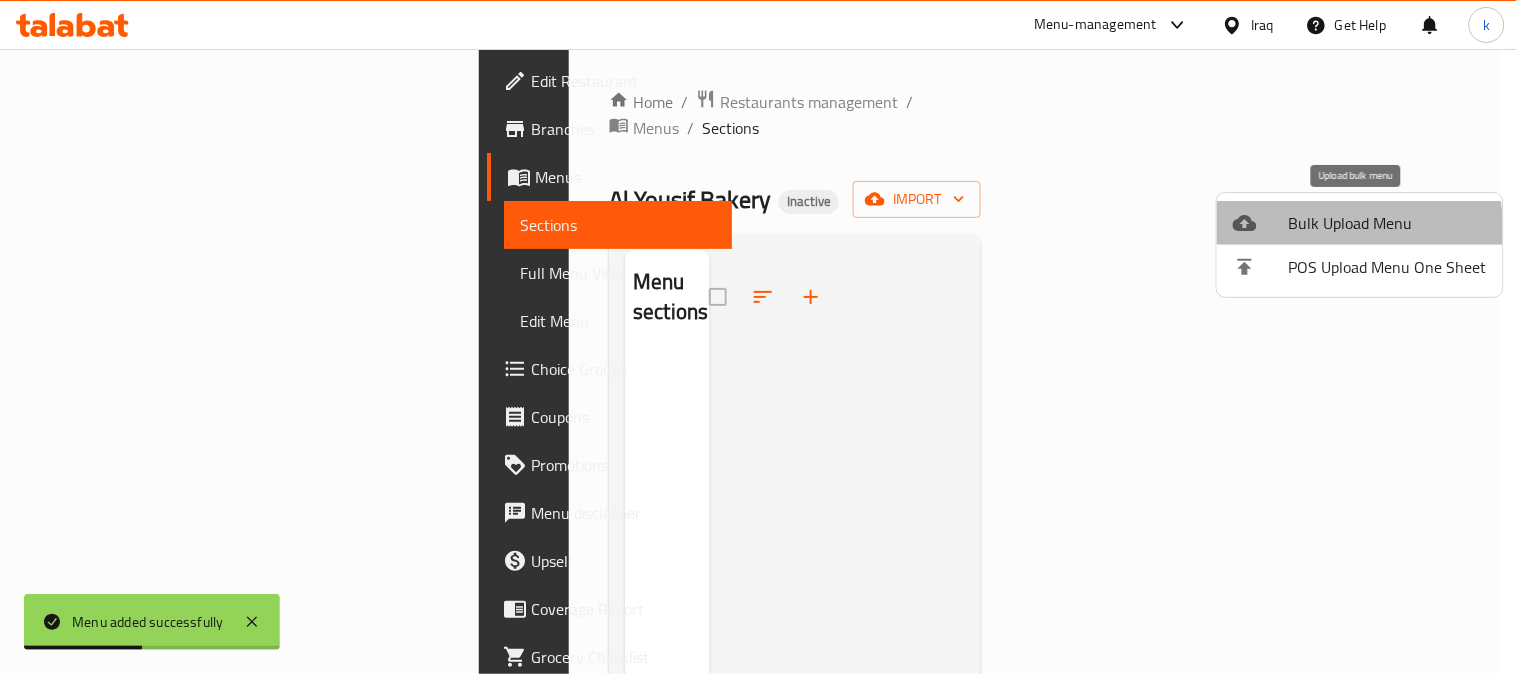 click on "Bulk Upload Menu" at bounding box center [1388, 223] 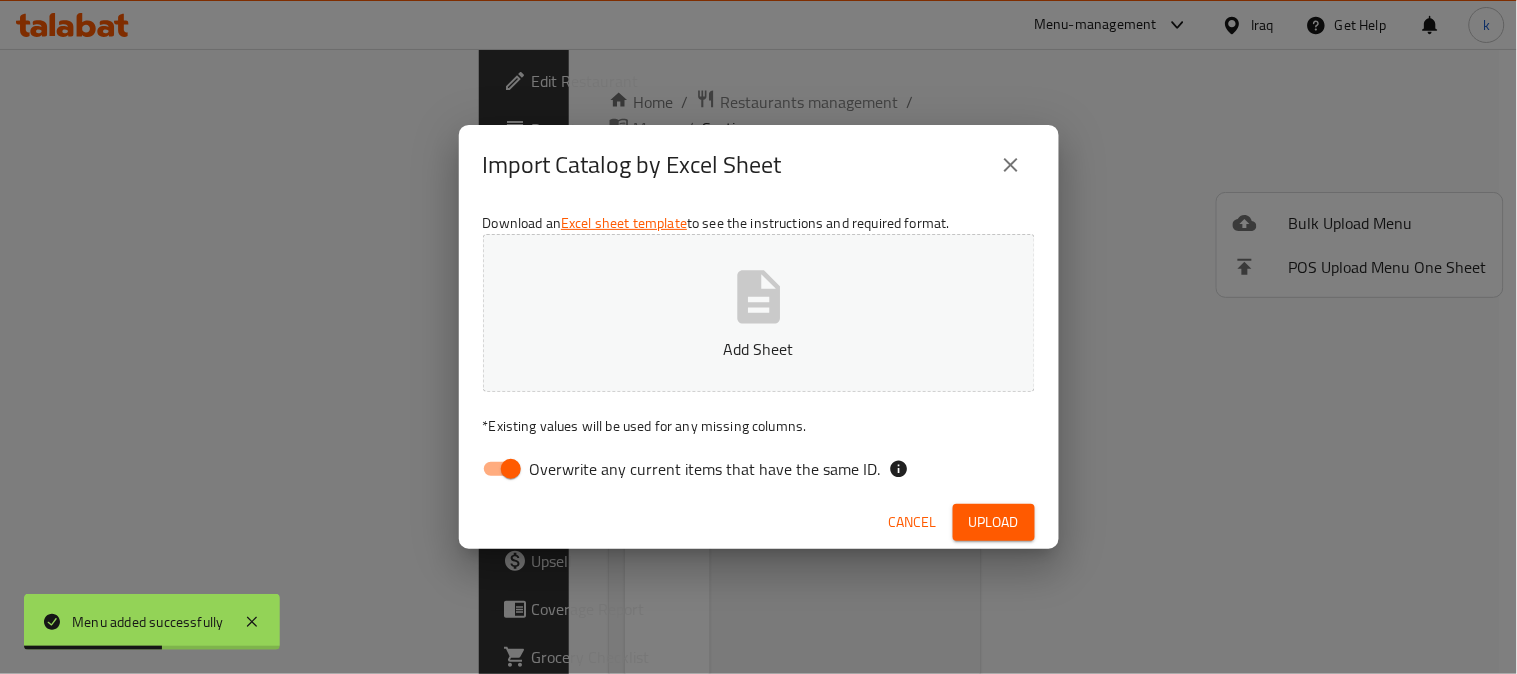 drag, startPoint x: 514, startPoint y: 462, endPoint x: 578, endPoint y: 364, distance: 117.047 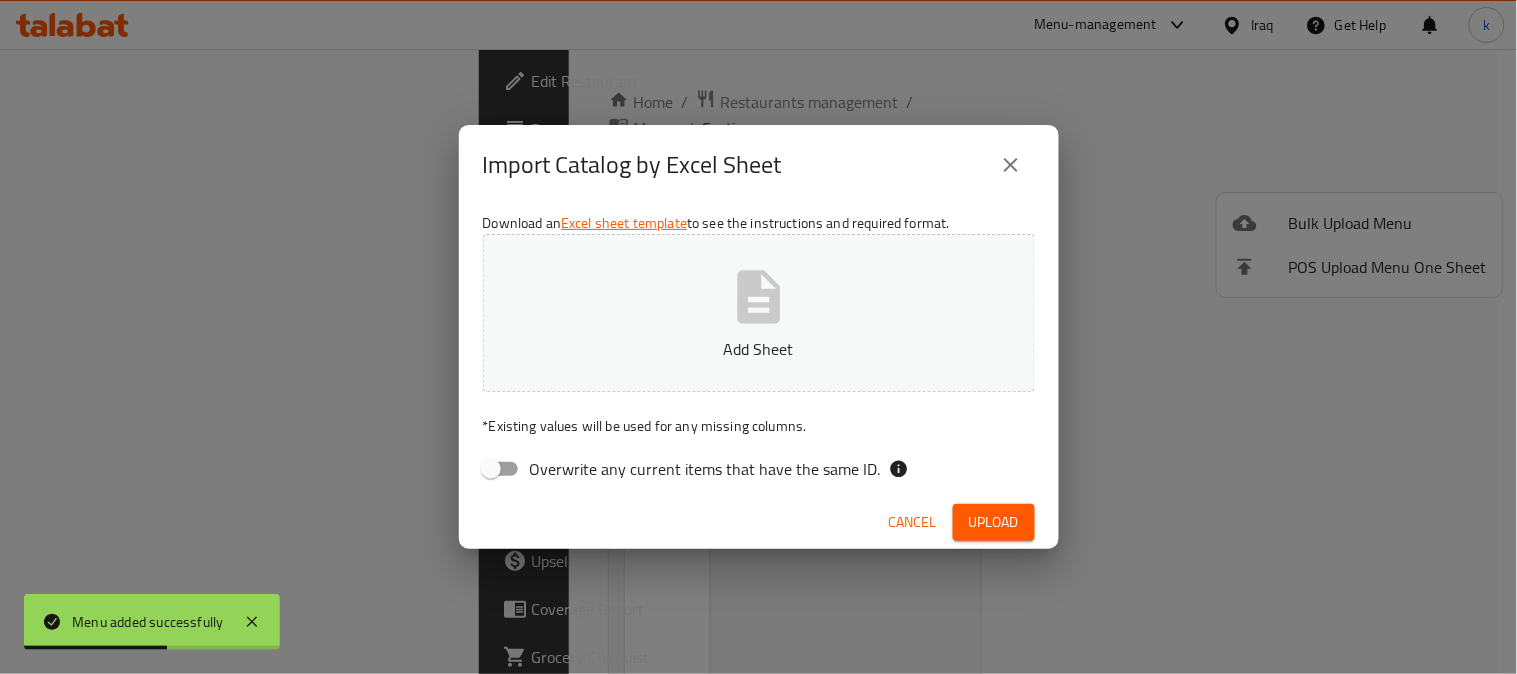 click on "Add Sheet" at bounding box center [759, 349] 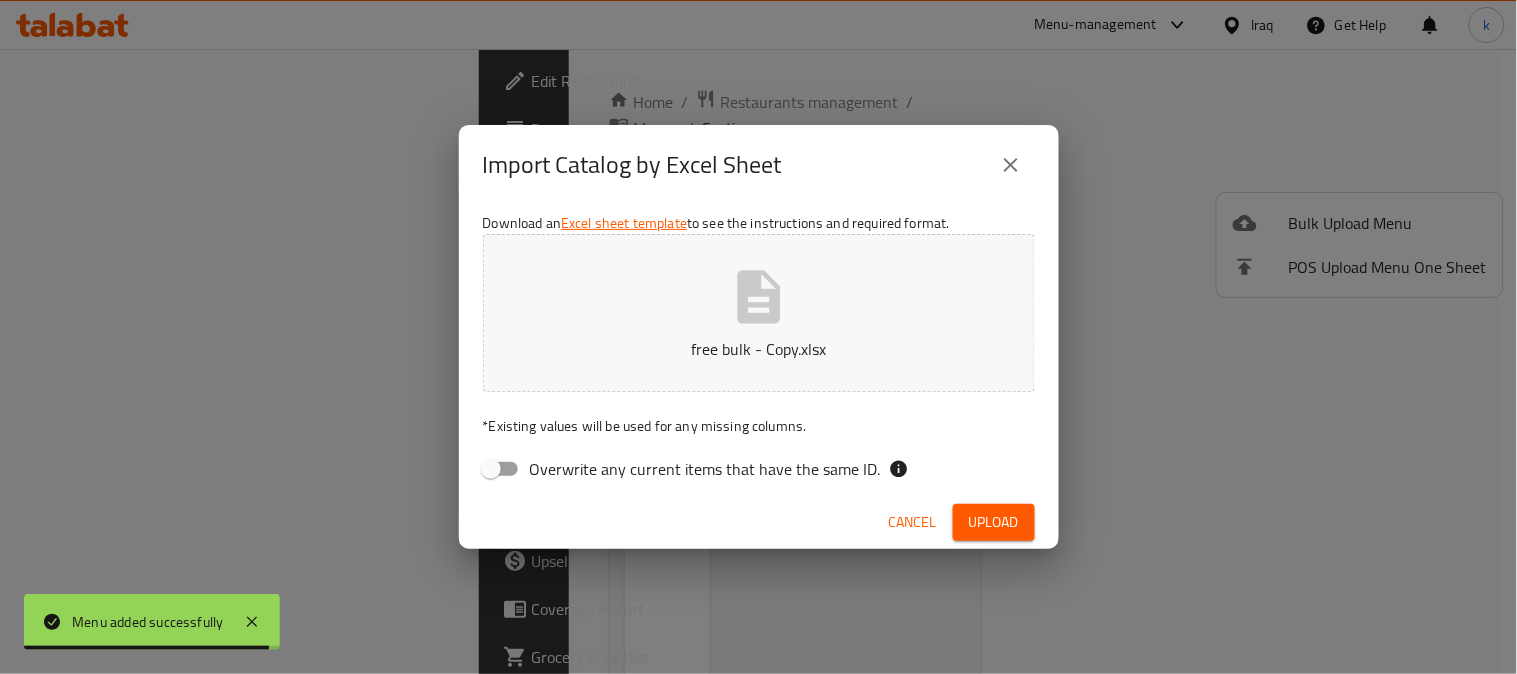 click on "Upload" at bounding box center (994, 522) 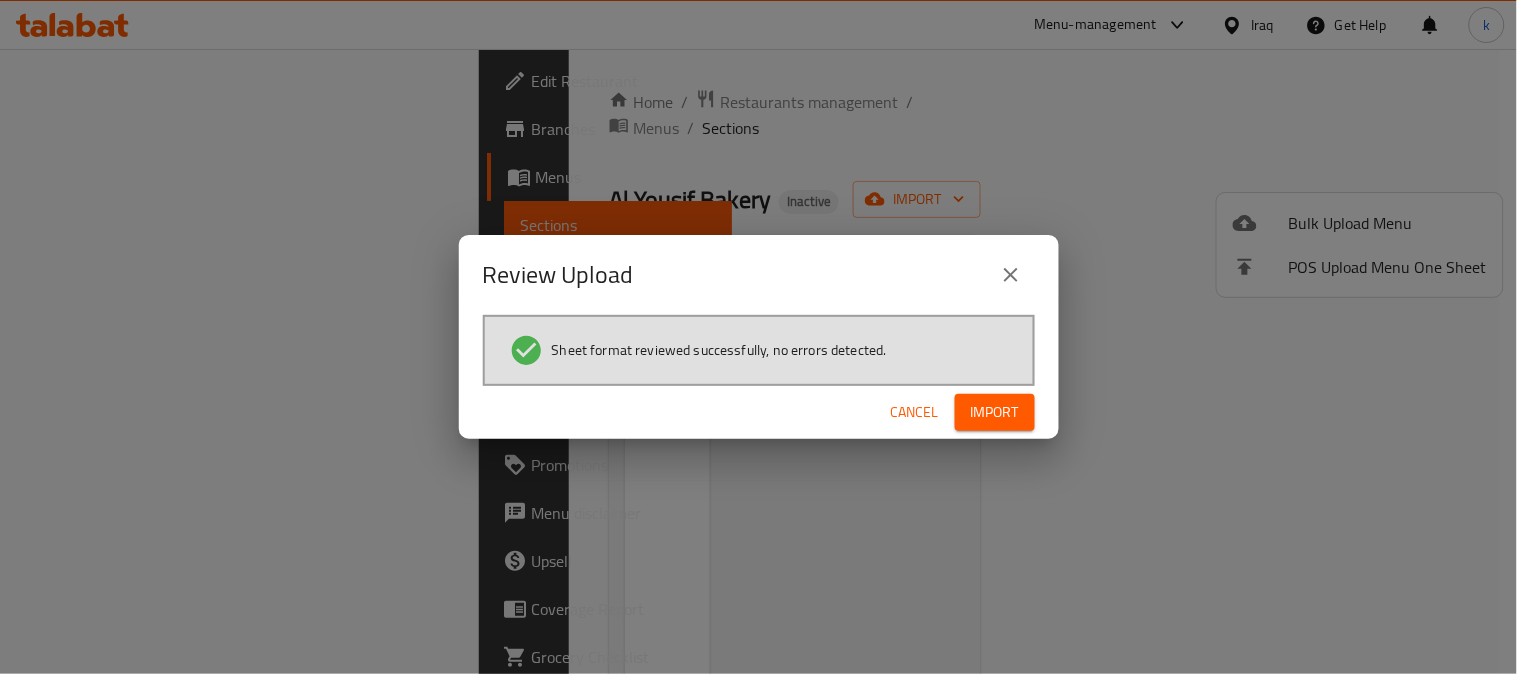 click on "Import" at bounding box center [995, 412] 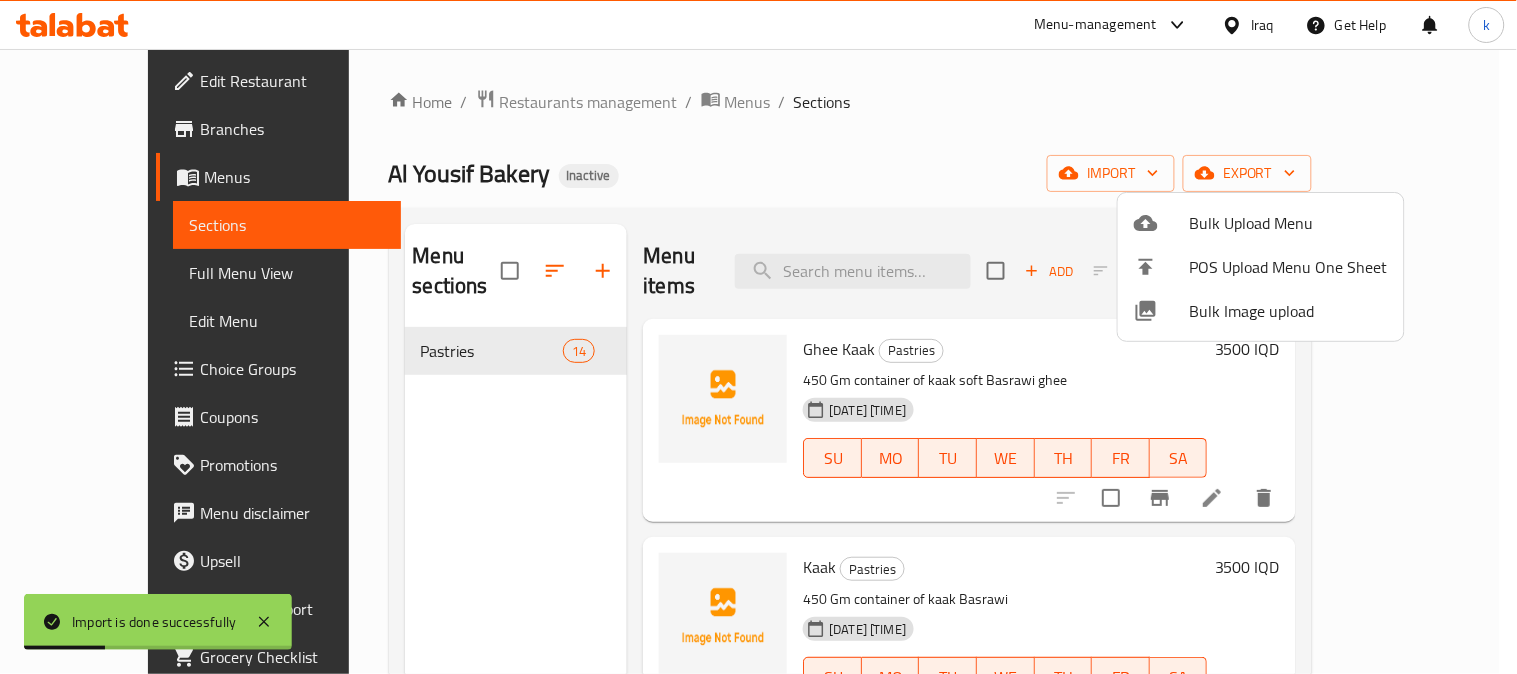 click at bounding box center (758, 337) 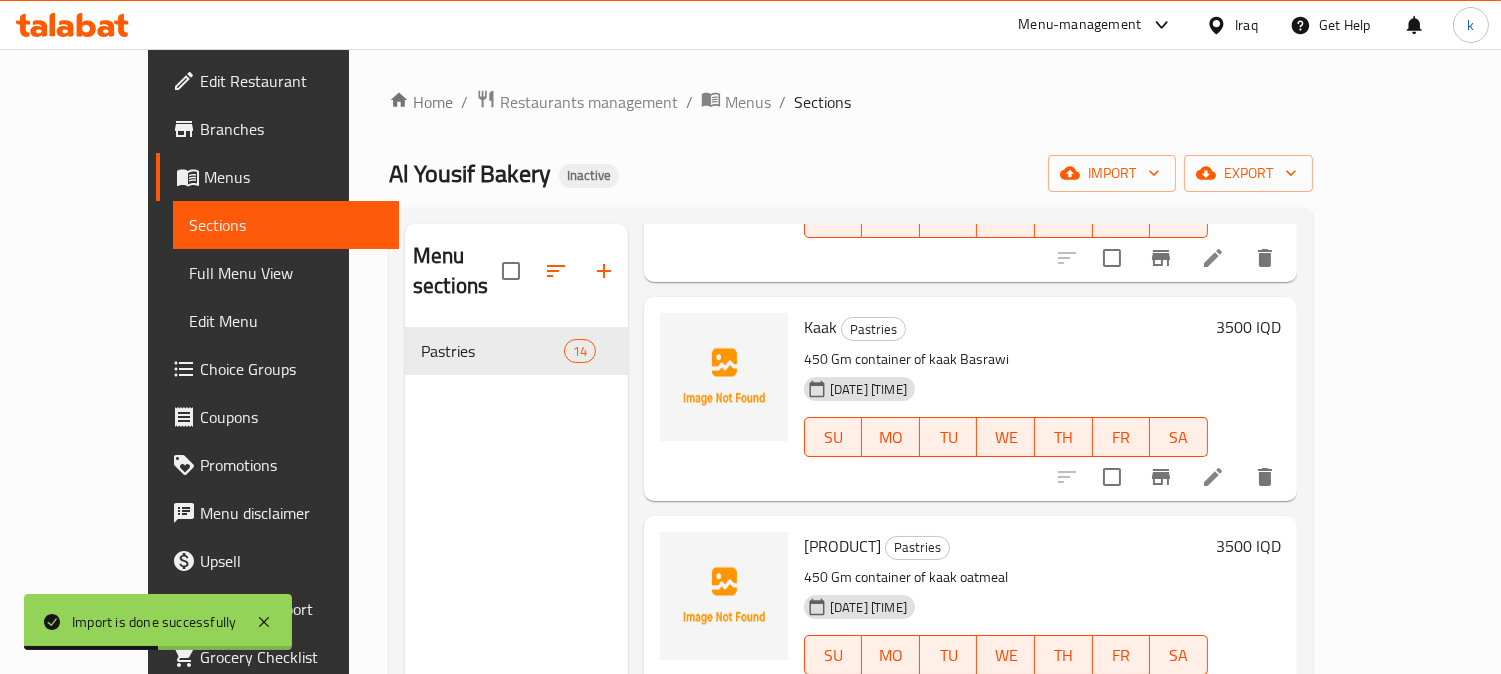 scroll, scrollTop: 0, scrollLeft: 0, axis: both 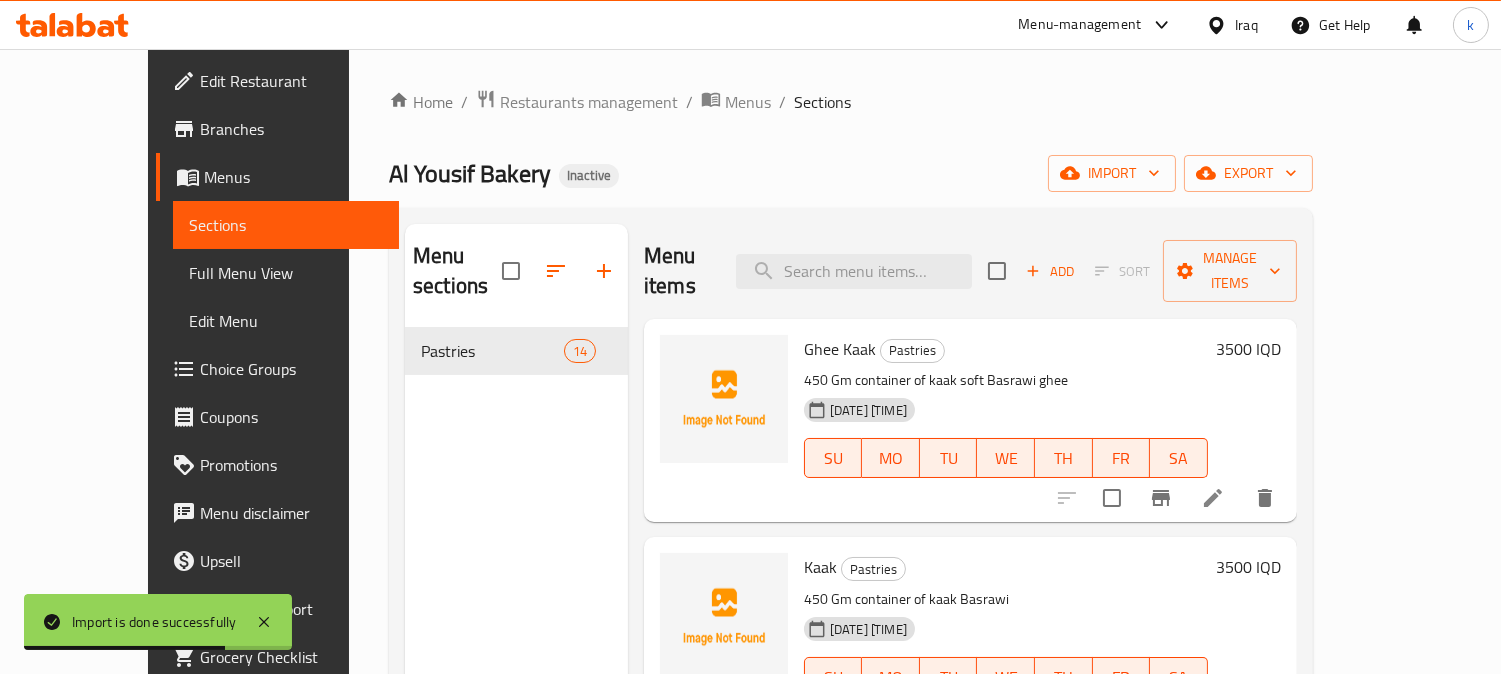 type 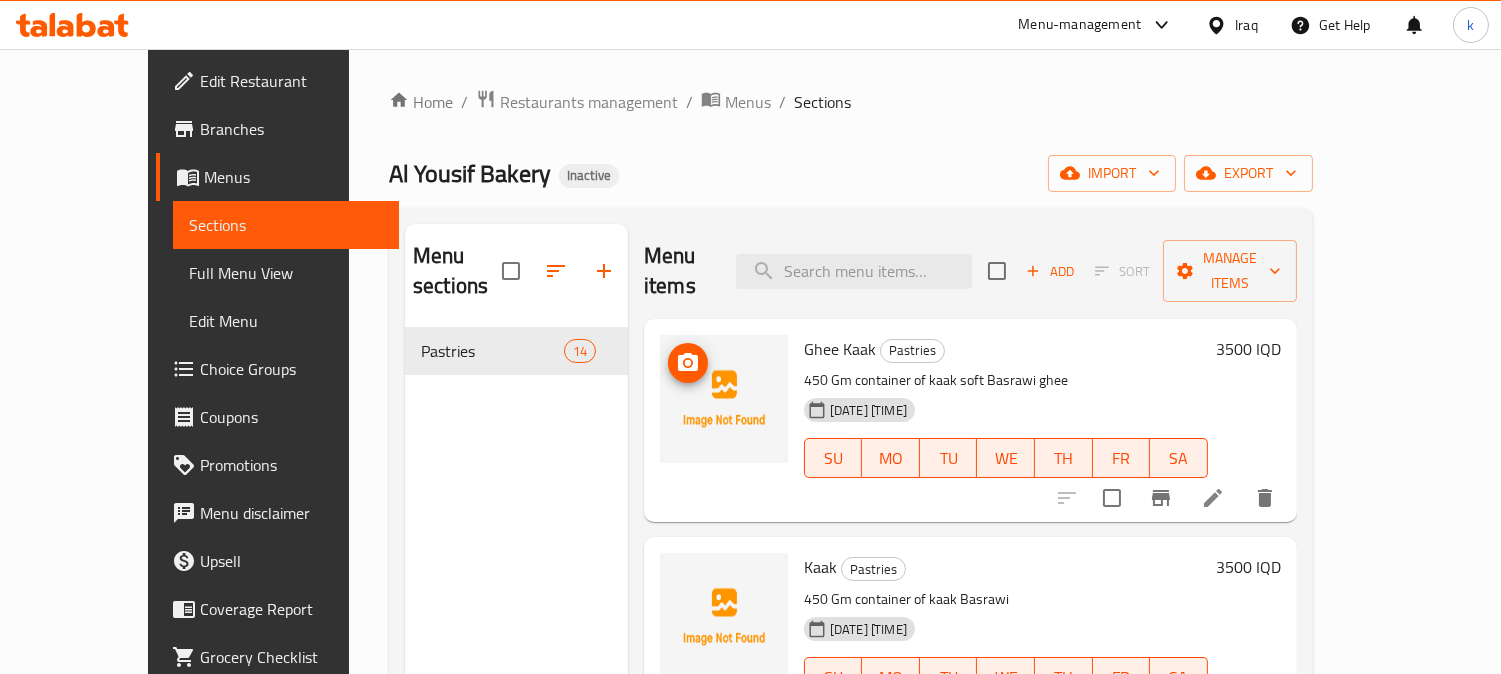 click at bounding box center (688, 363) 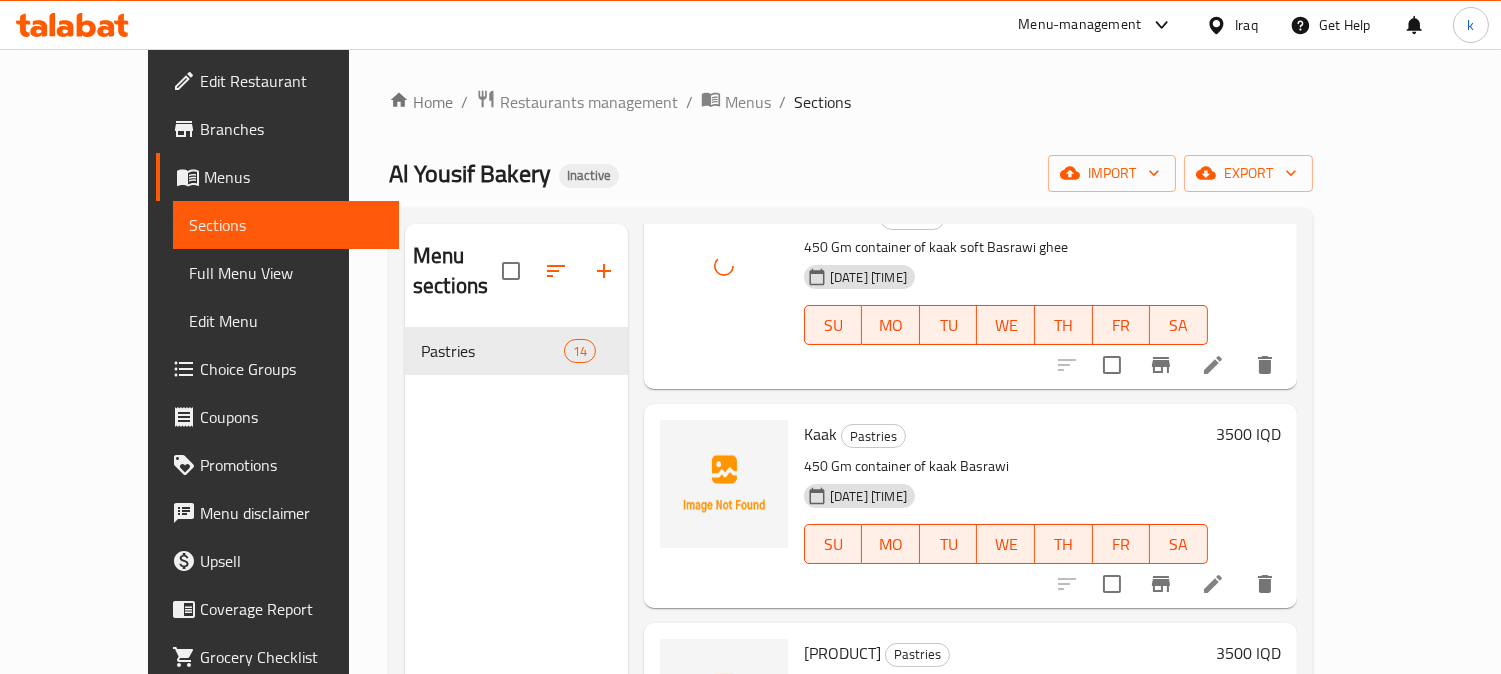scroll, scrollTop: 185, scrollLeft: 0, axis: vertical 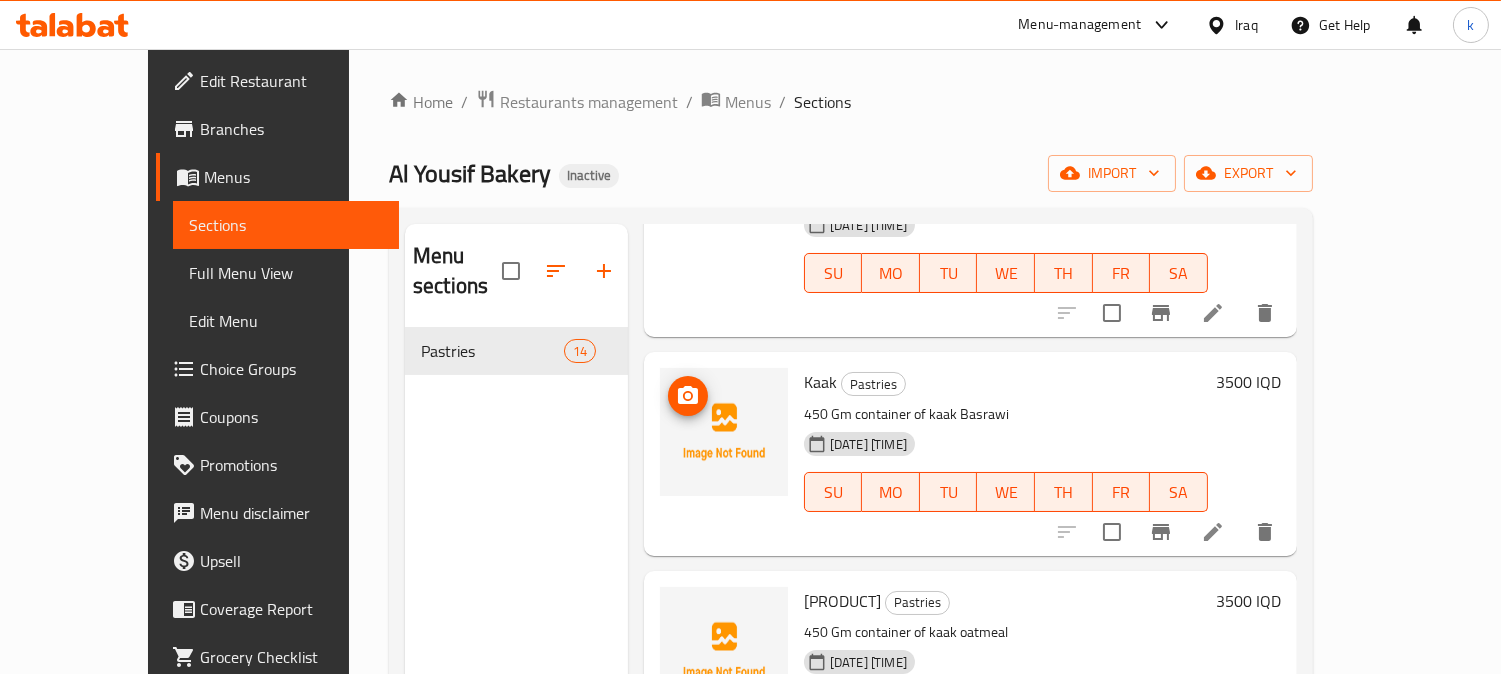 click 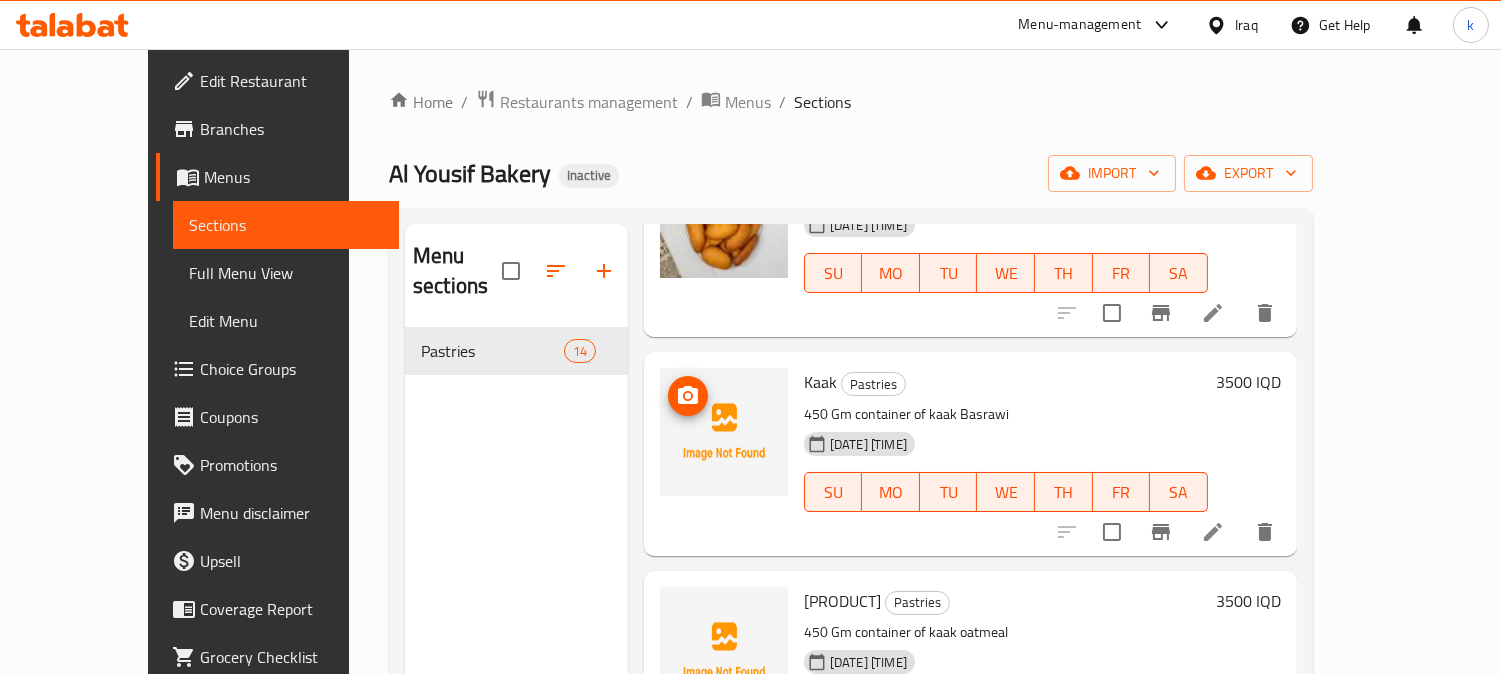 type 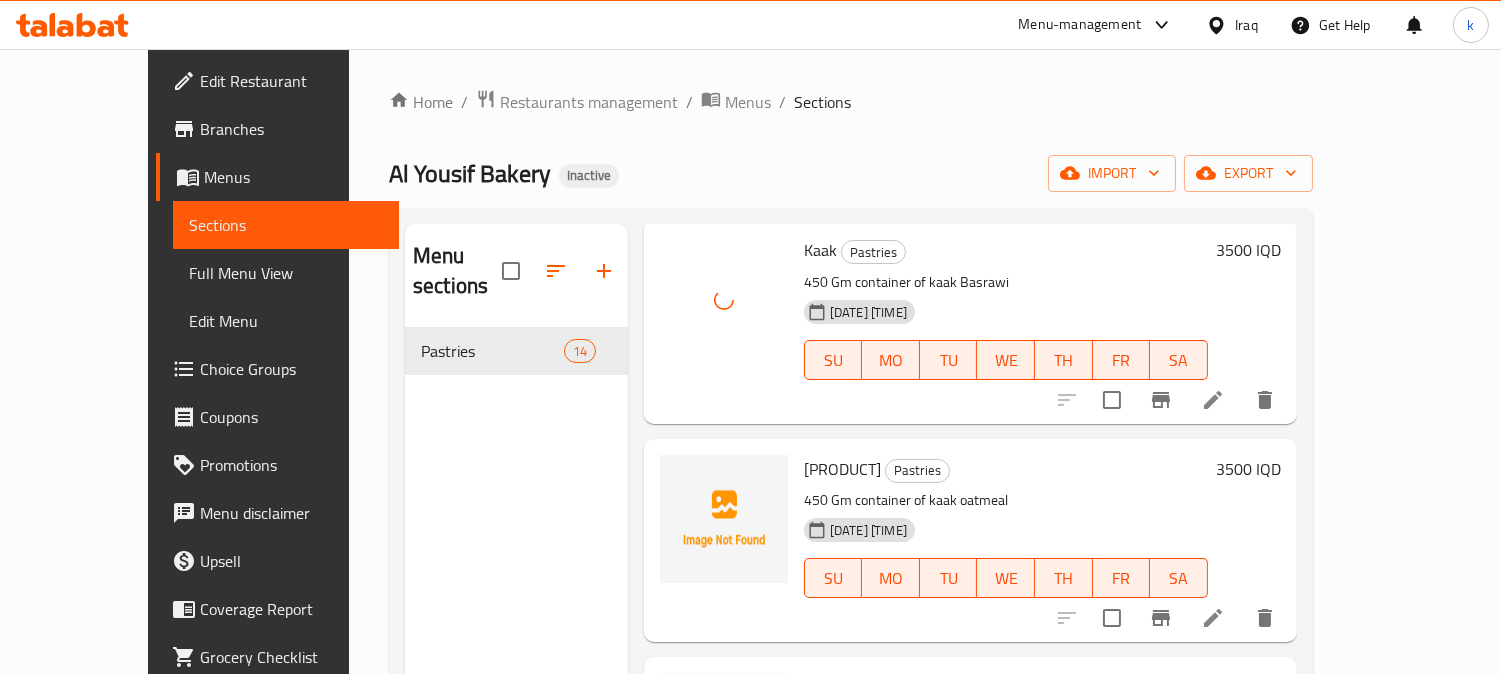 scroll, scrollTop: 370, scrollLeft: 0, axis: vertical 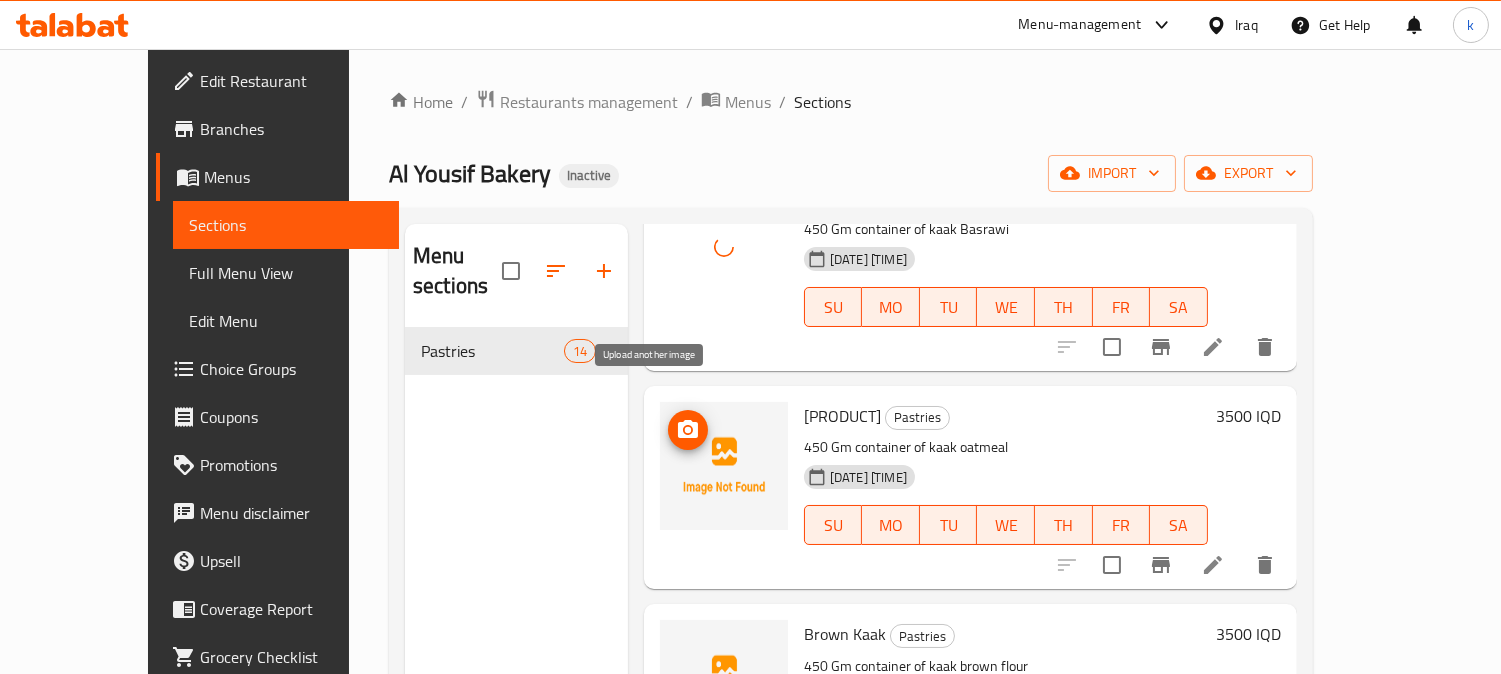 click 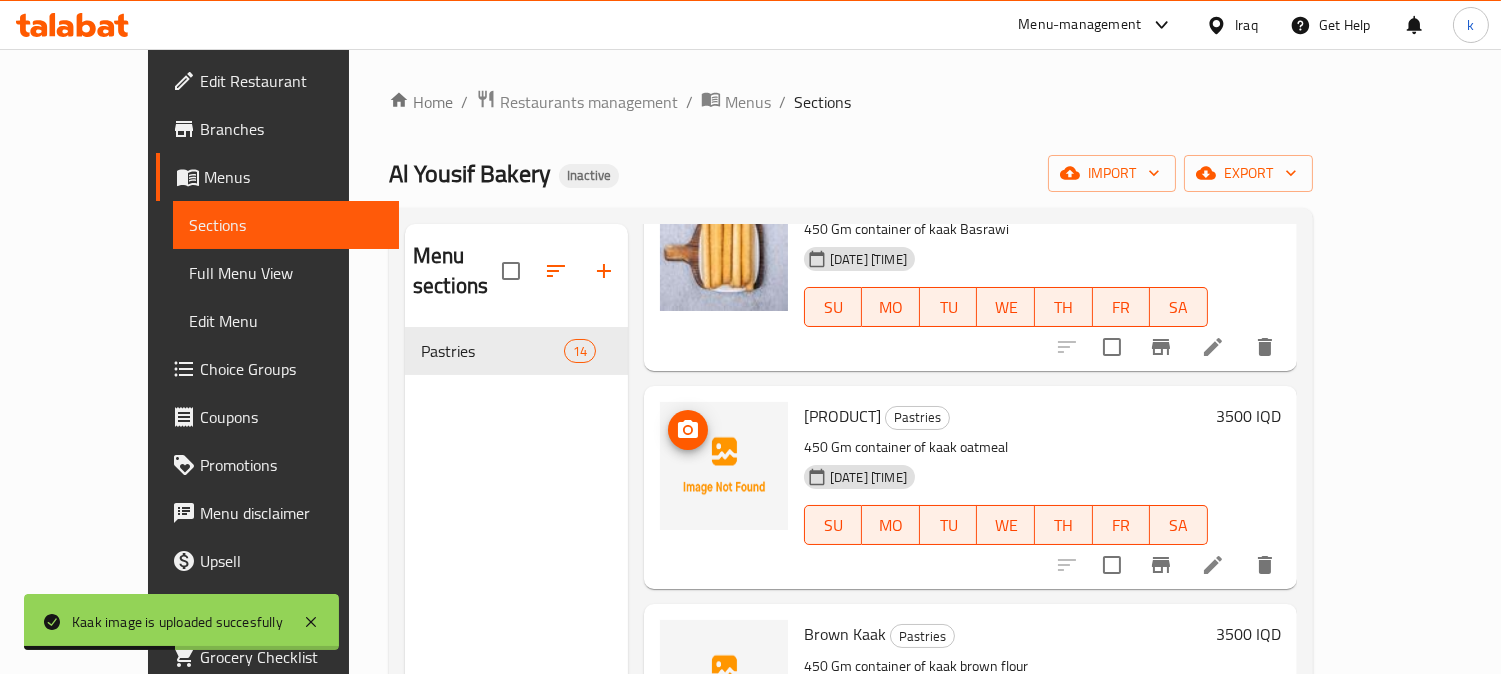 type 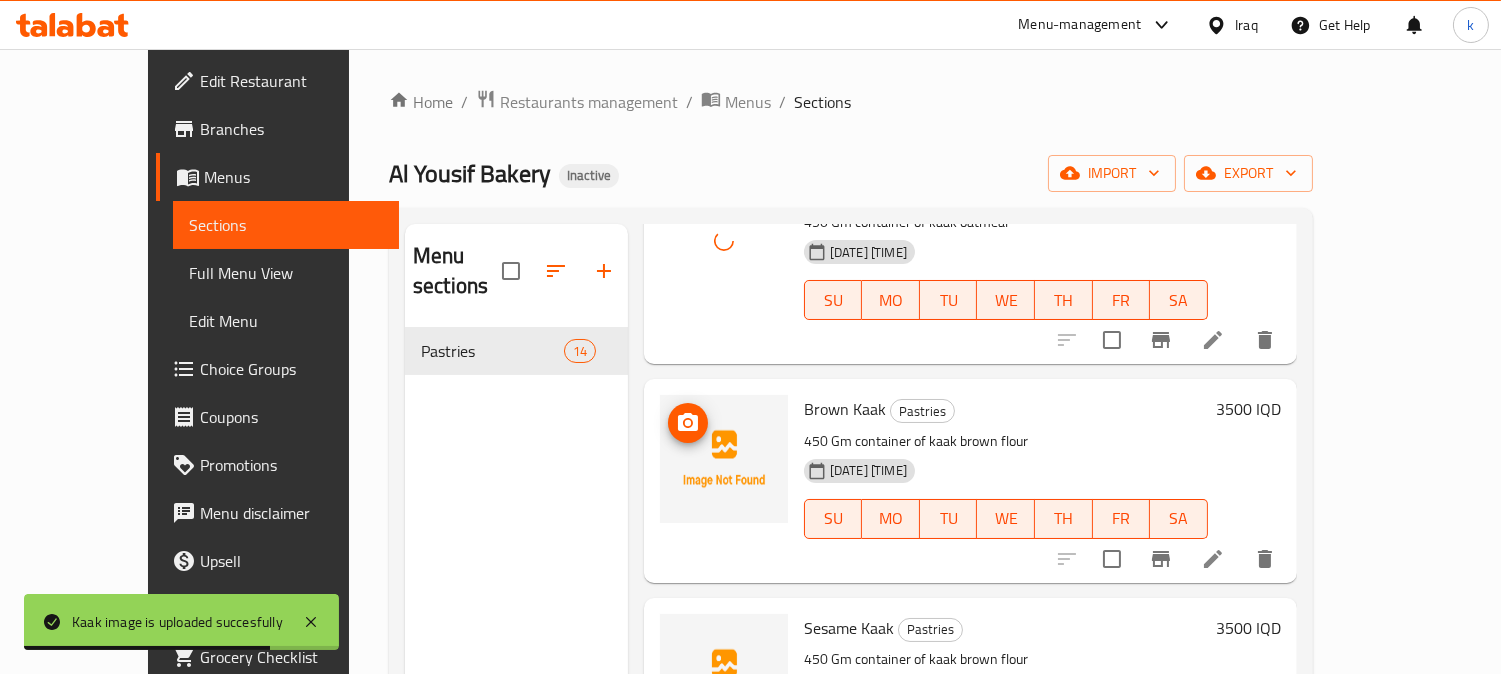scroll, scrollTop: 555, scrollLeft: 0, axis: vertical 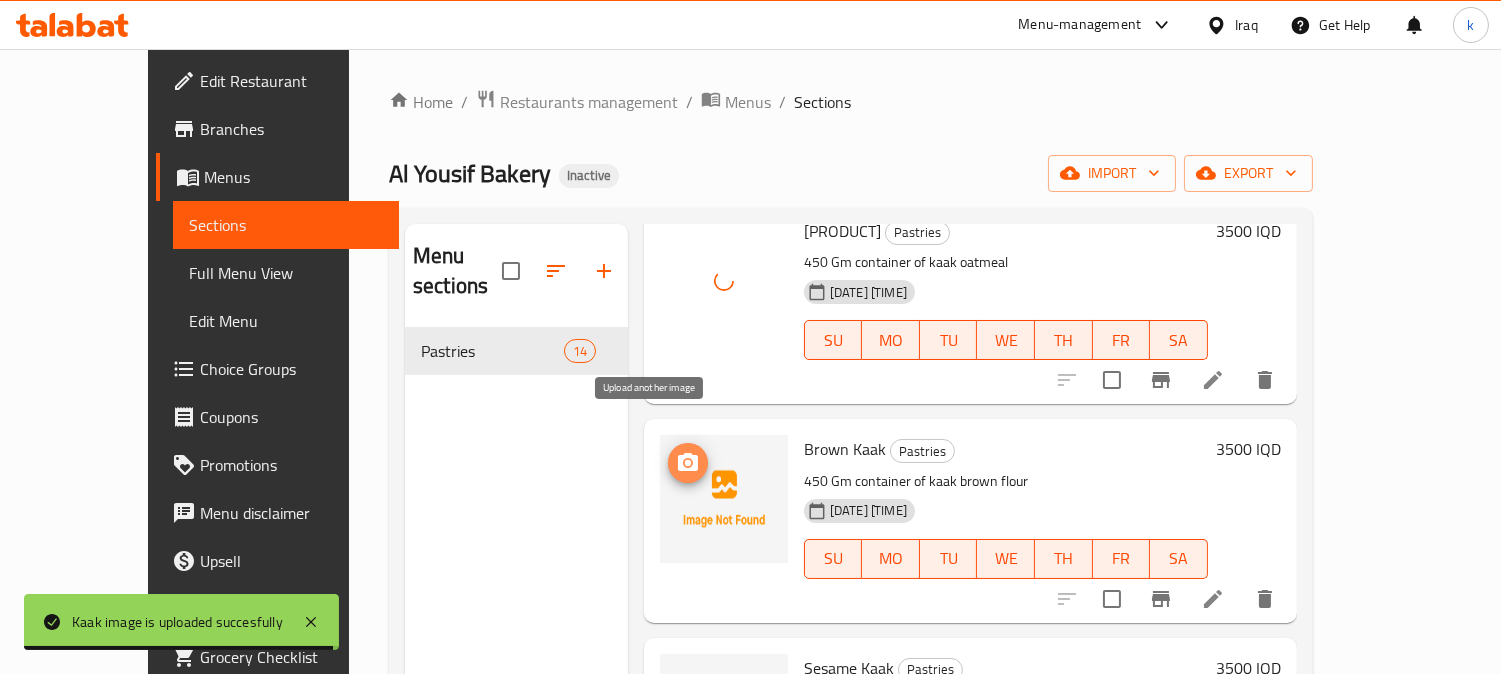click at bounding box center (688, 463) 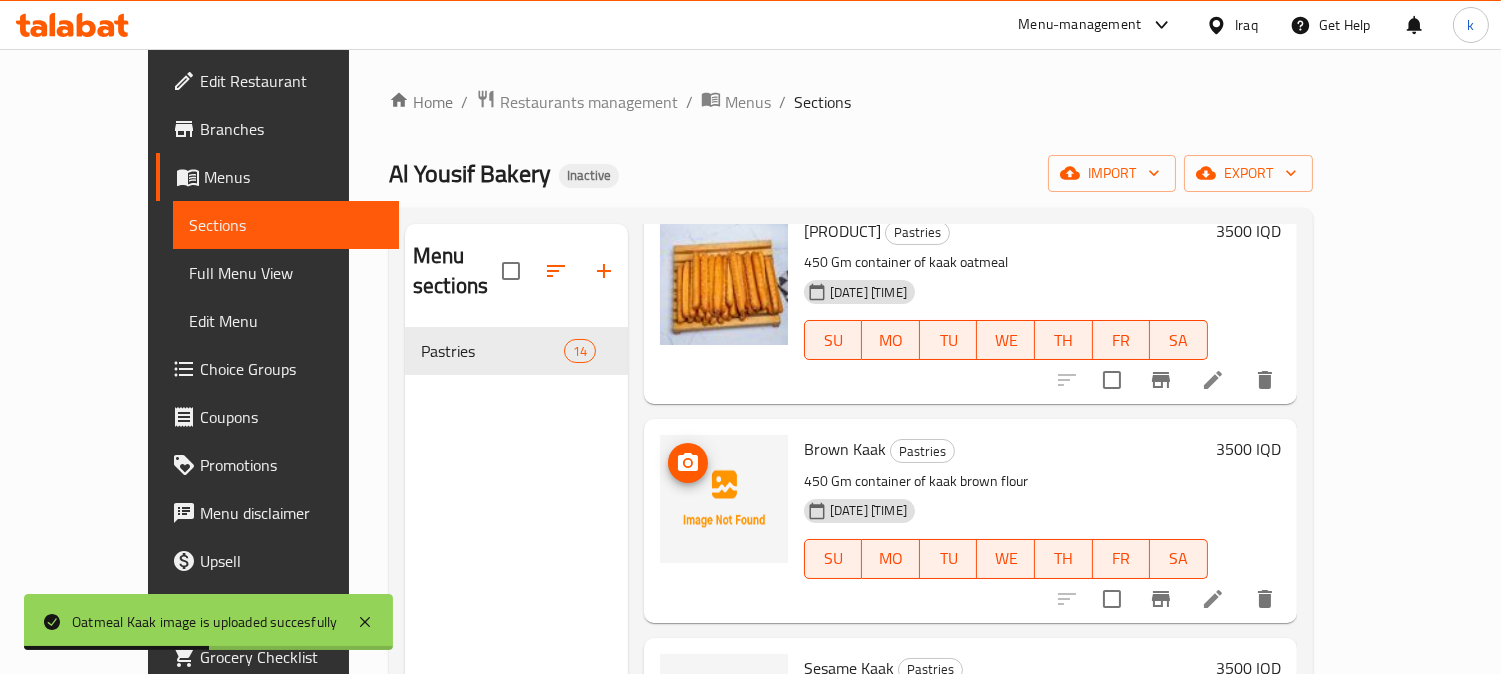 type 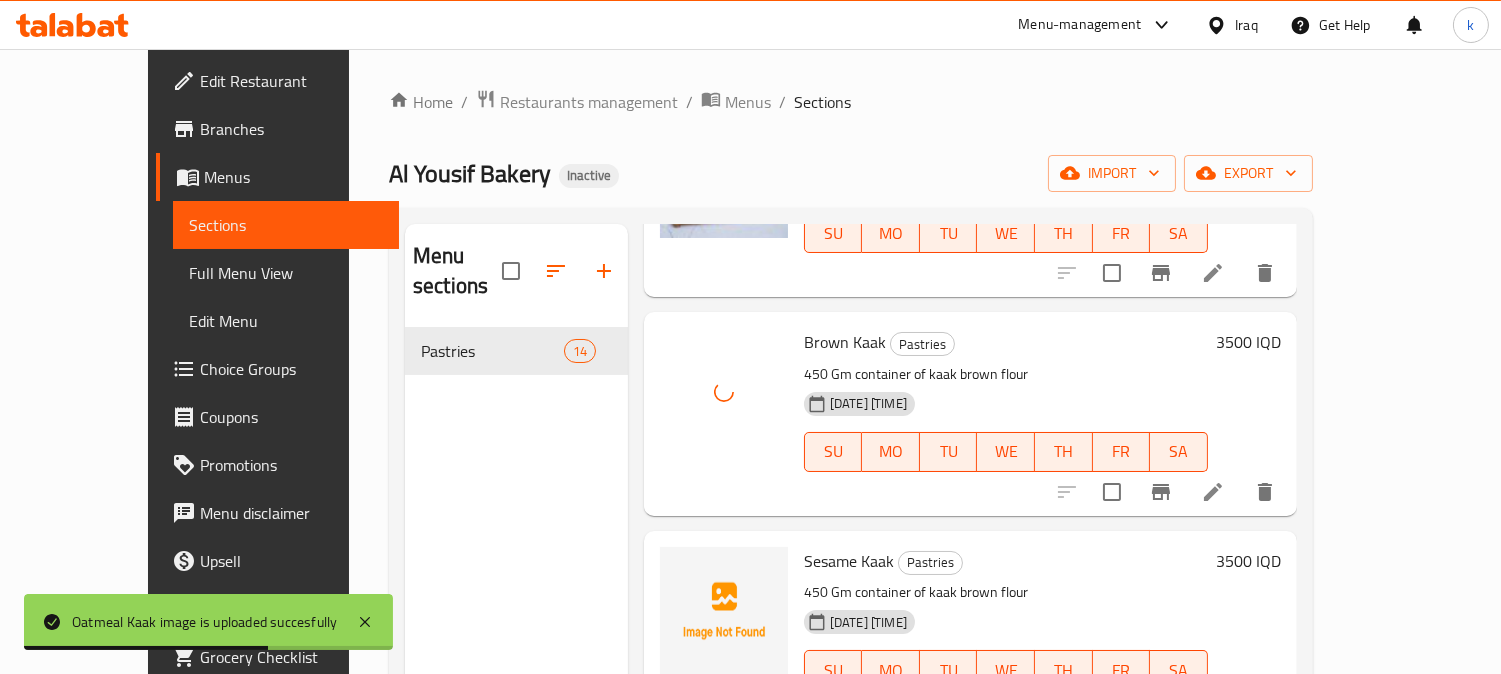 scroll, scrollTop: 741, scrollLeft: 0, axis: vertical 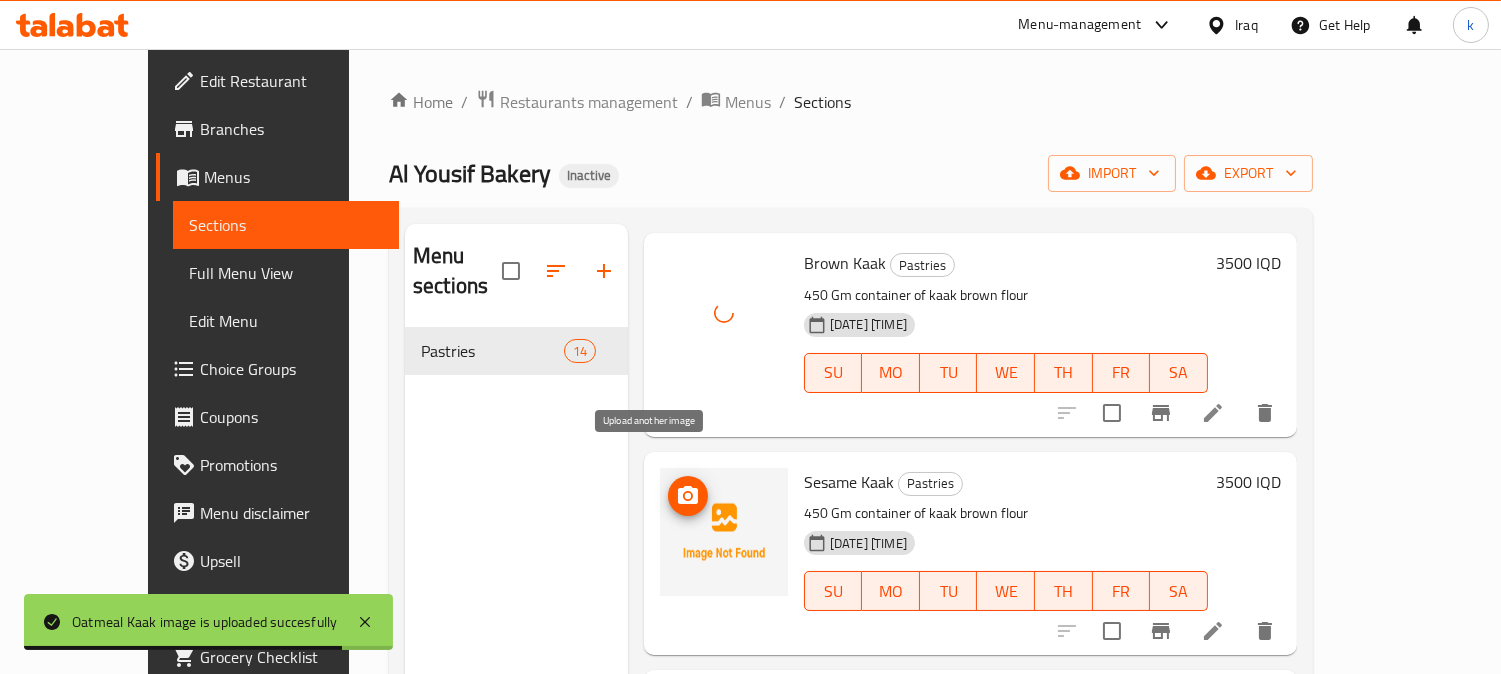 click 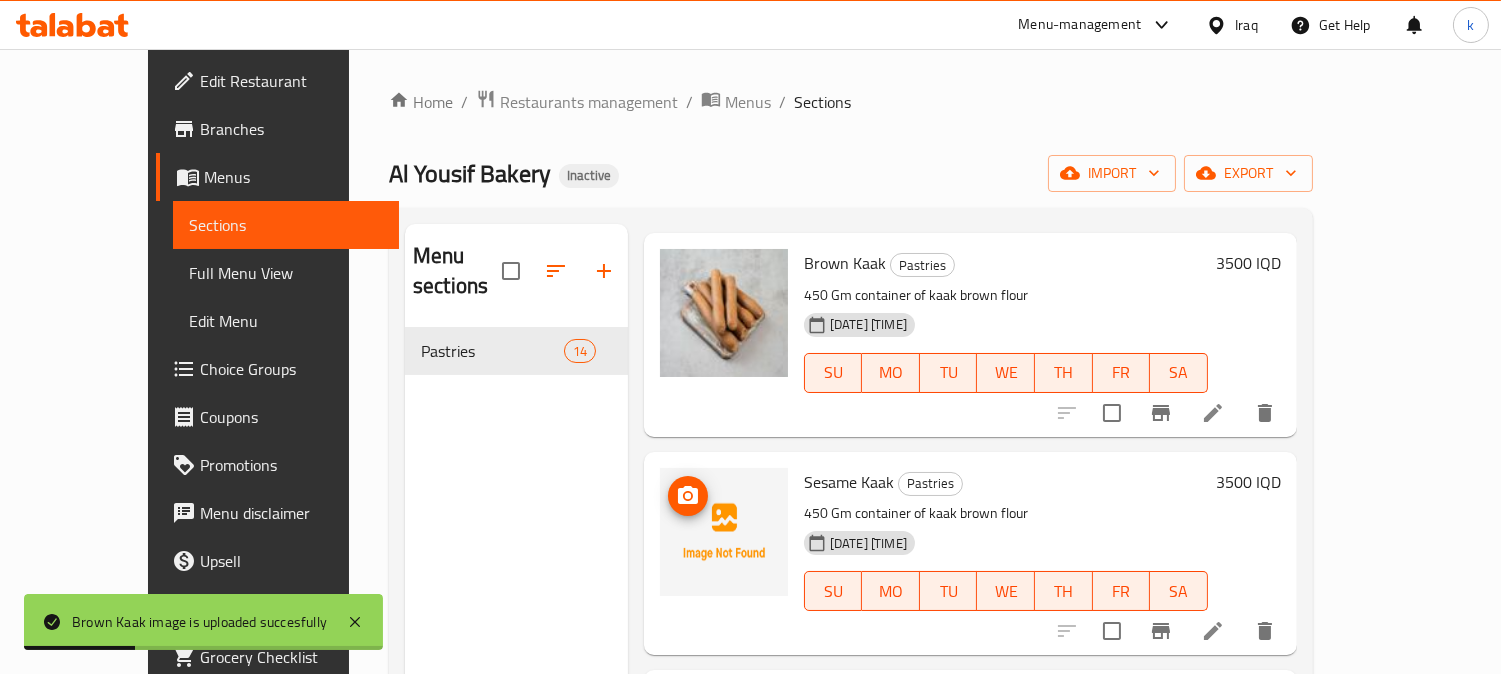 type 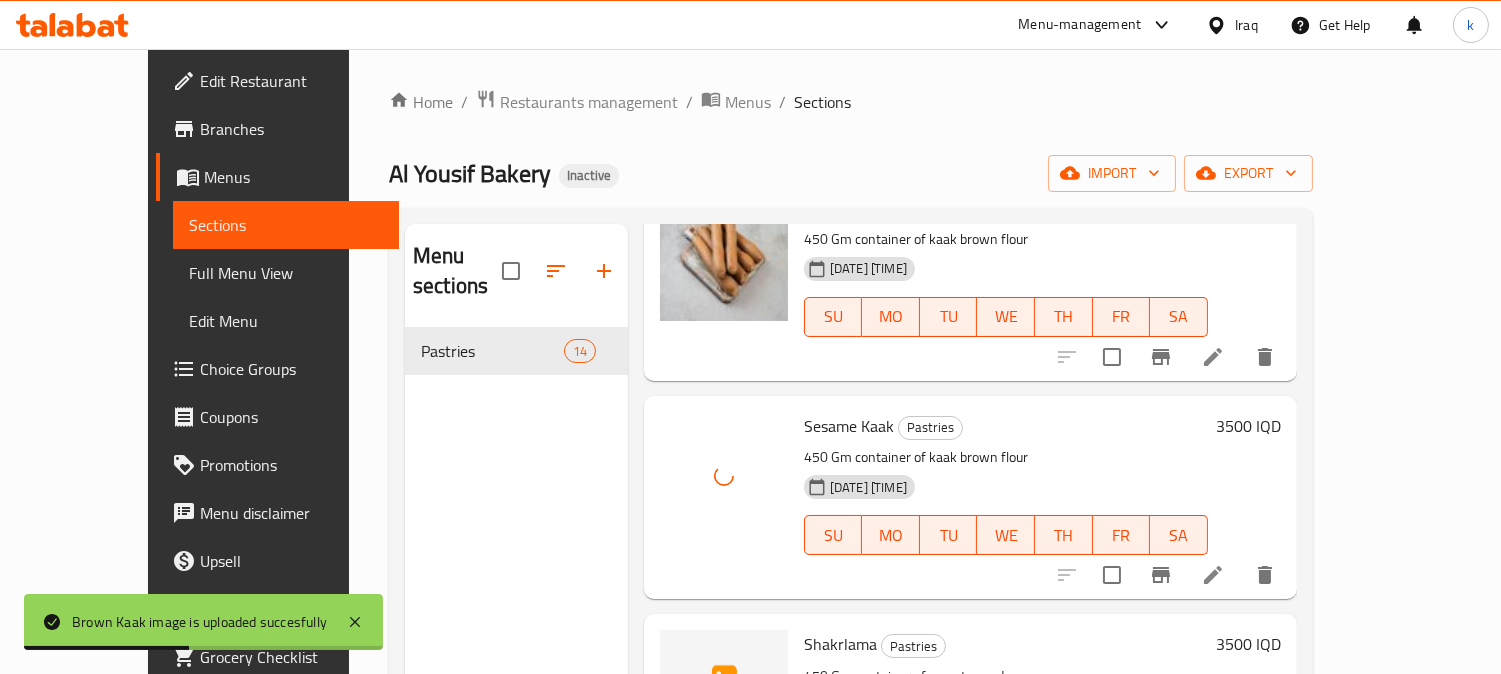 scroll, scrollTop: 925, scrollLeft: 0, axis: vertical 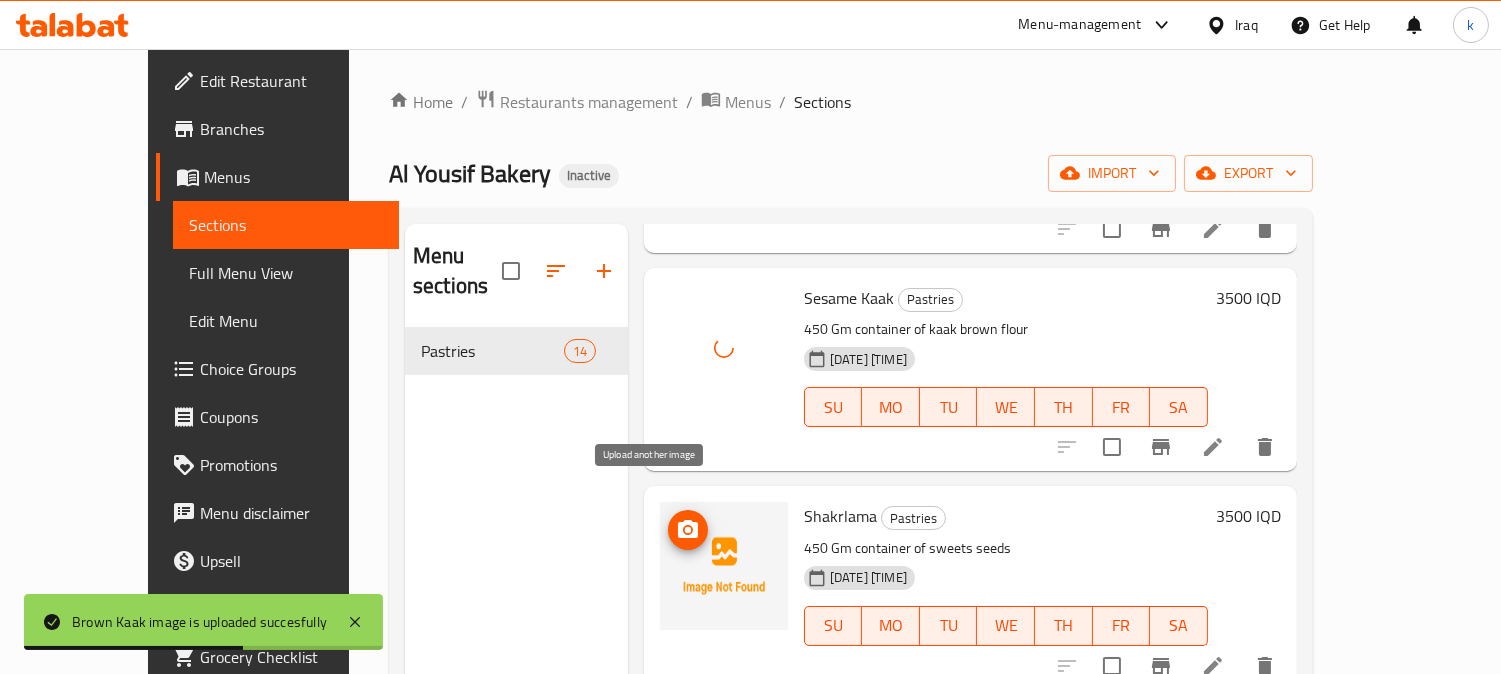 click 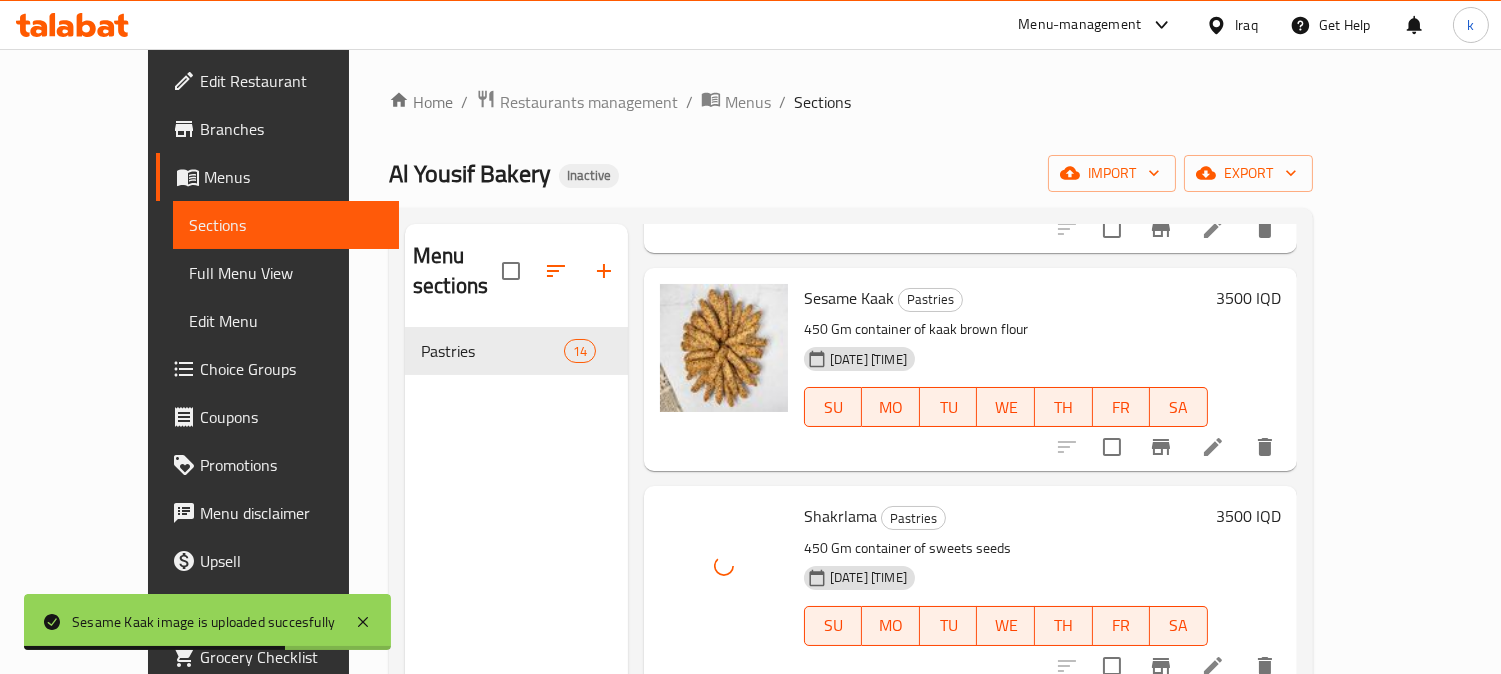 type 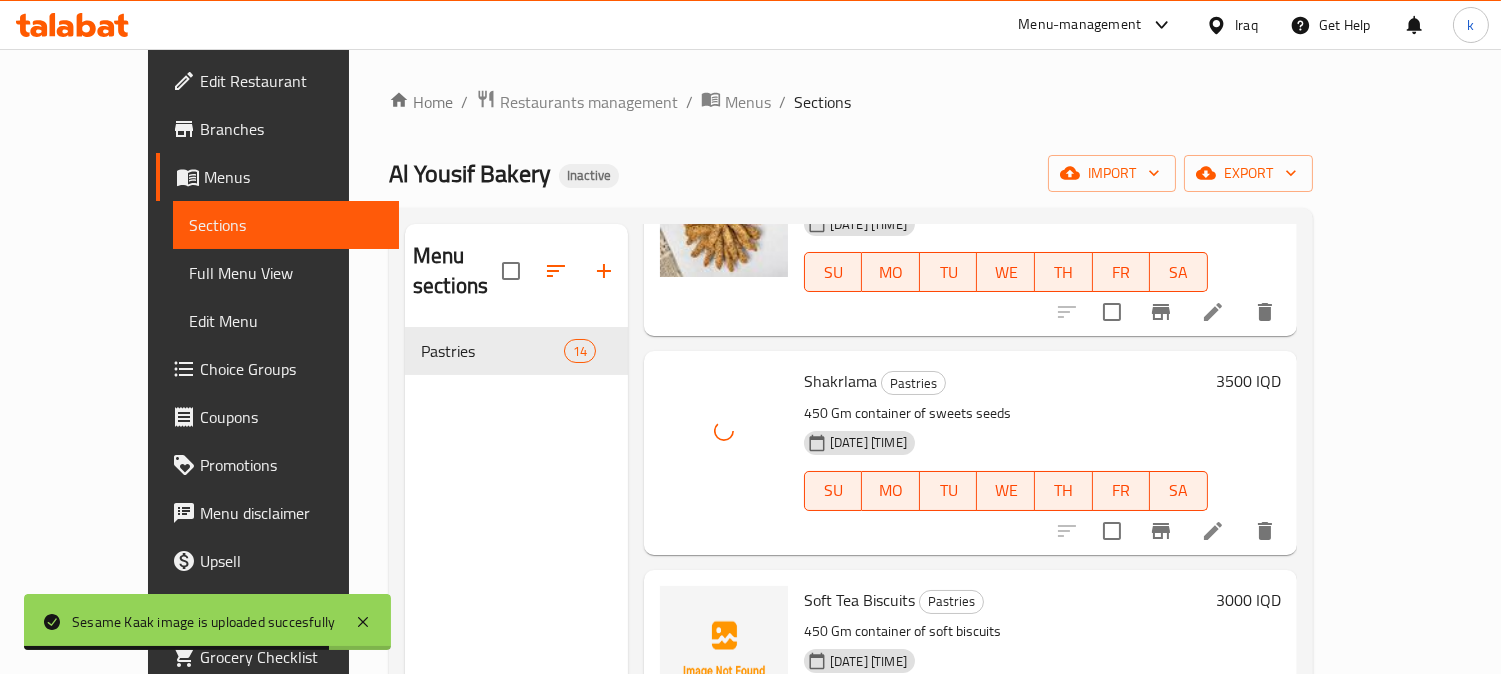 scroll, scrollTop: 1111, scrollLeft: 0, axis: vertical 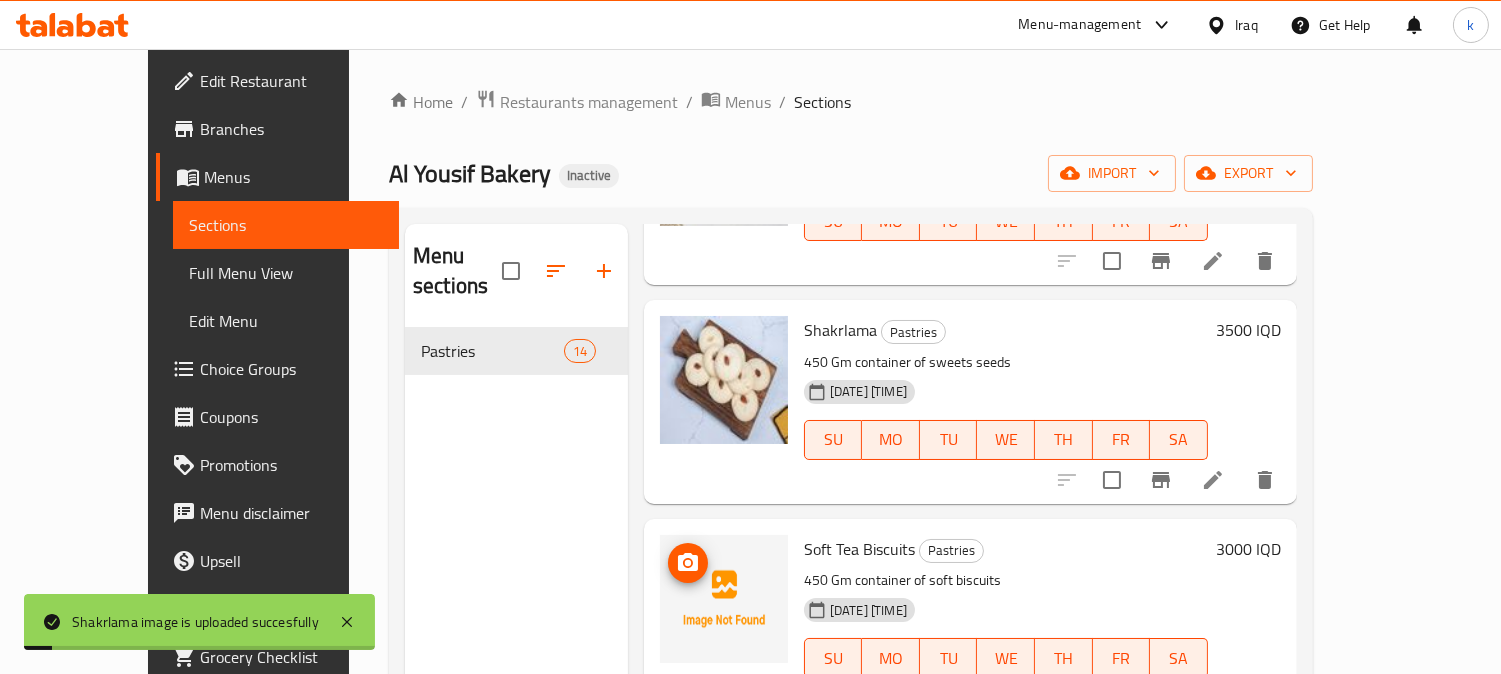 click 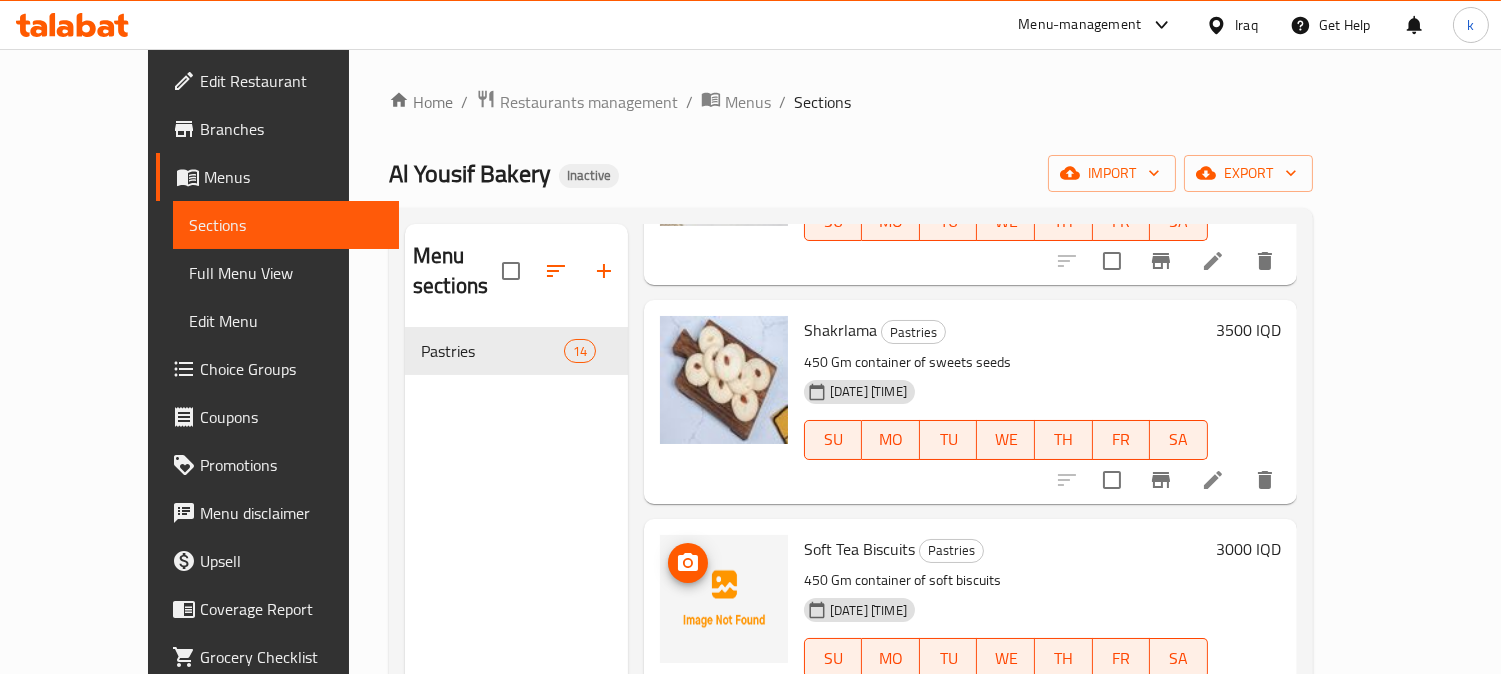 type 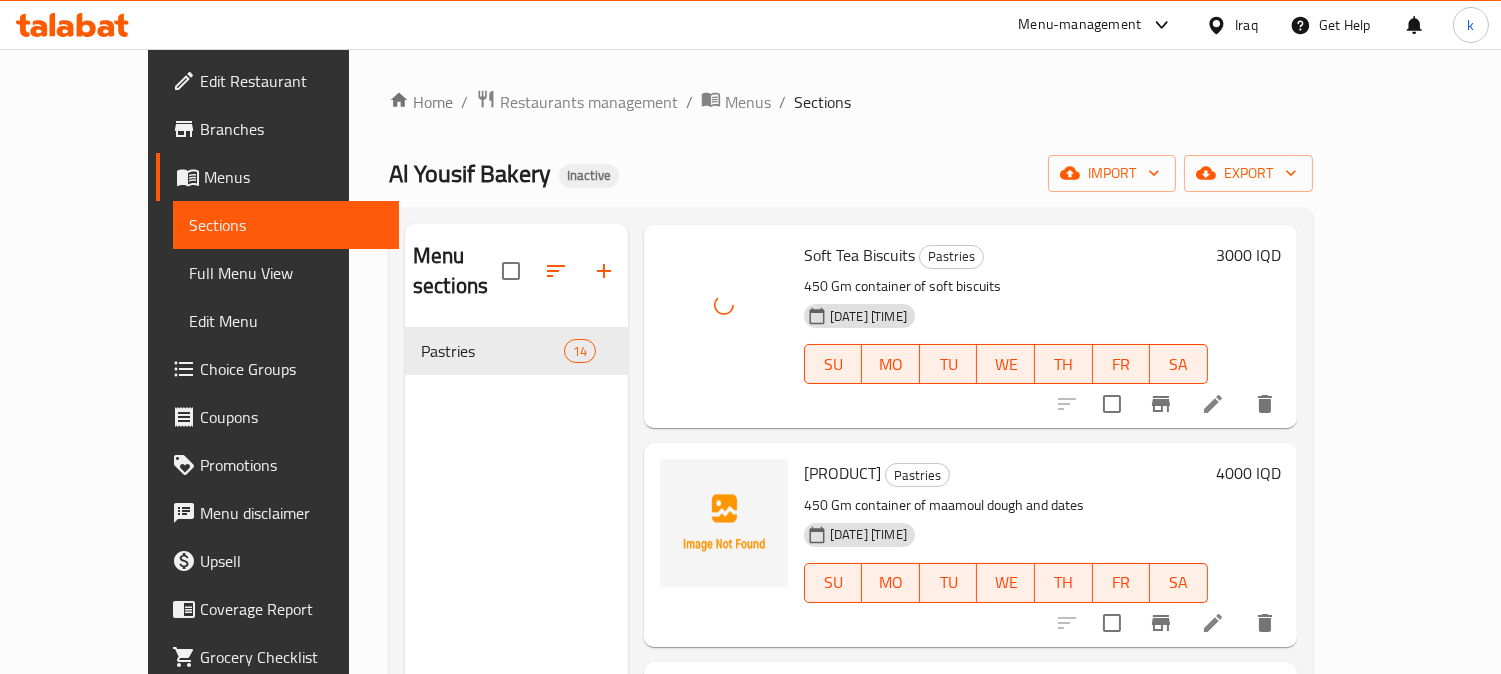 scroll, scrollTop: 1481, scrollLeft: 0, axis: vertical 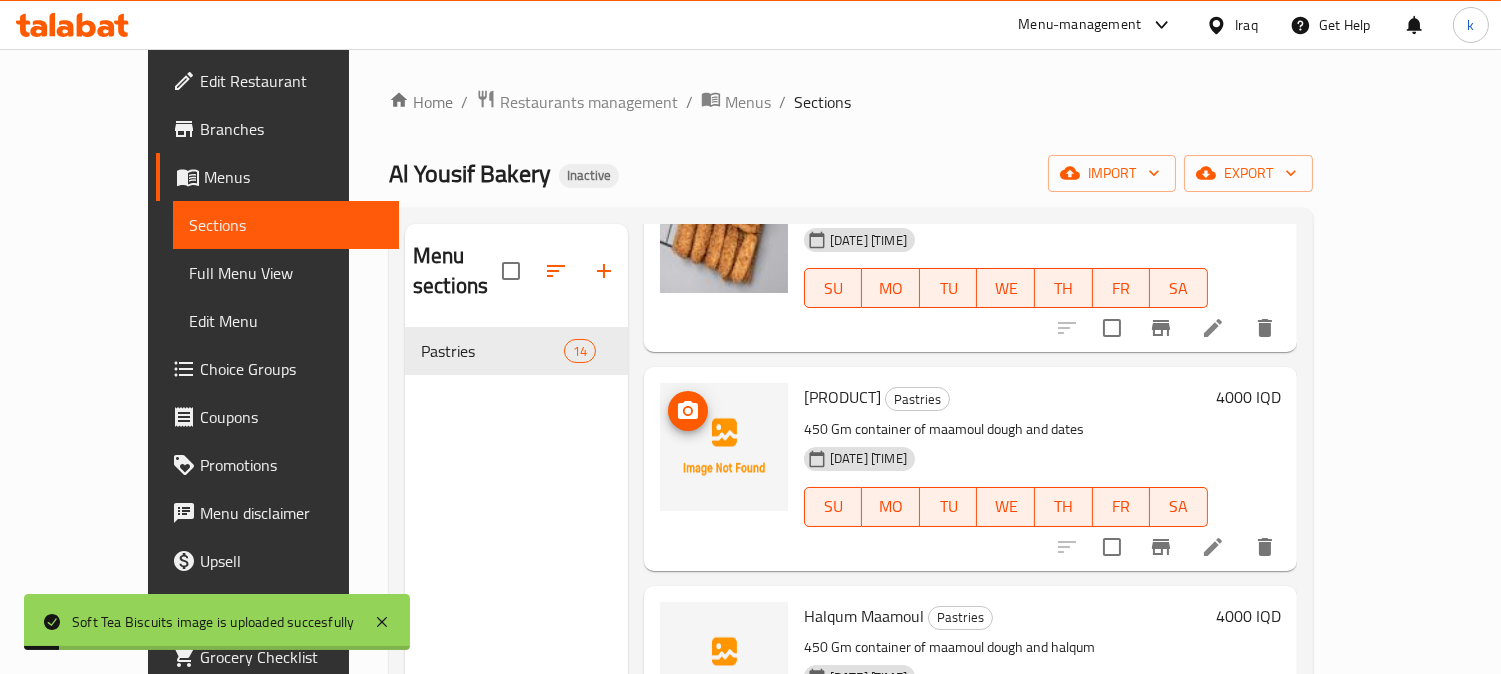 click 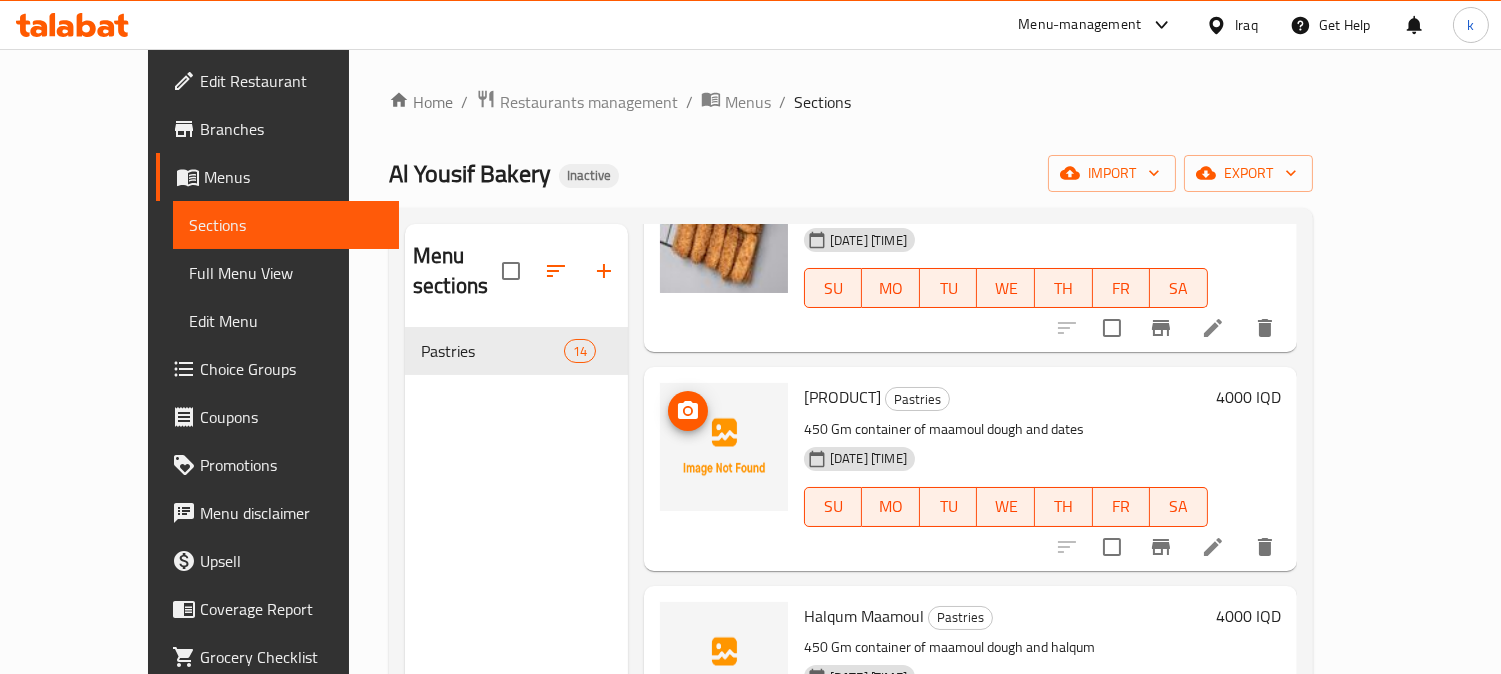 type 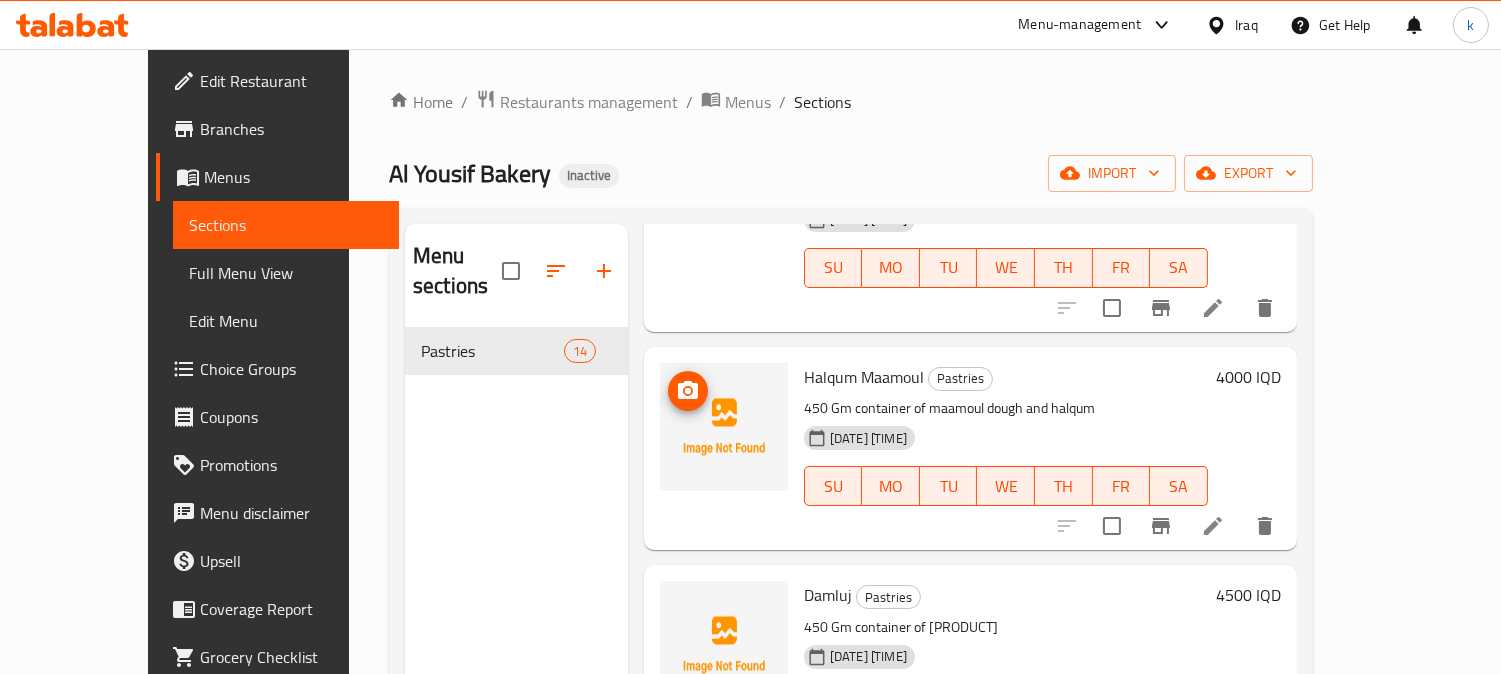 scroll, scrollTop: 1852, scrollLeft: 0, axis: vertical 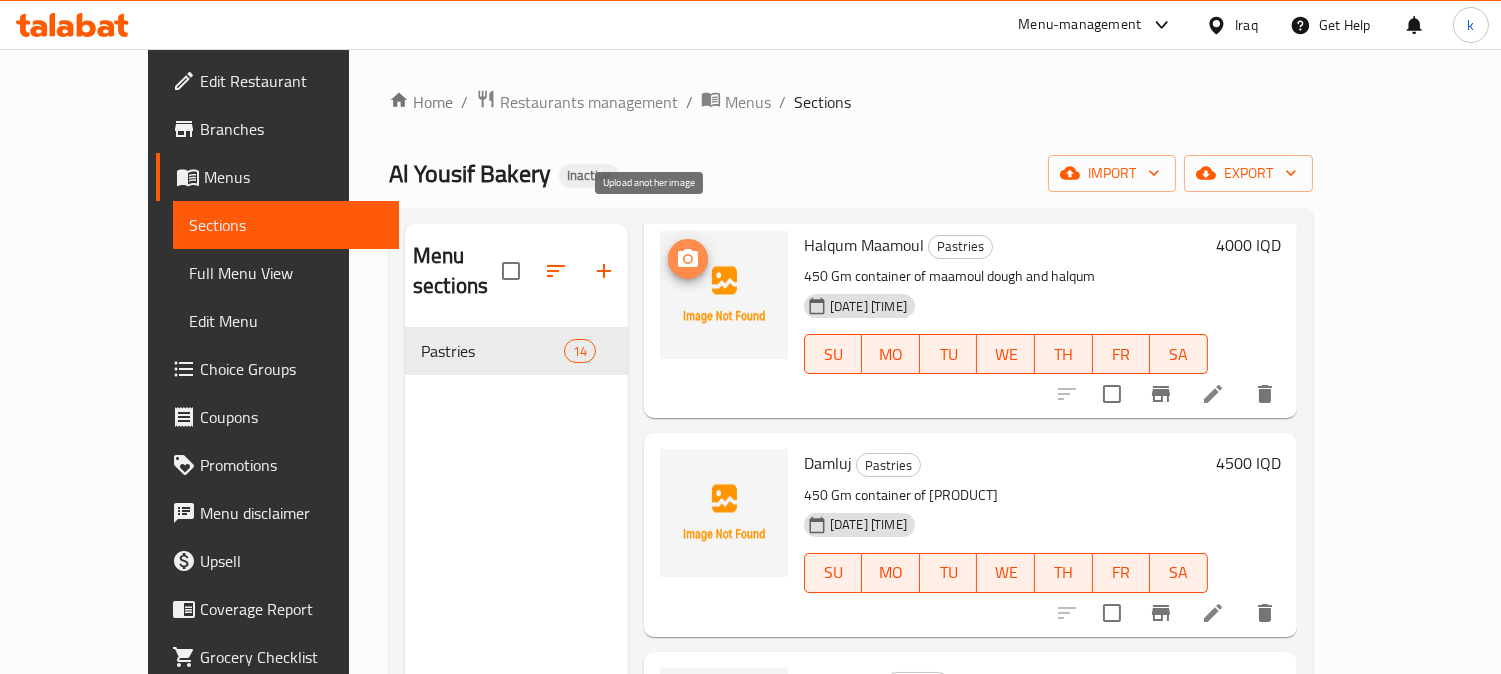 click 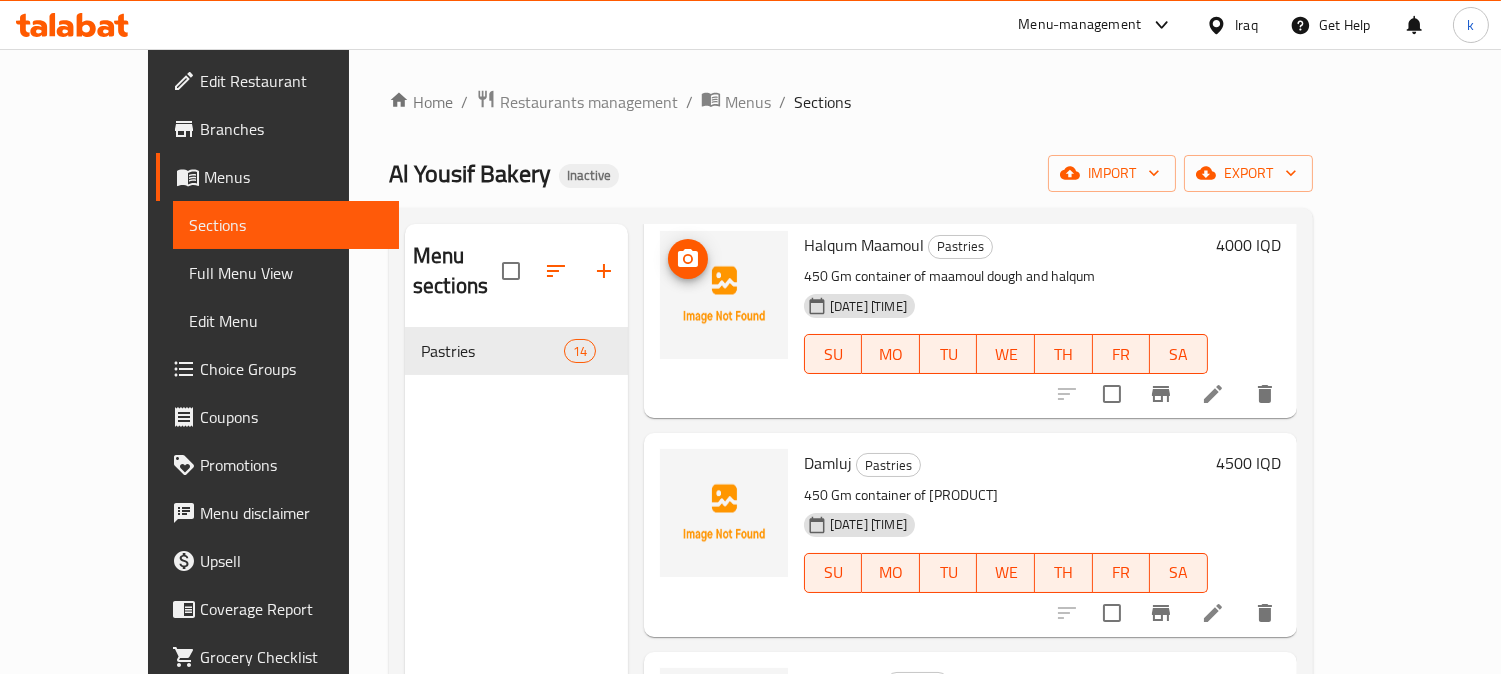 type 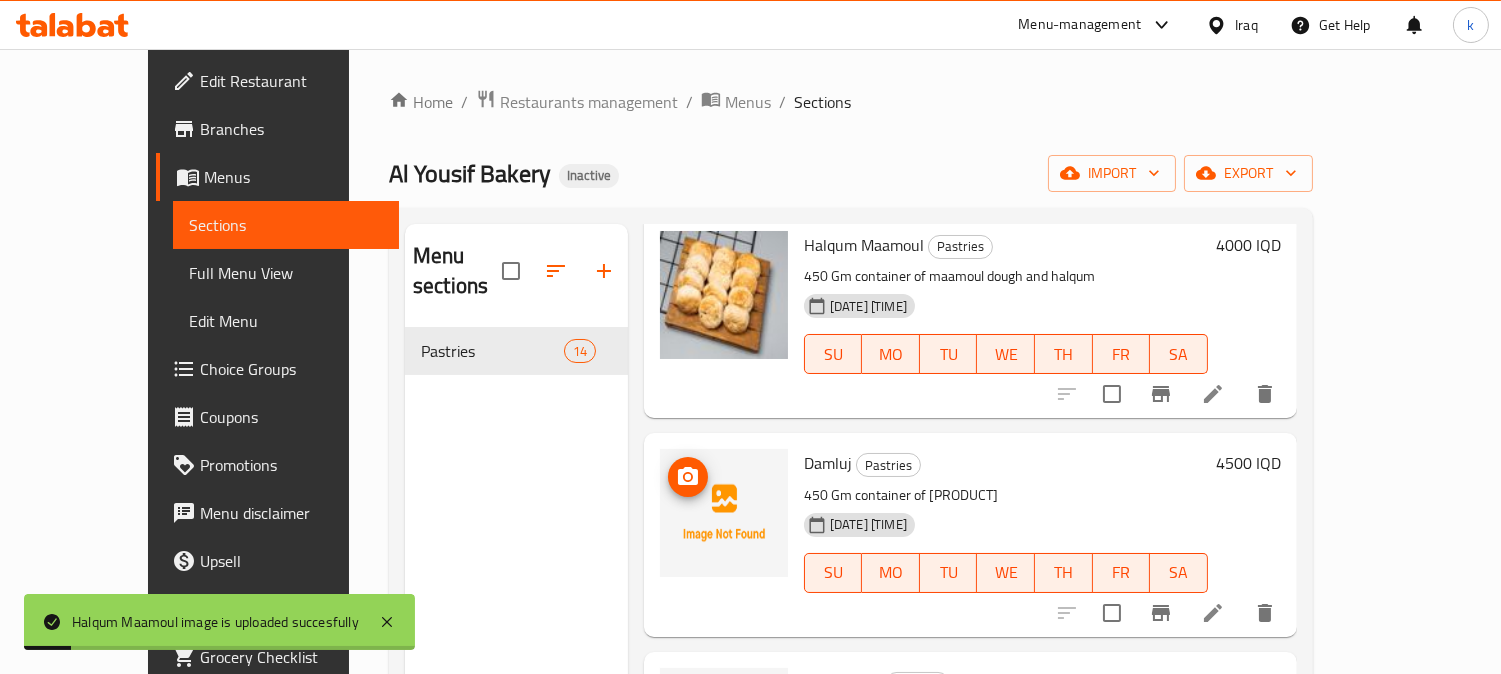 click 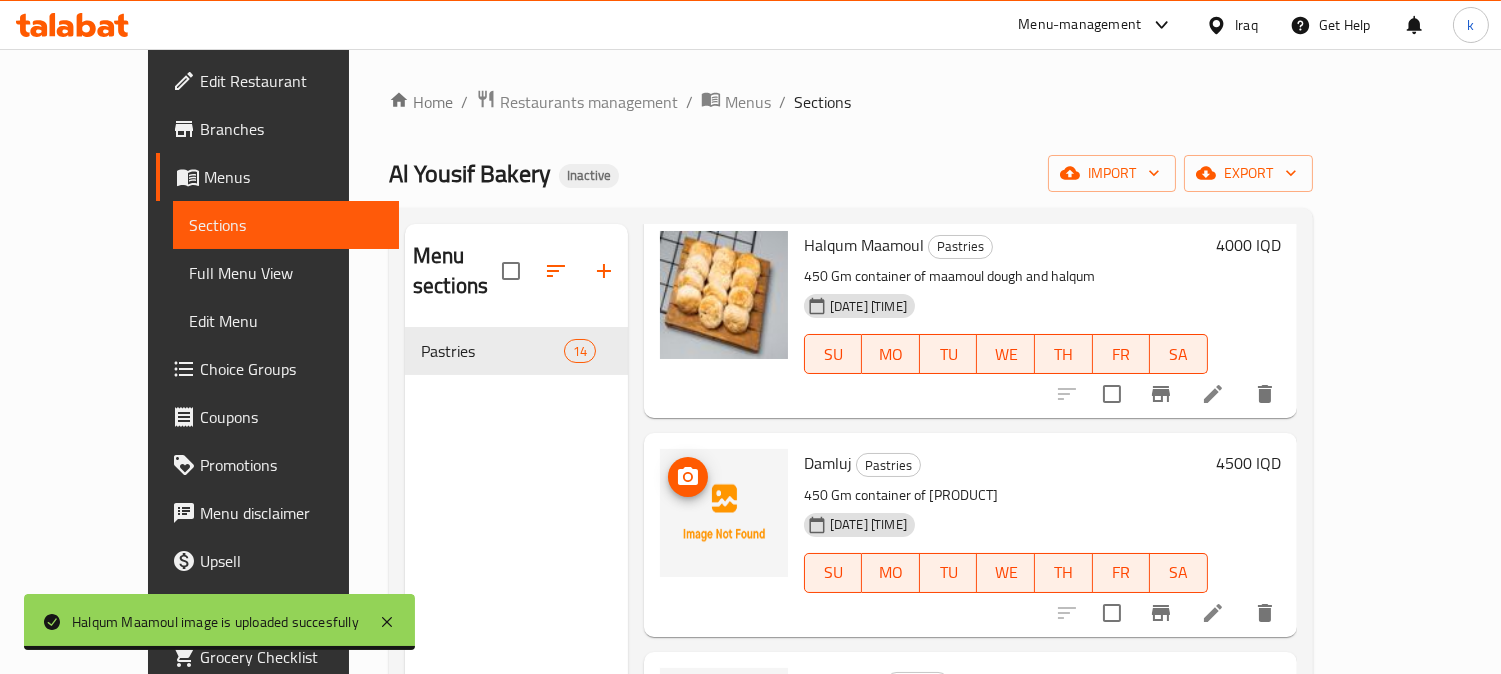 type 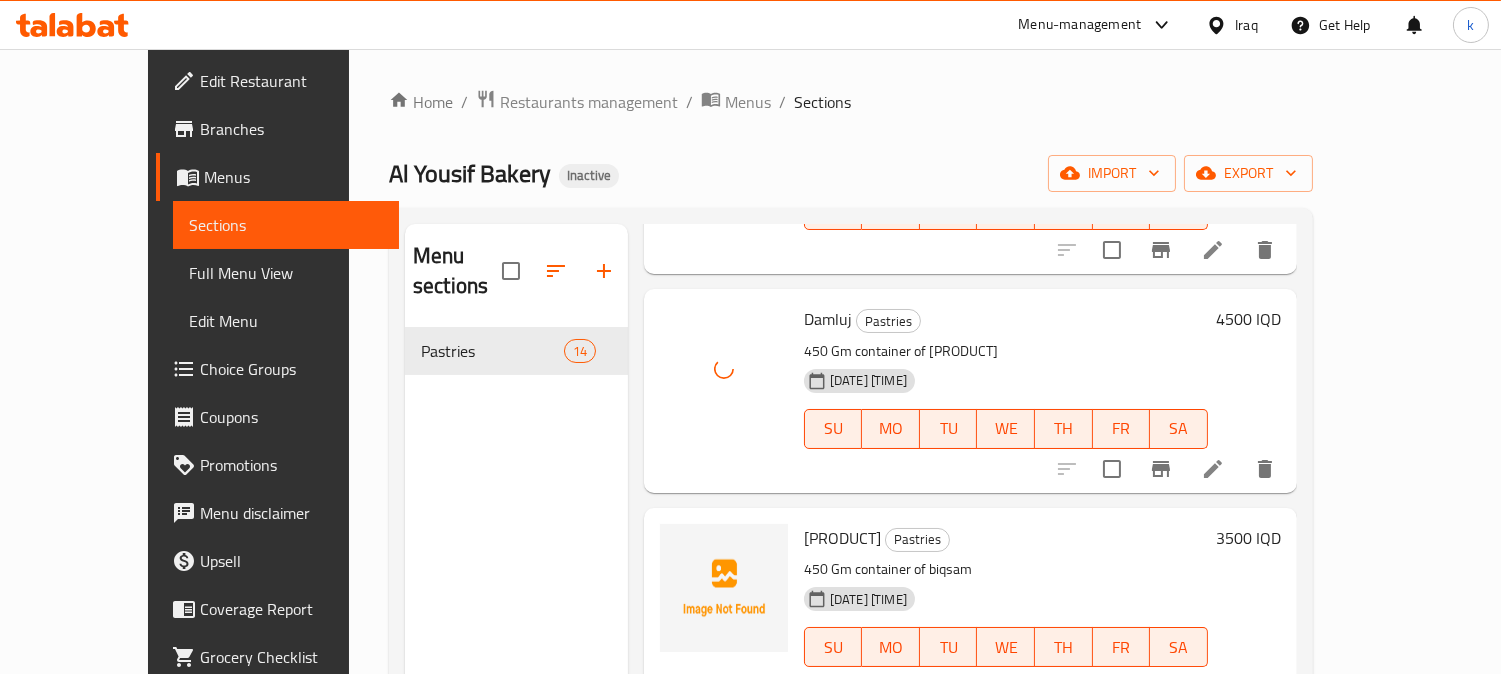 scroll, scrollTop: 2036, scrollLeft: 0, axis: vertical 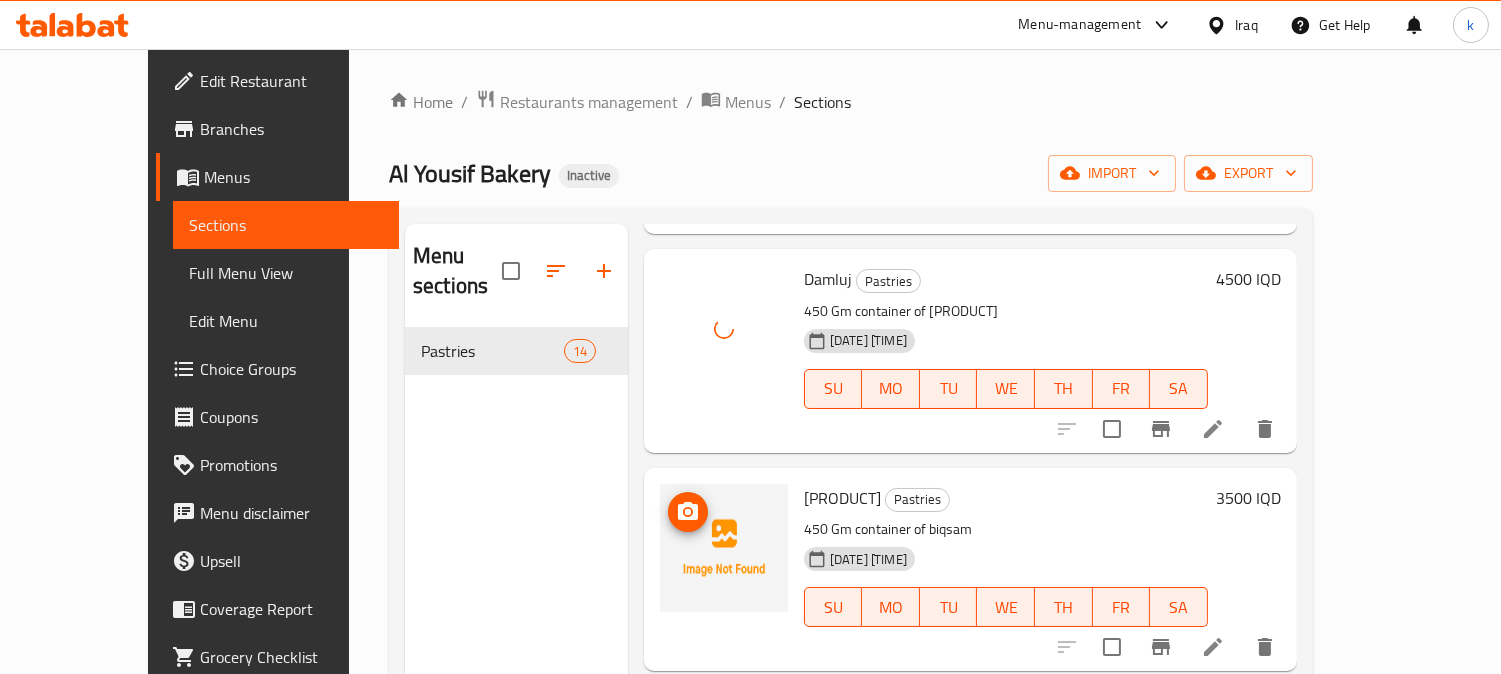 click 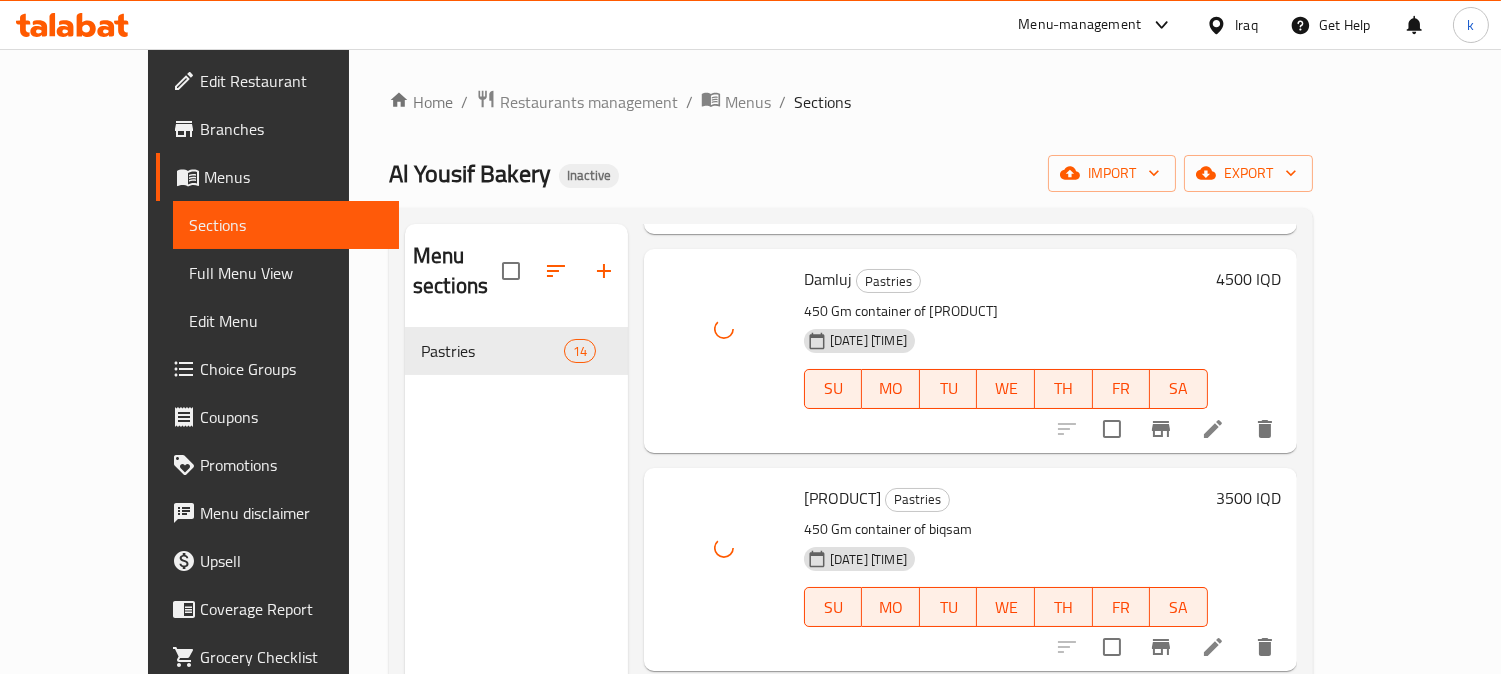 type 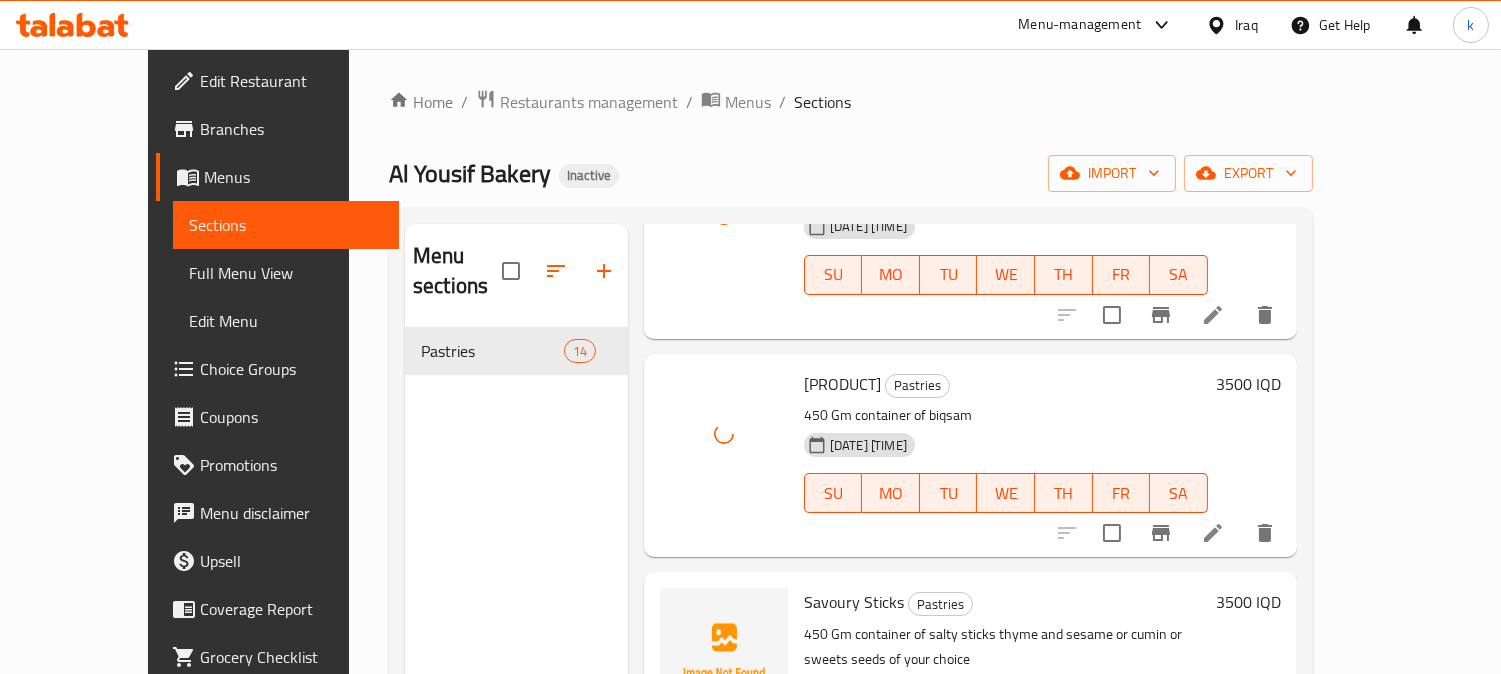 scroll, scrollTop: 2222, scrollLeft: 0, axis: vertical 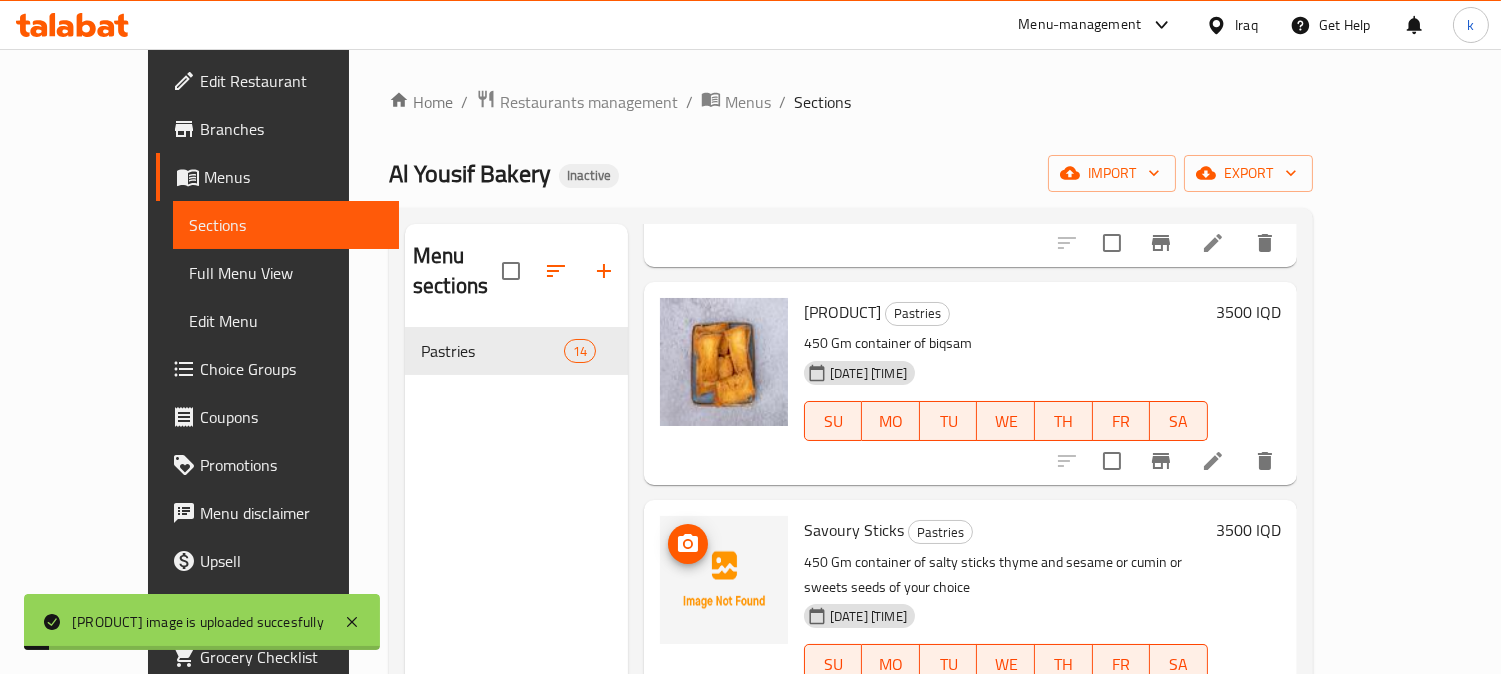click 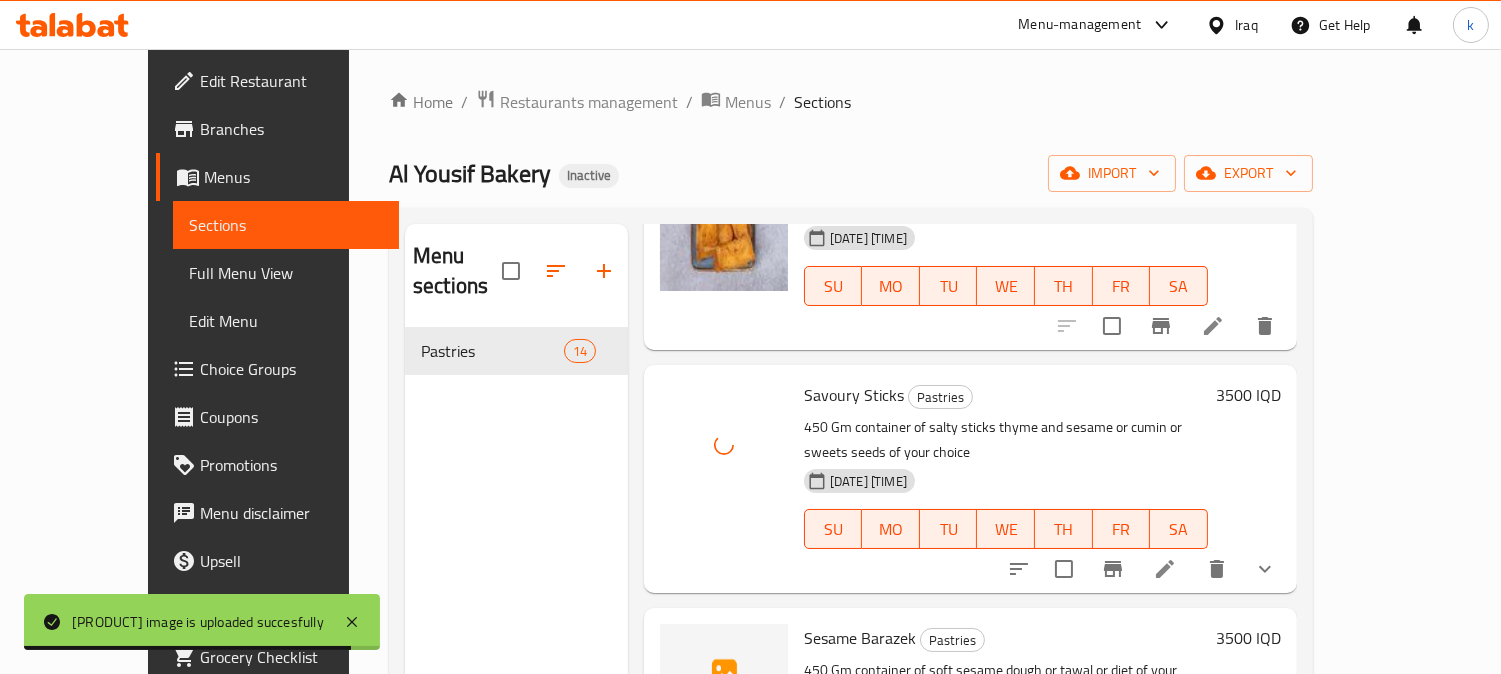 scroll, scrollTop: 2407, scrollLeft: 0, axis: vertical 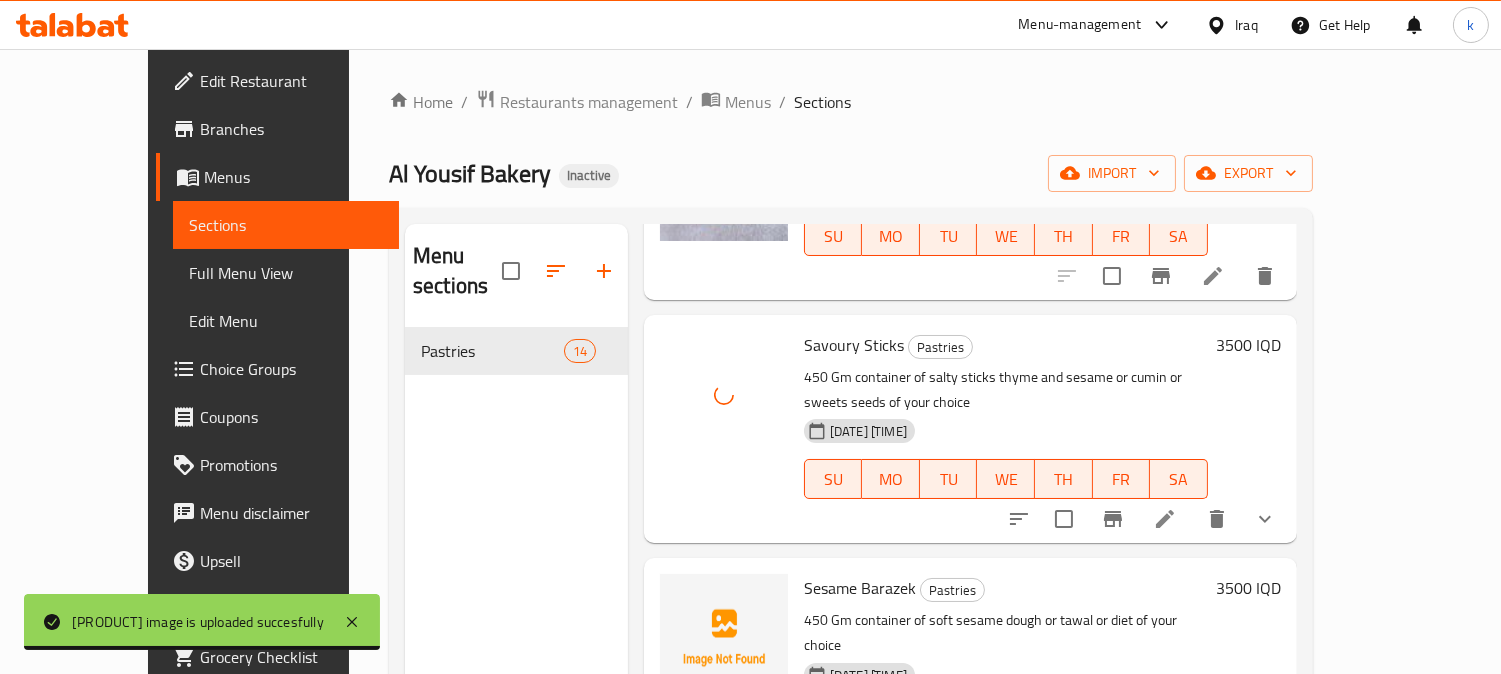 click at bounding box center (1265, 519) 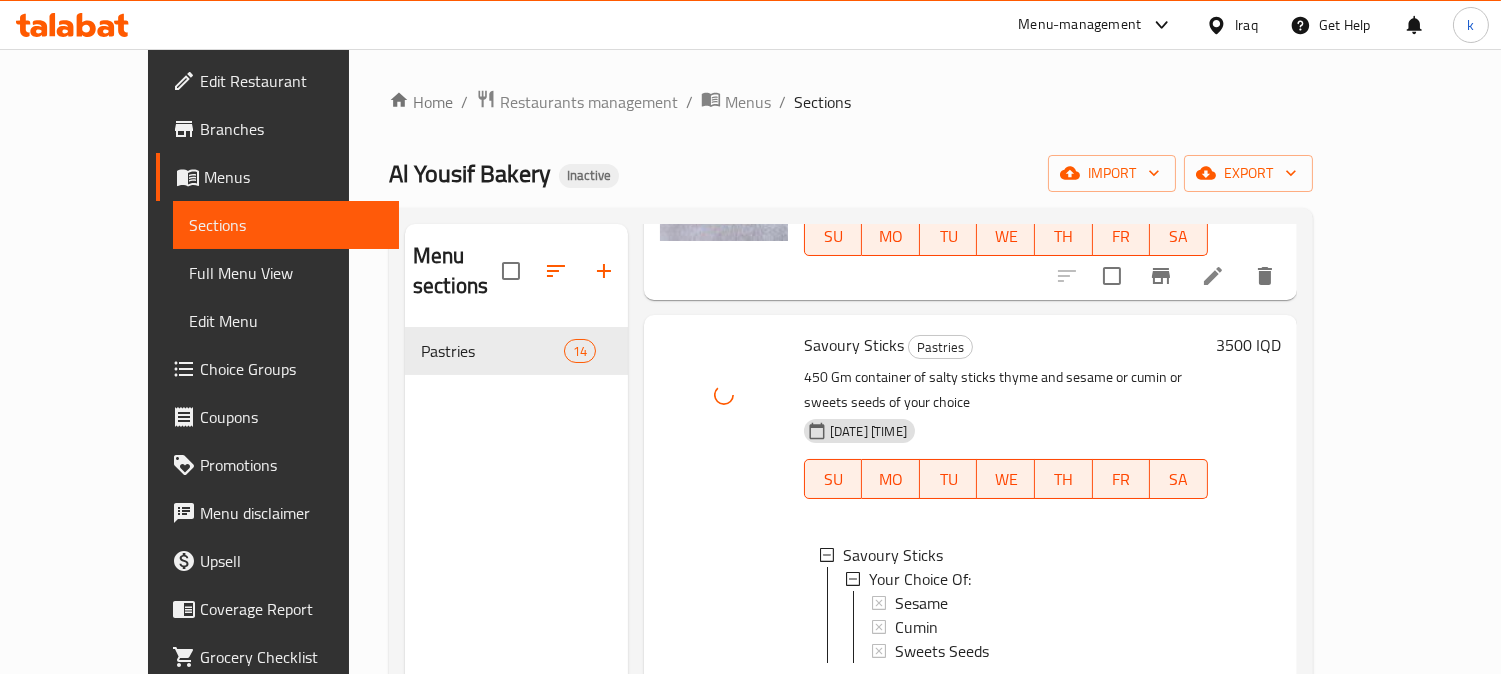 scroll, scrollTop: 2592, scrollLeft: 0, axis: vertical 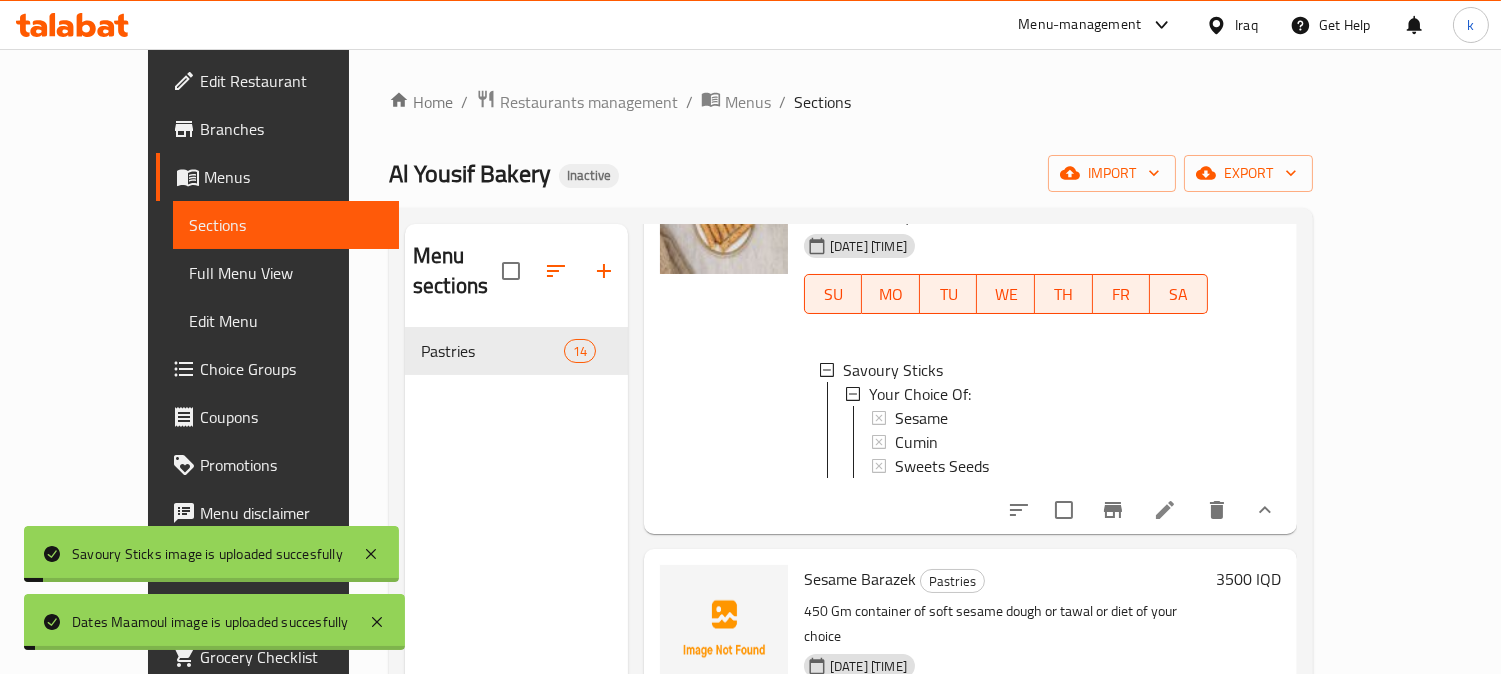 type 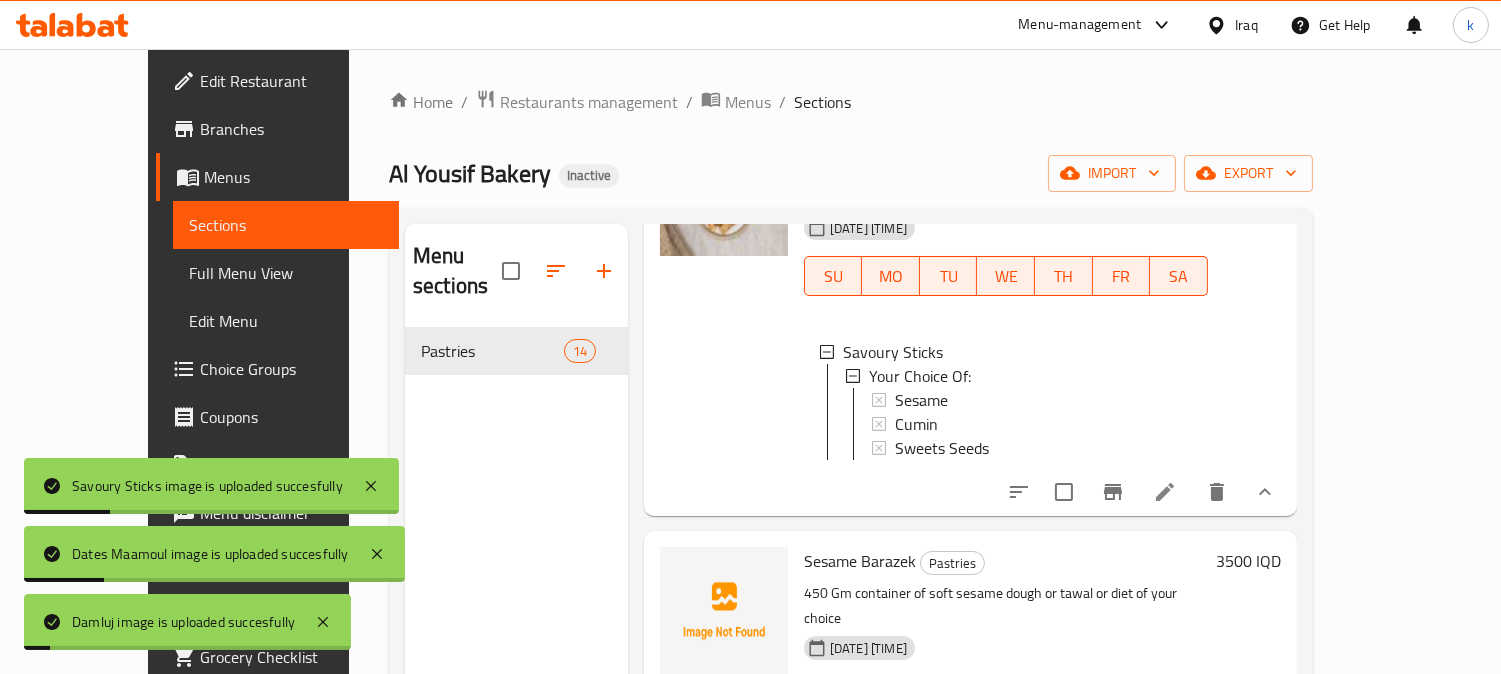 scroll, scrollTop: 2625, scrollLeft: 0, axis: vertical 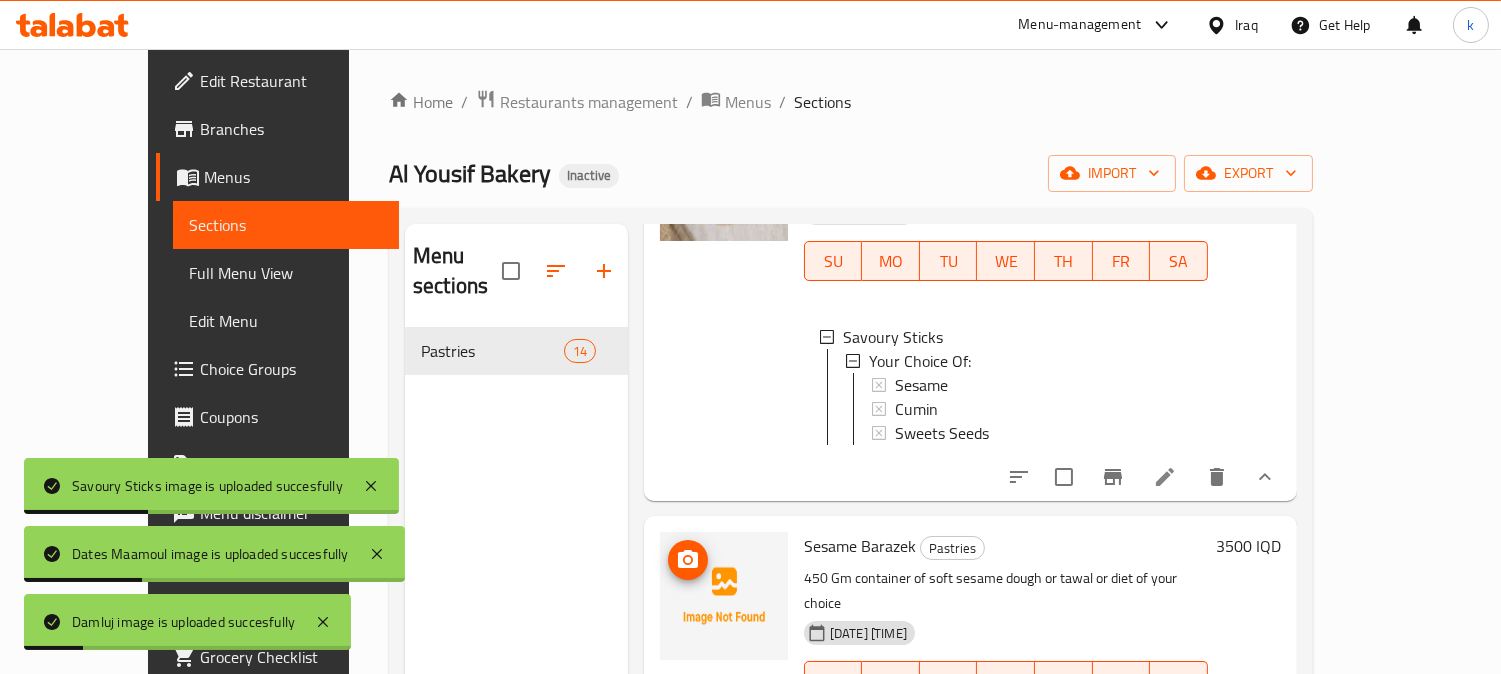 click at bounding box center [688, 560] 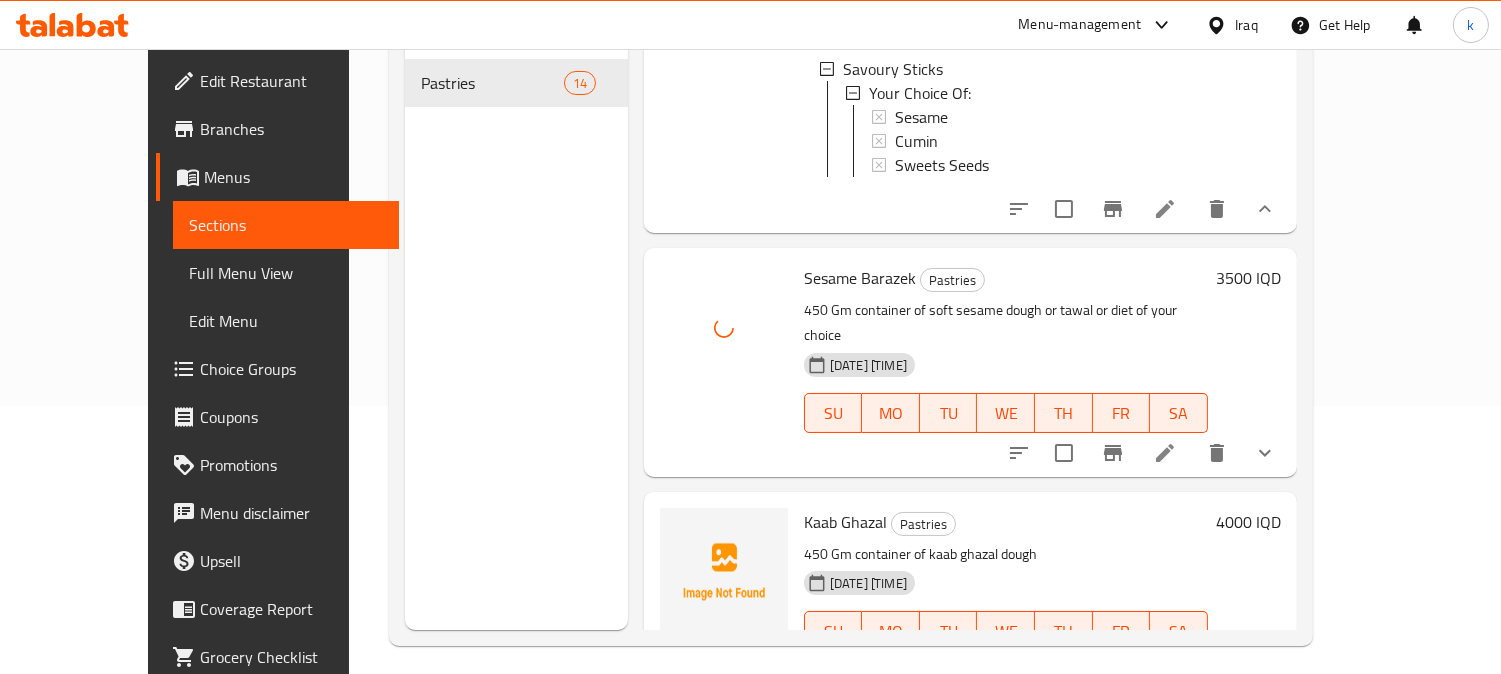 scroll, scrollTop: 280, scrollLeft: 0, axis: vertical 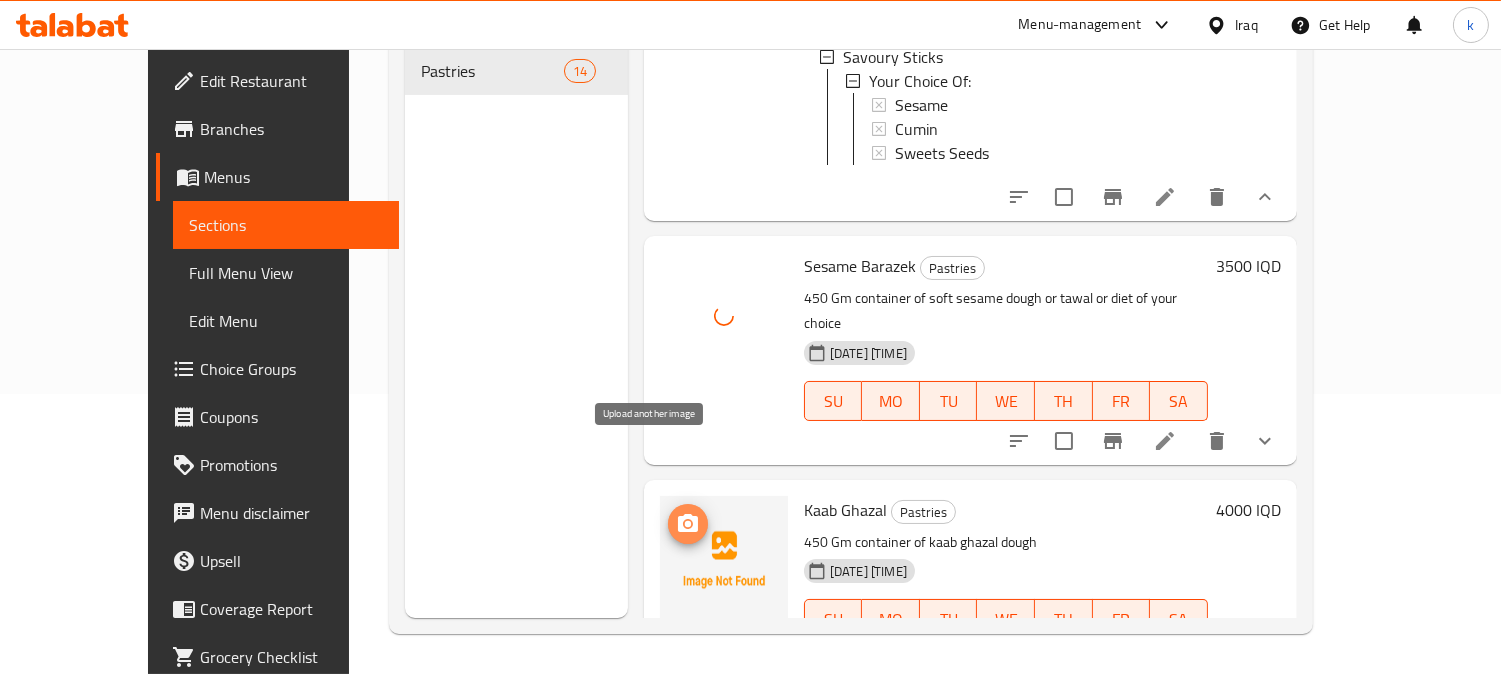 click 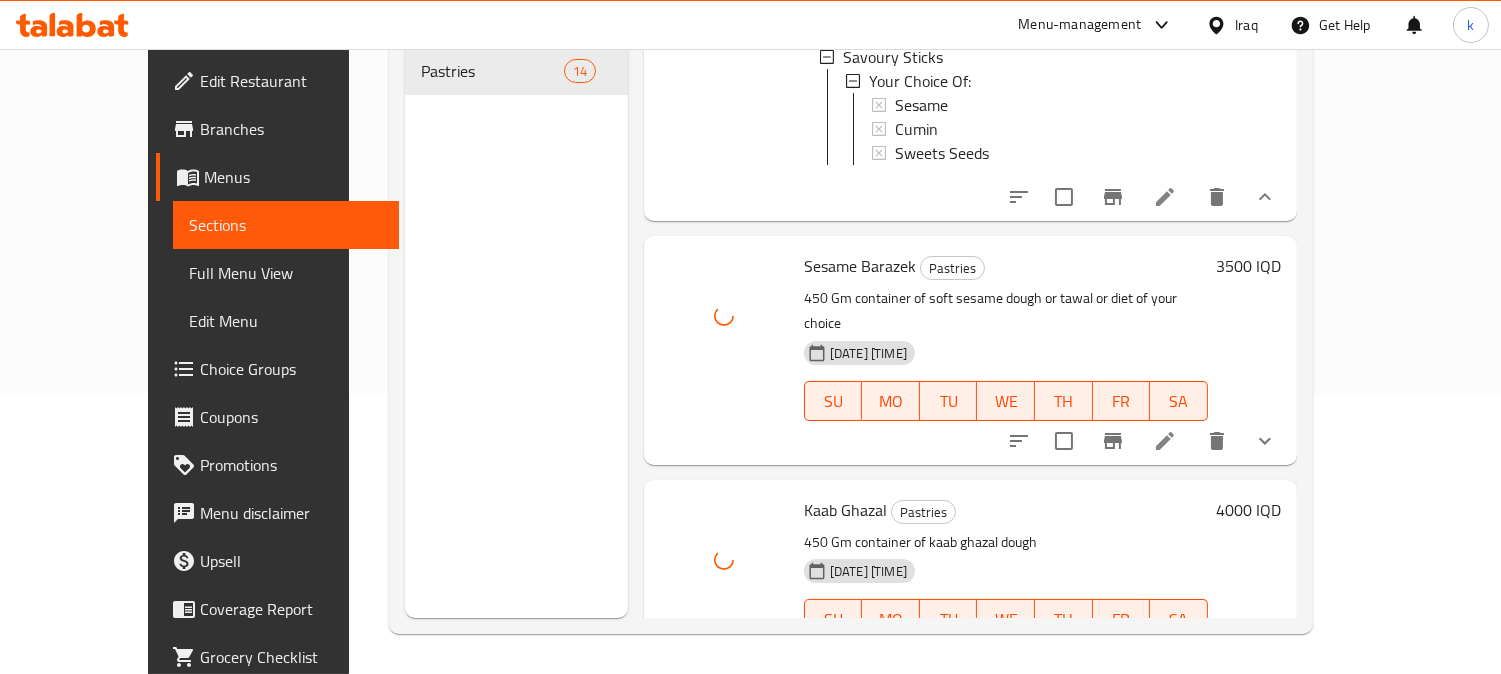 type 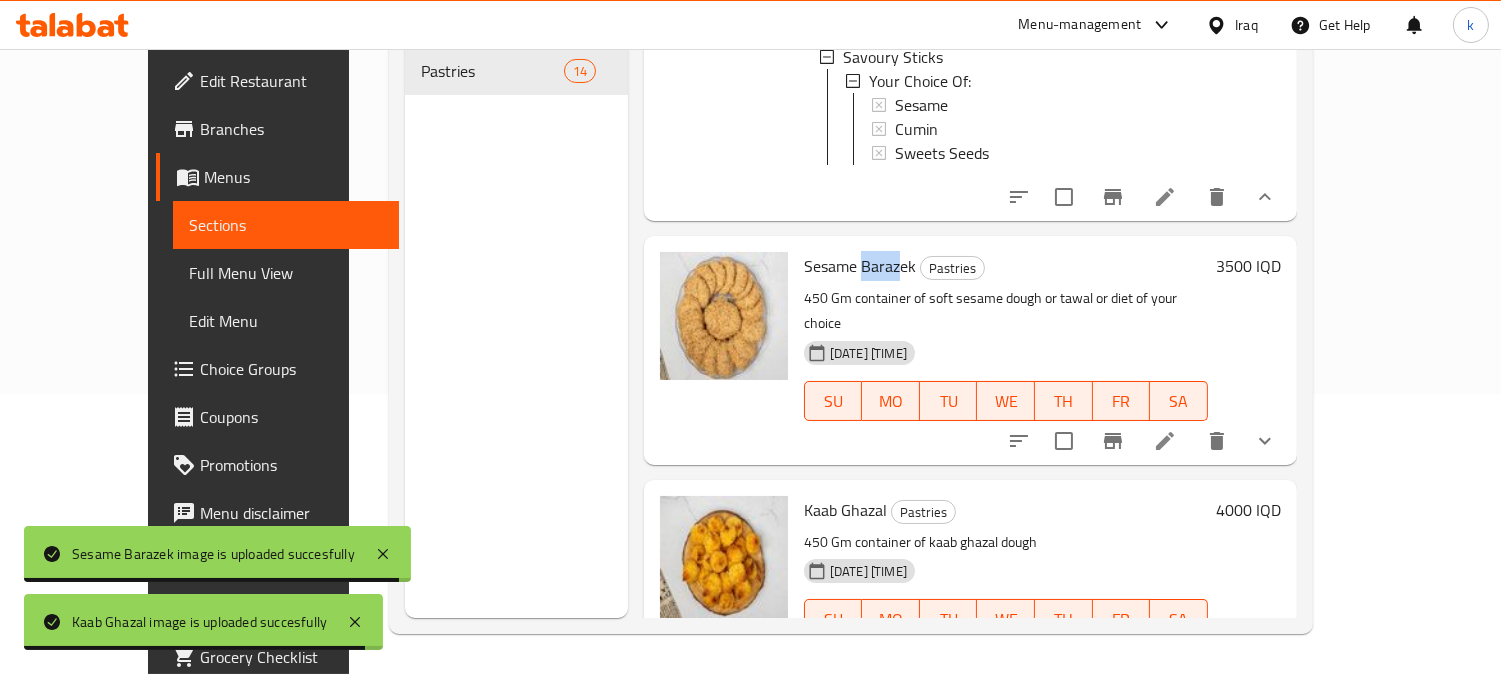 drag, startPoint x: 825, startPoint y: 230, endPoint x: 862, endPoint y: 230, distance: 37 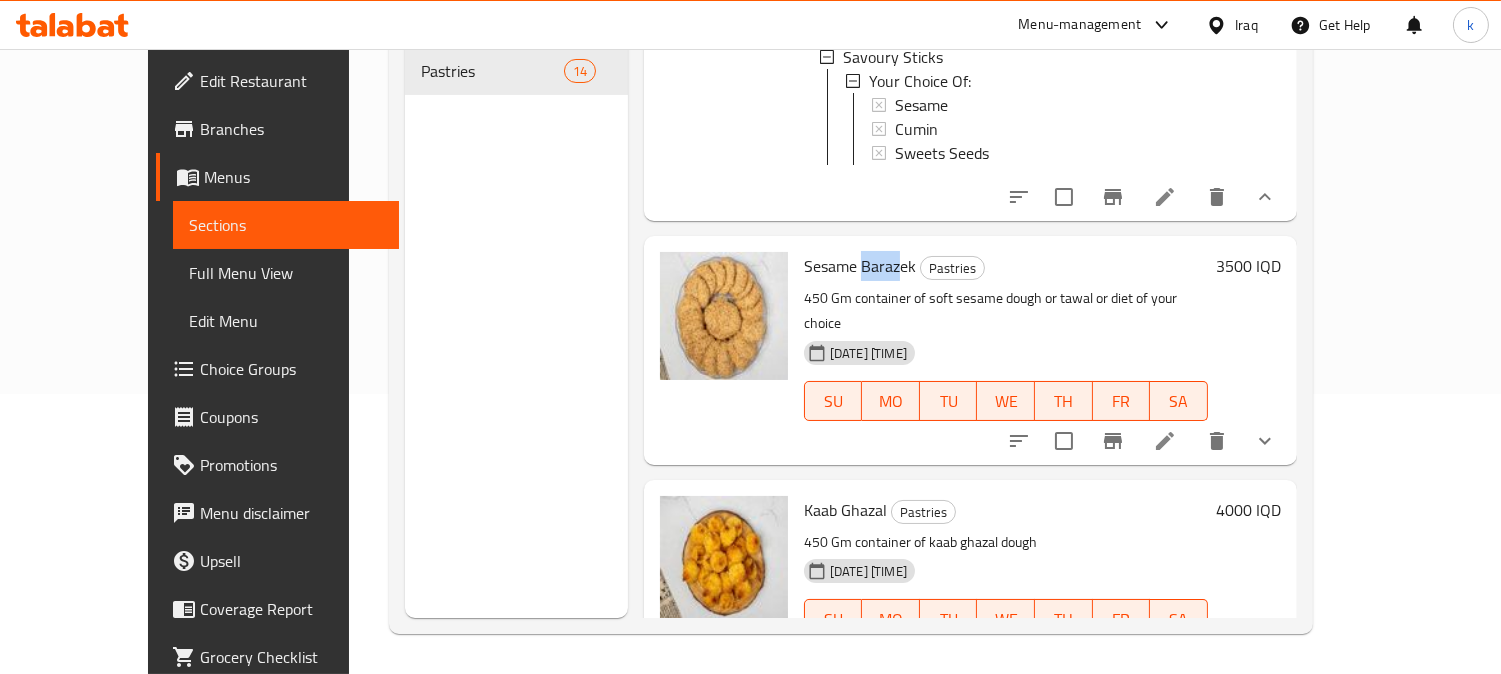 drag, startPoint x: 856, startPoint y: 231, endPoint x: 897, endPoint y: 246, distance: 43.65776 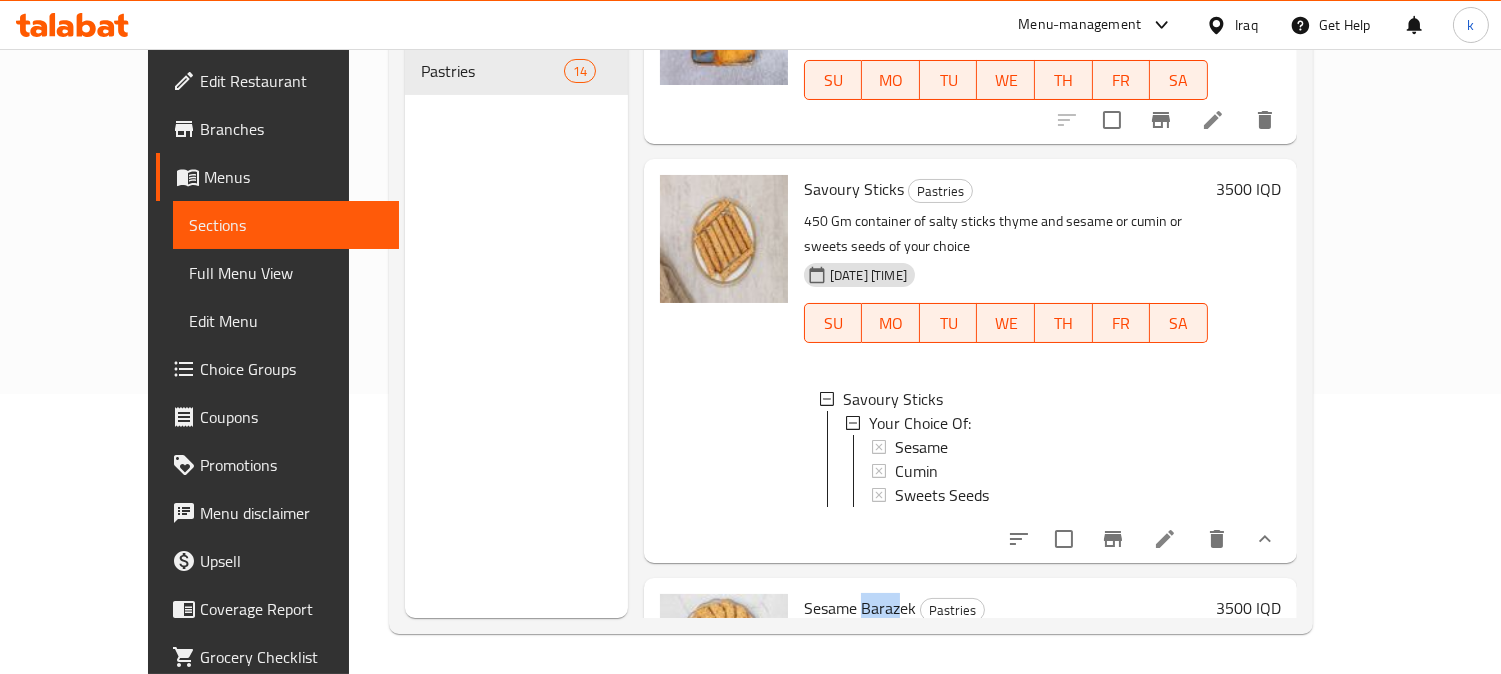 scroll, scrollTop: 2625, scrollLeft: 0, axis: vertical 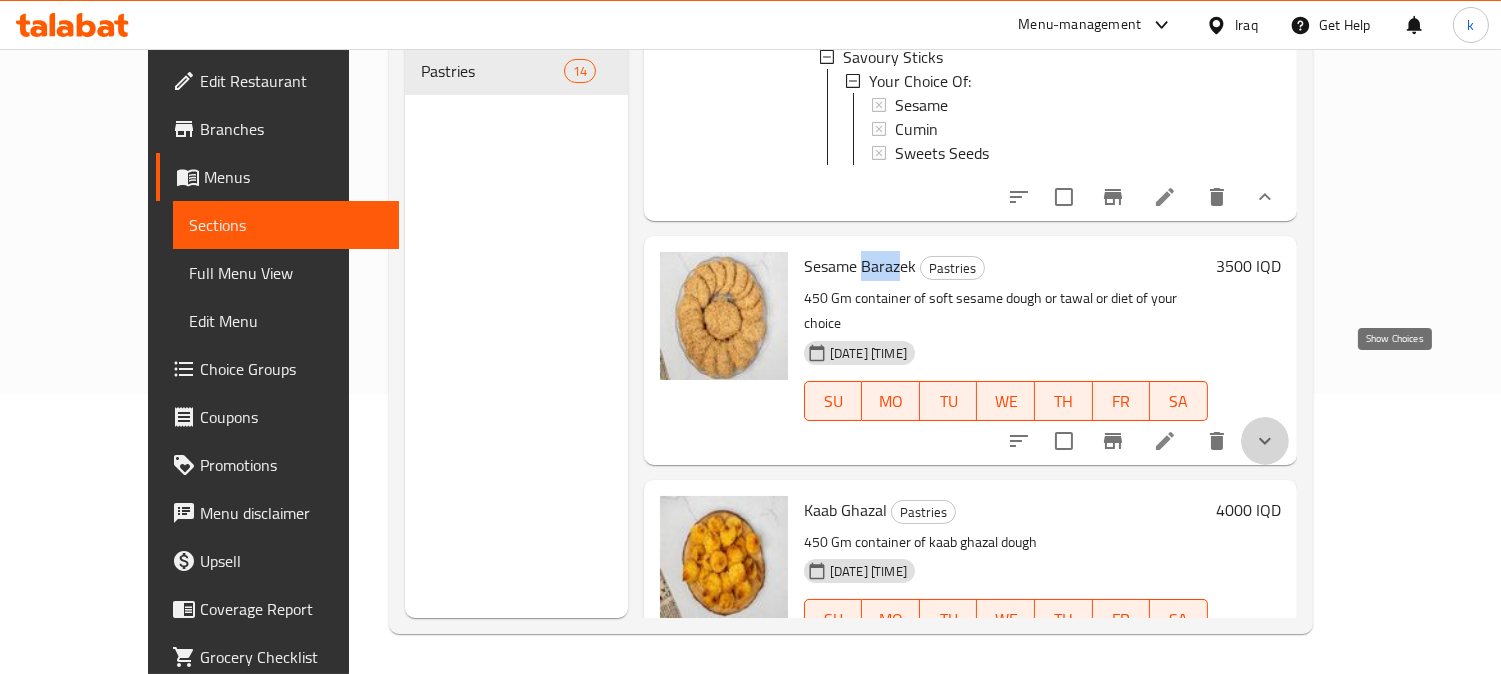 click 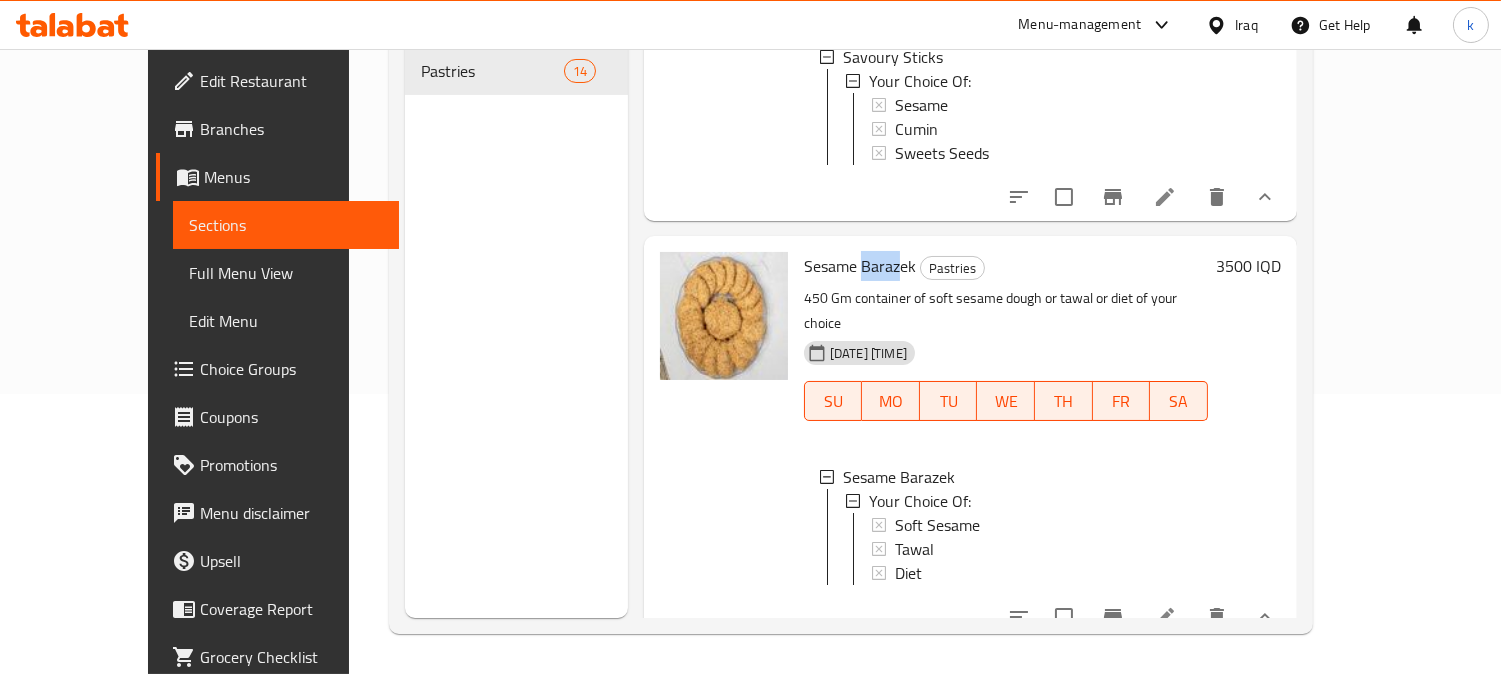 click on "Full Menu View" at bounding box center [286, 273] 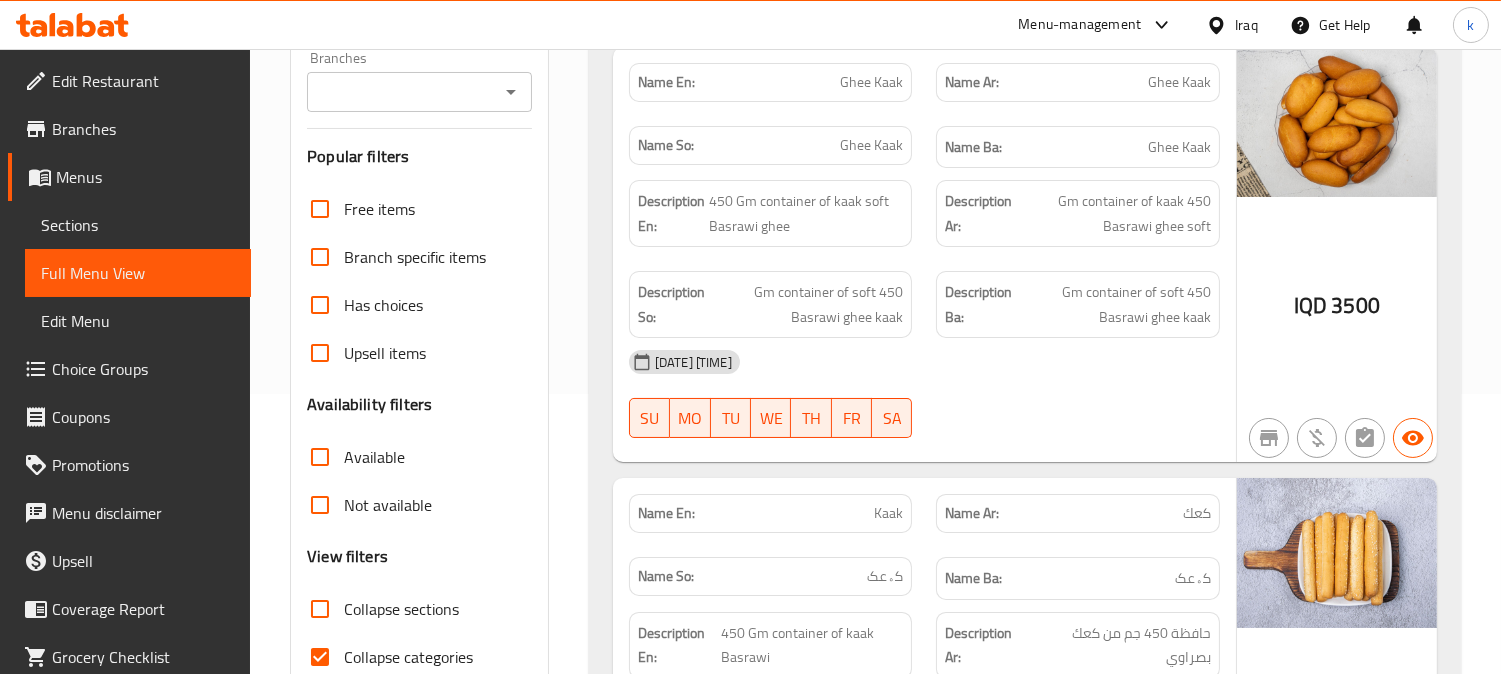 click on "Branches" at bounding box center (403, 92) 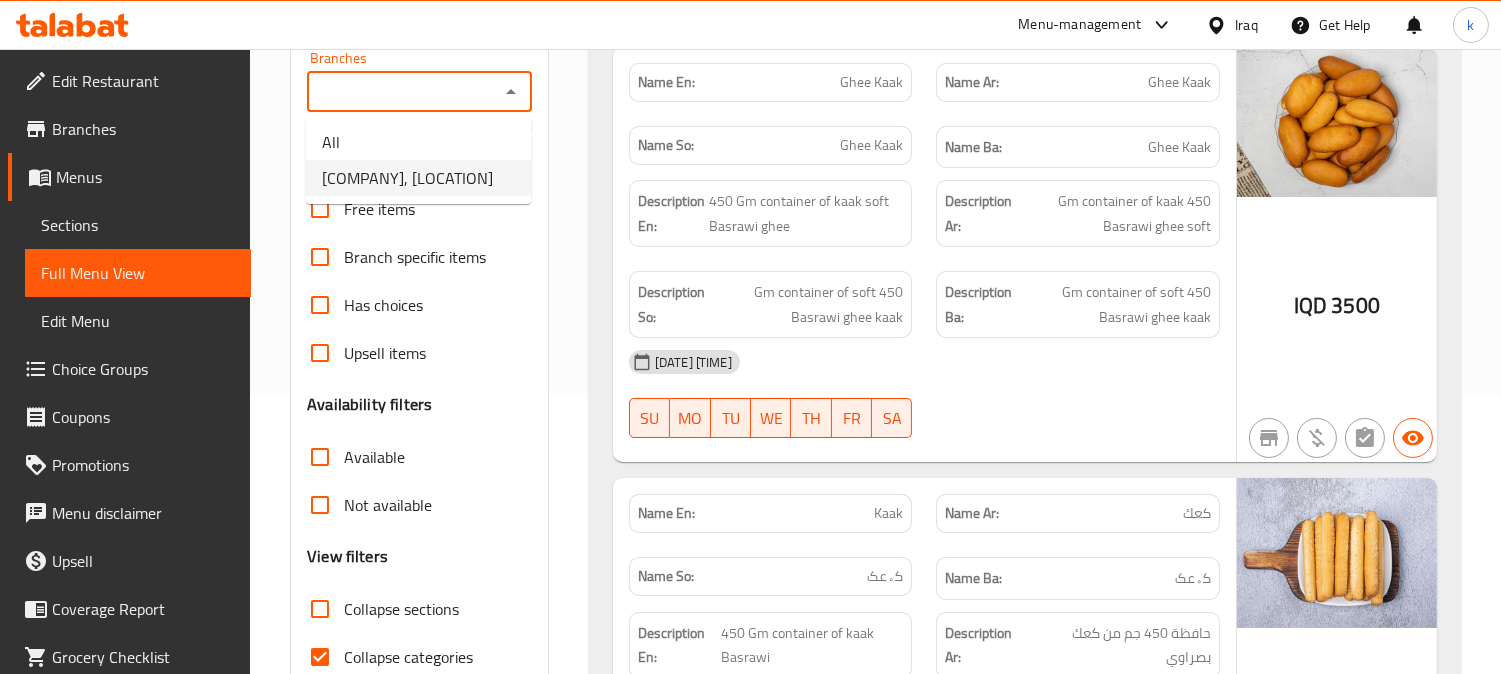click on "[COMPANY], [LOCATION]" at bounding box center [407, 178] 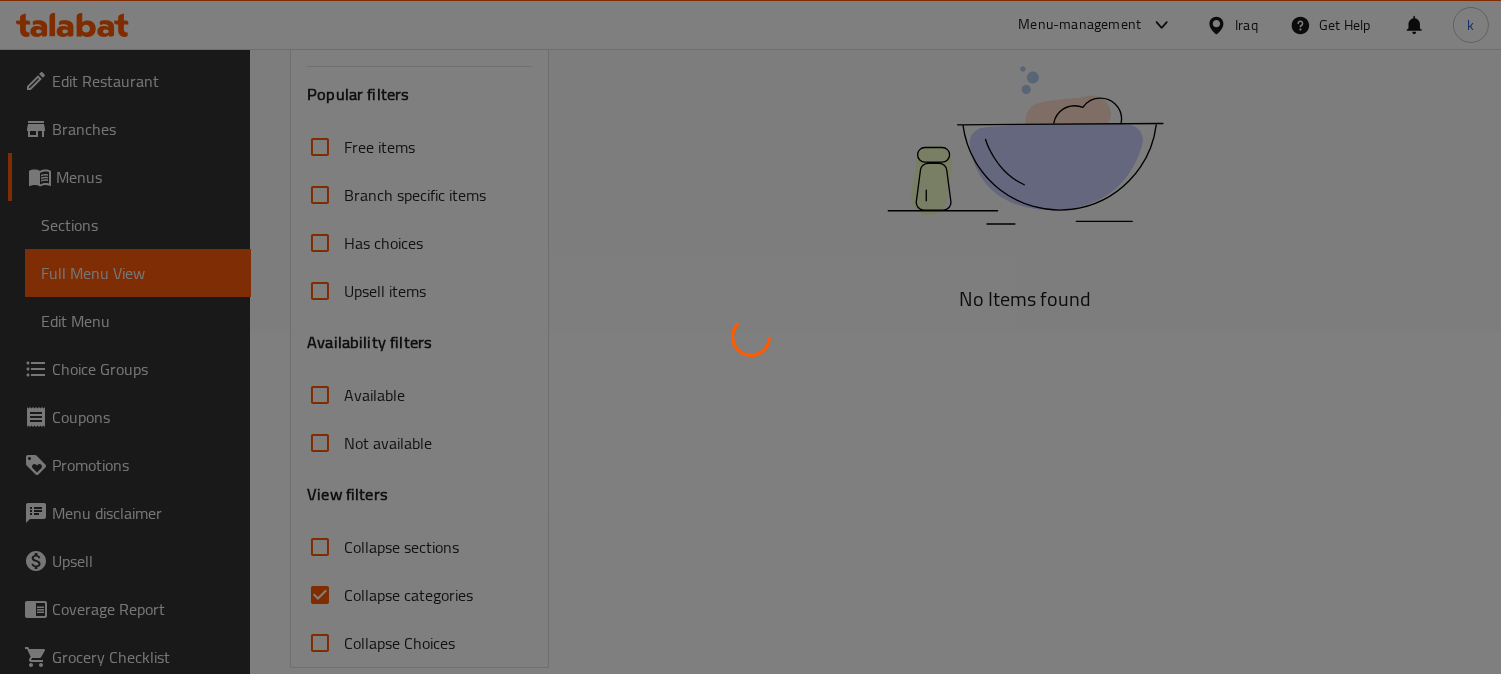 scroll, scrollTop: 376, scrollLeft: 0, axis: vertical 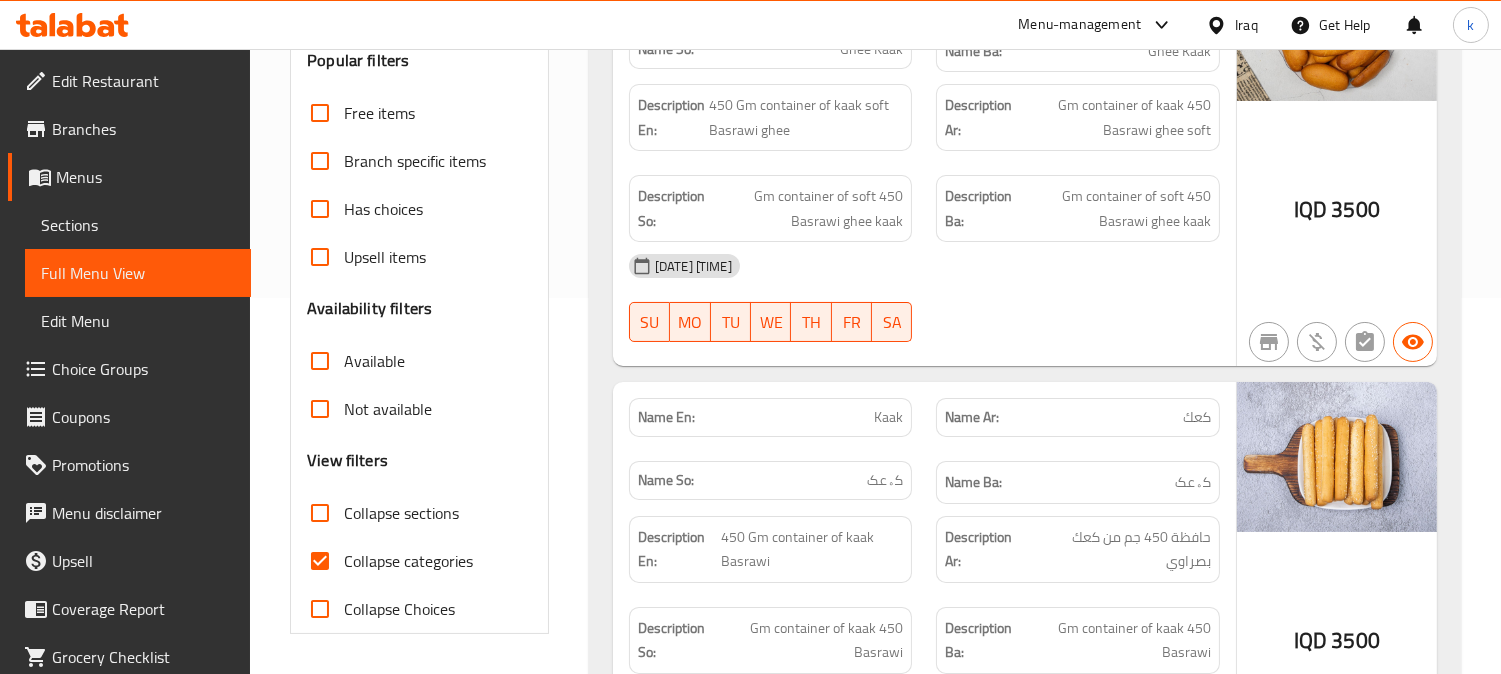 click on "Collapse categories" at bounding box center [320, 561] 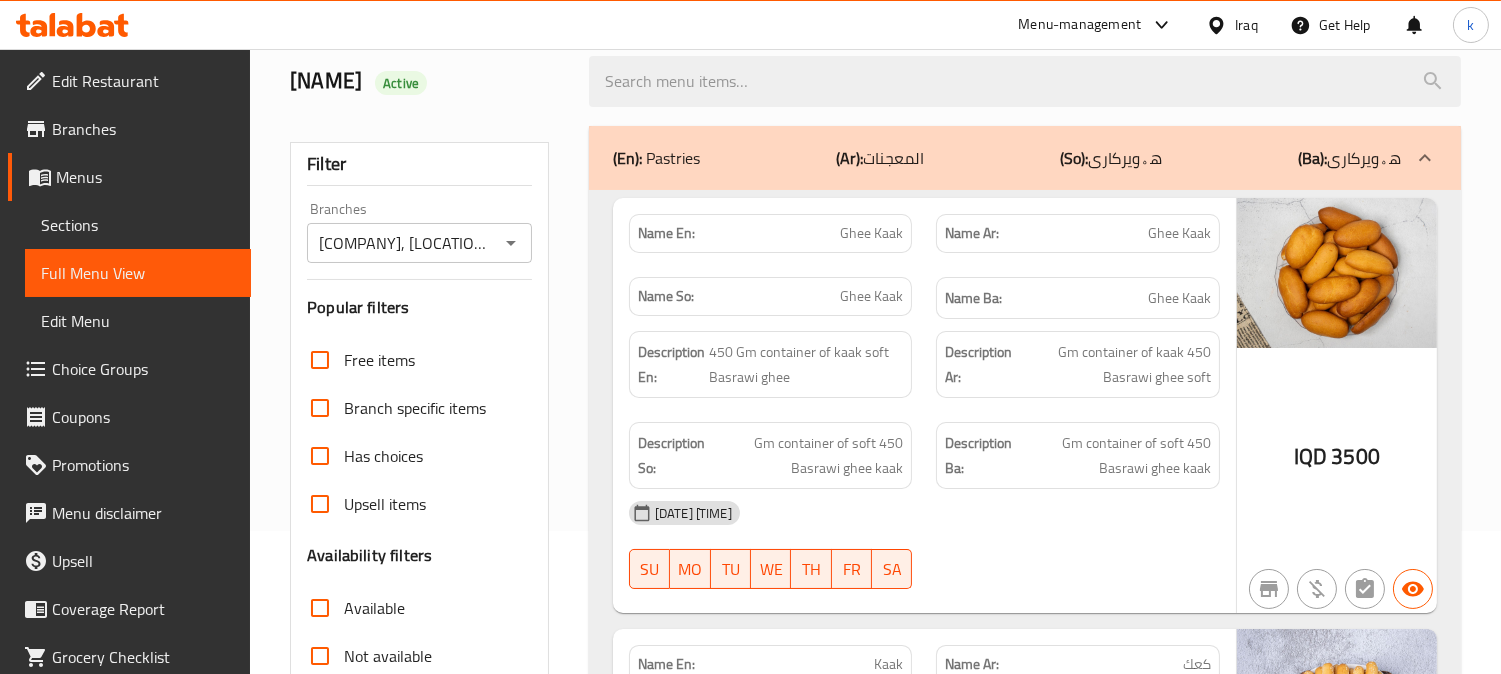 scroll, scrollTop: 185, scrollLeft: 0, axis: vertical 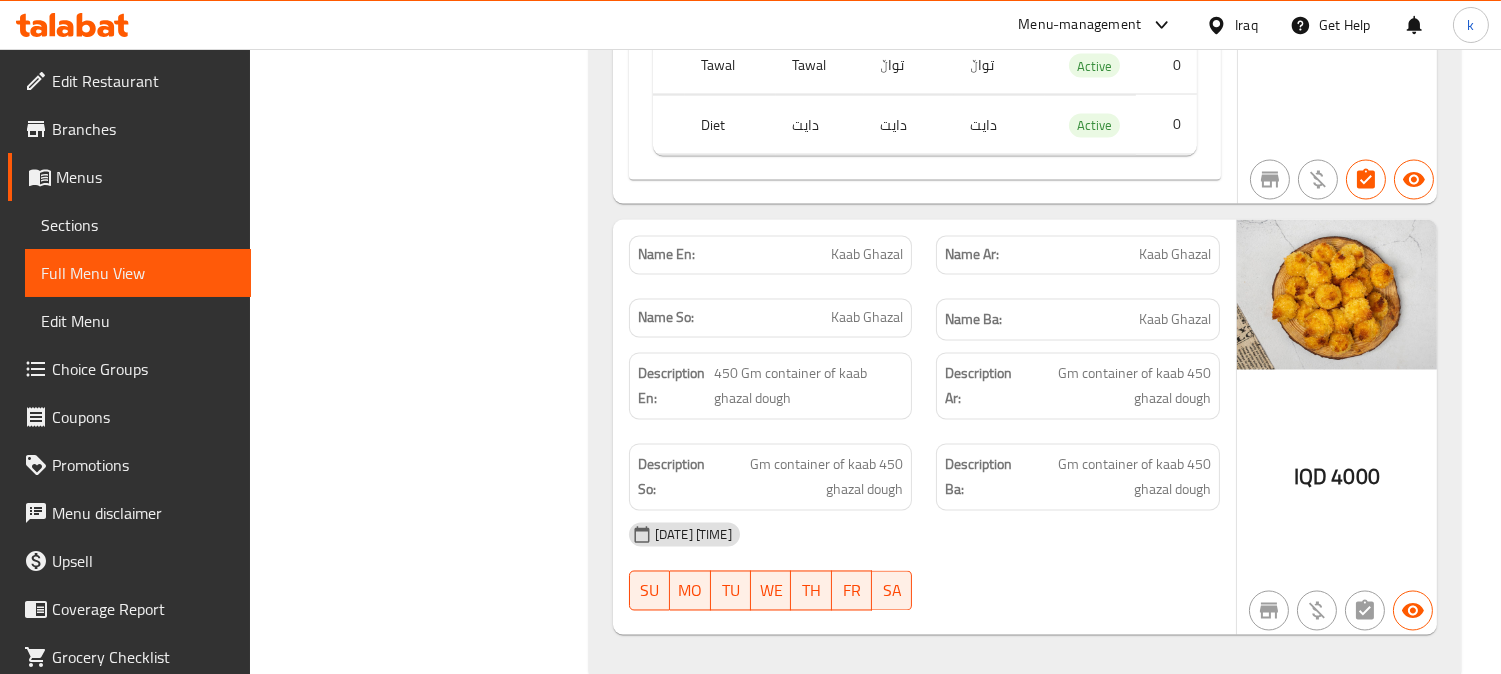 click 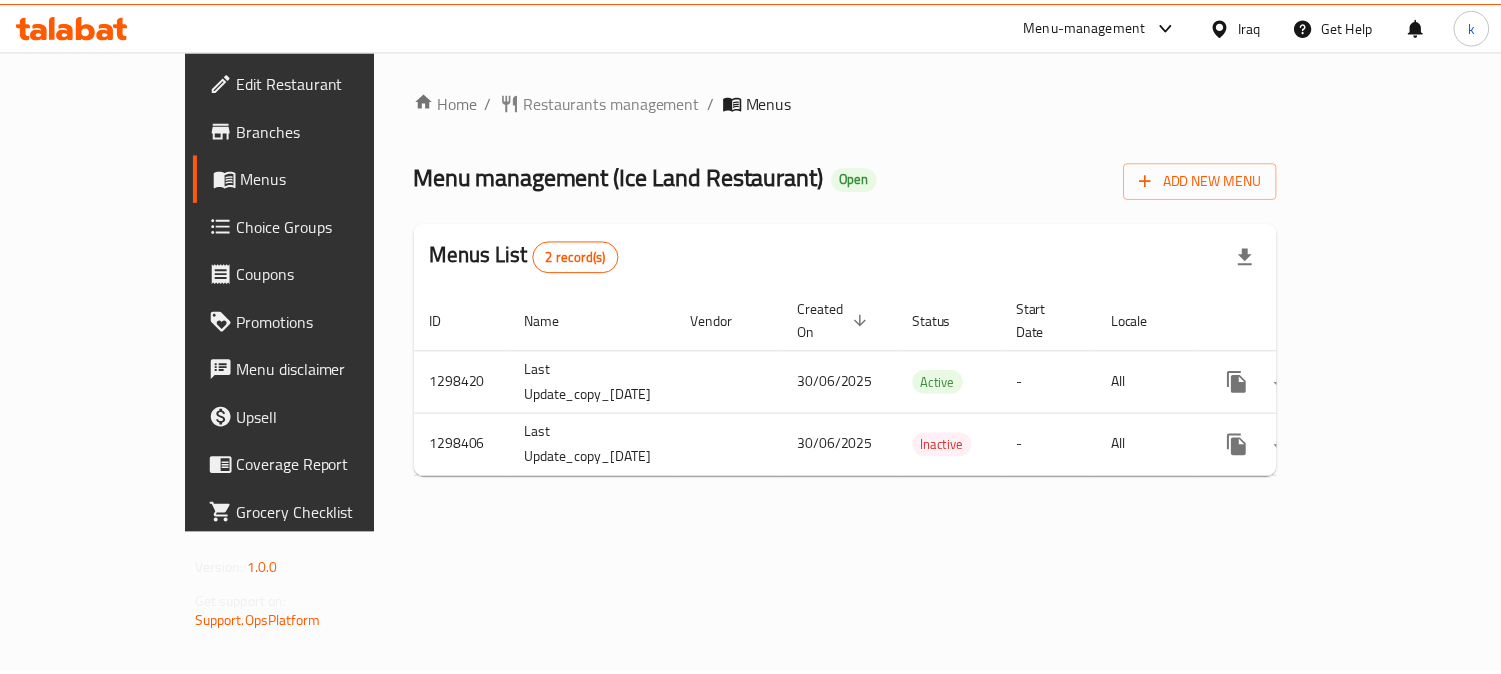 scroll, scrollTop: 0, scrollLeft: 0, axis: both 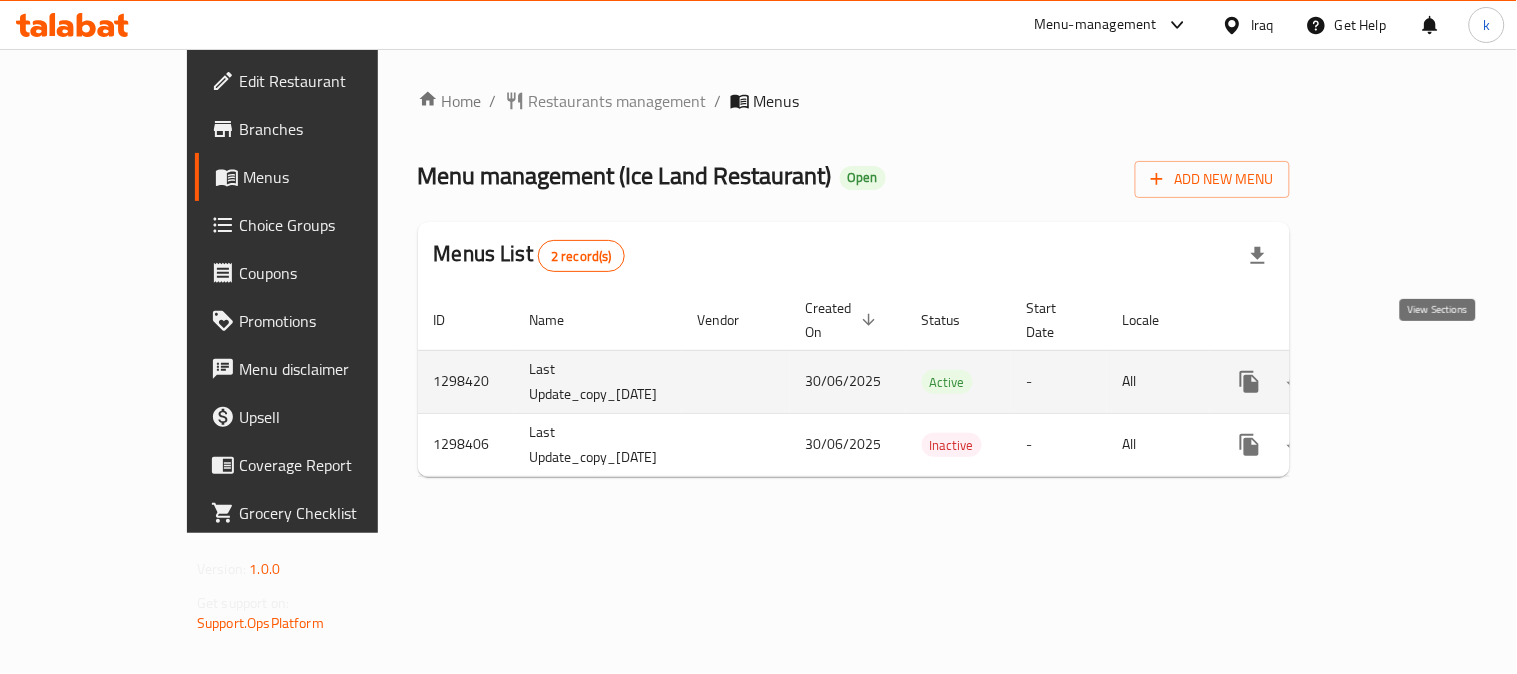 click 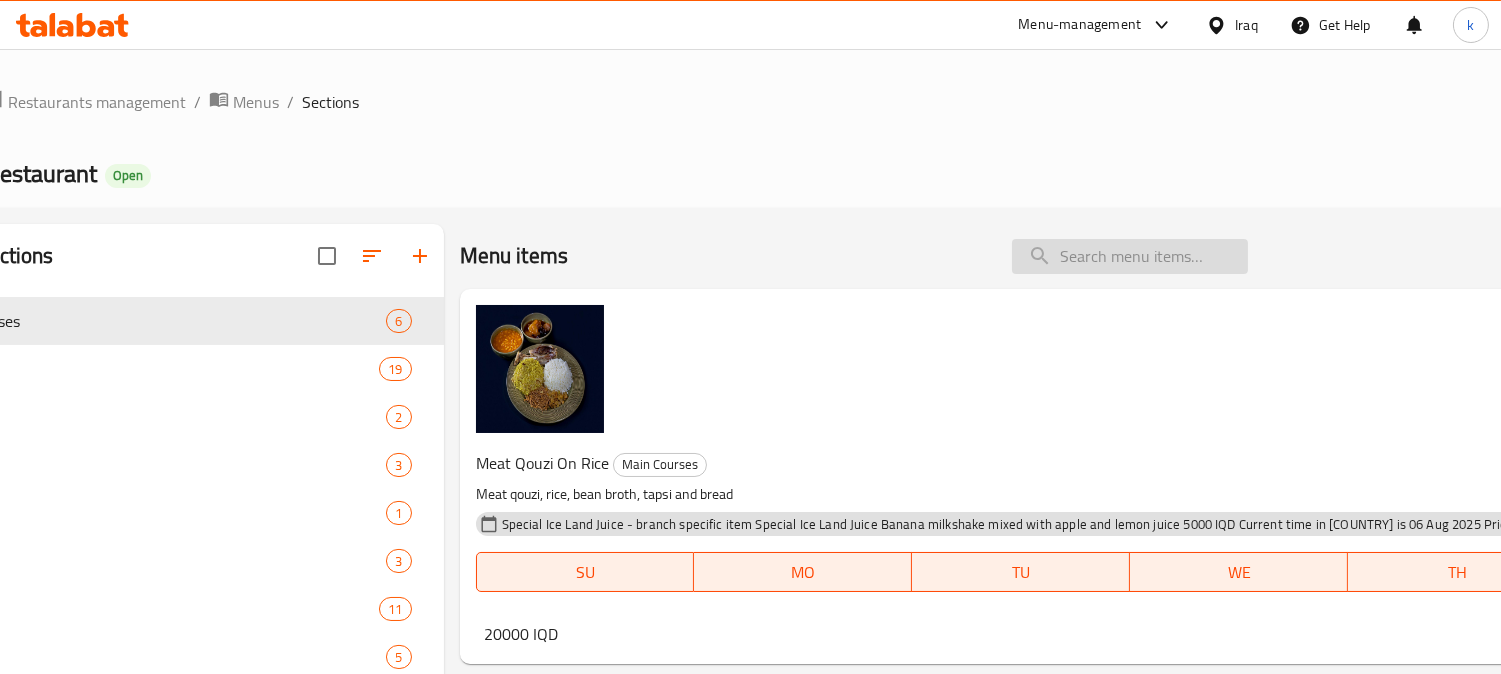 click at bounding box center [1130, 256] 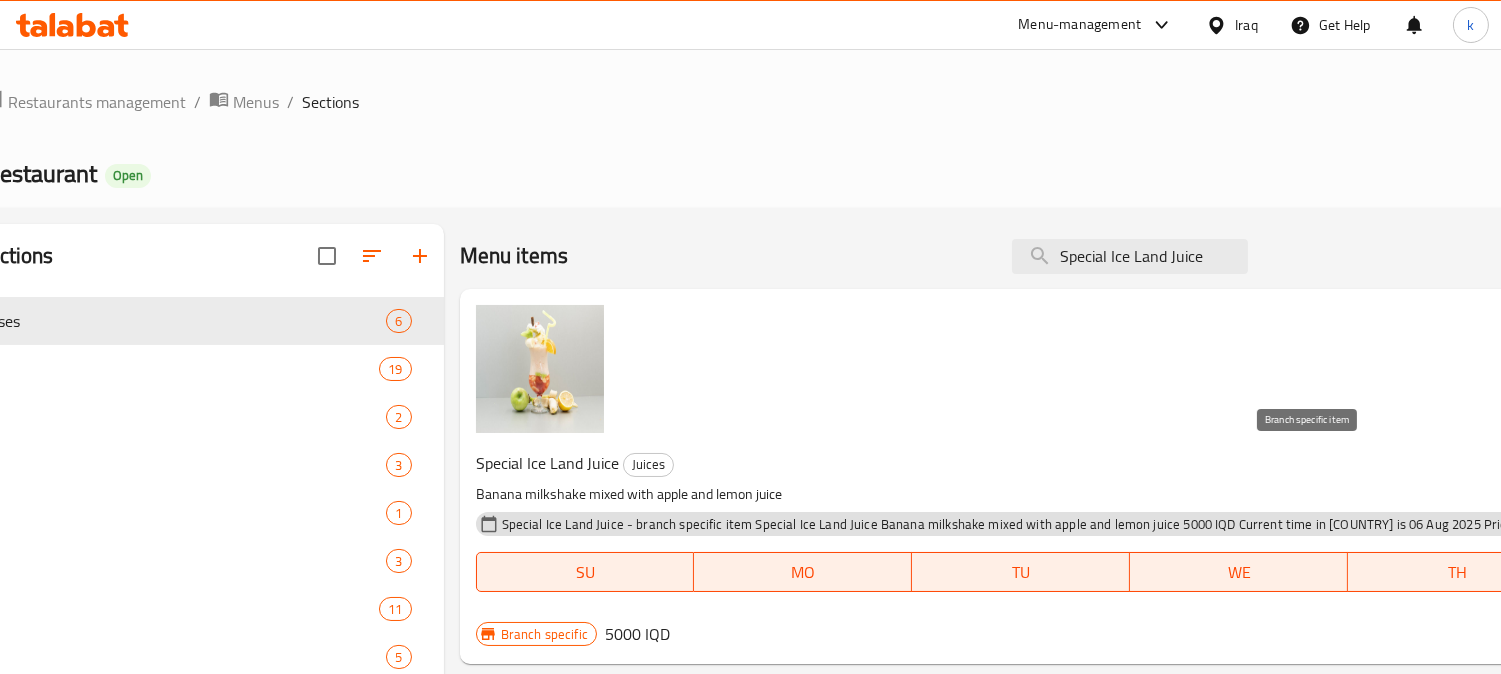 type on "Special Ice Land Juice" 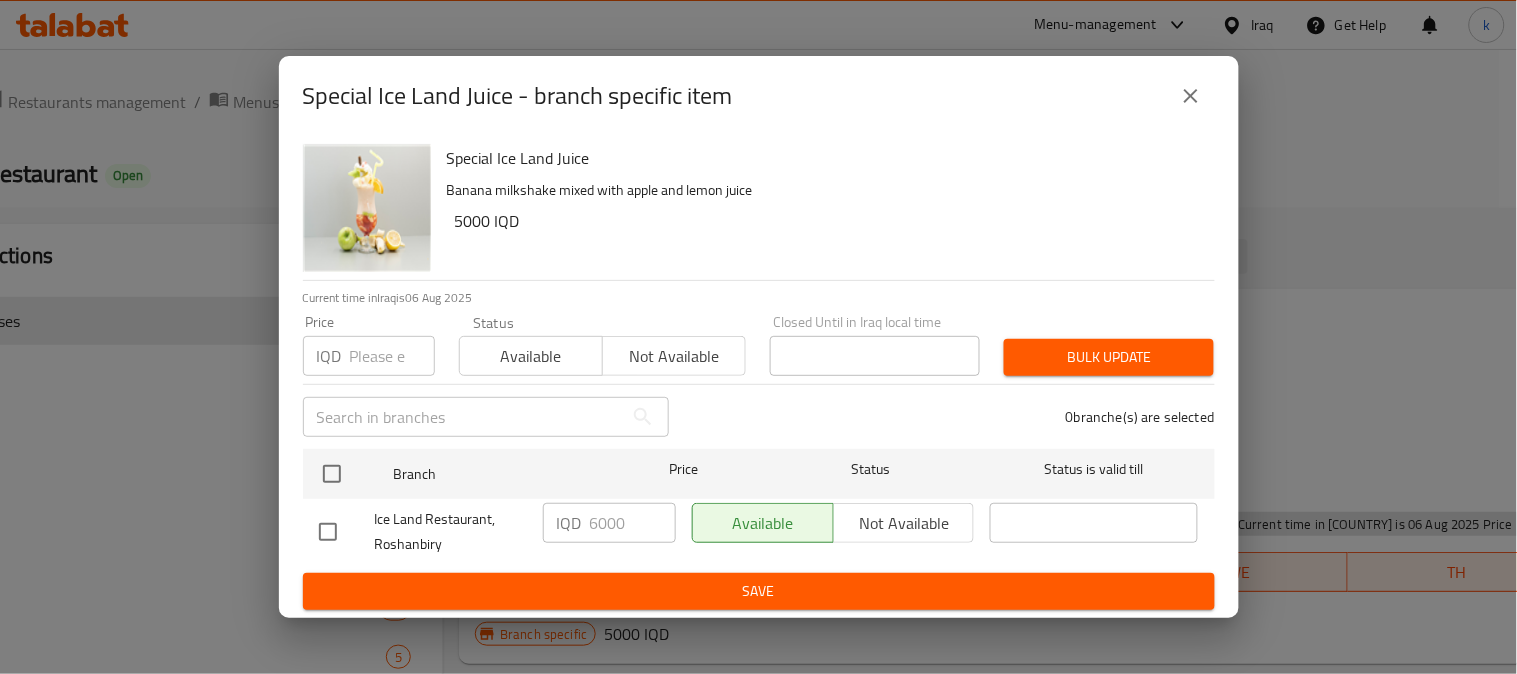 click on "Special Ice Land Juice - branch specific item Special Ice Land Juice Banana milkshake mixed with apple and lemon juice 5000   IQD Current time in  Iraq  is  06 Aug 2025   Price IQD Price Status Available Not available Closed Until in Iraq local time Closed Until in Iraq local time Bulk update ​ 0  branche(s) are selected Branch Price Status Status is valid till Ice Land Restaurant, Roshanbiry IQD 6000 ​ Available Not available ​ Save" at bounding box center [758, 337] 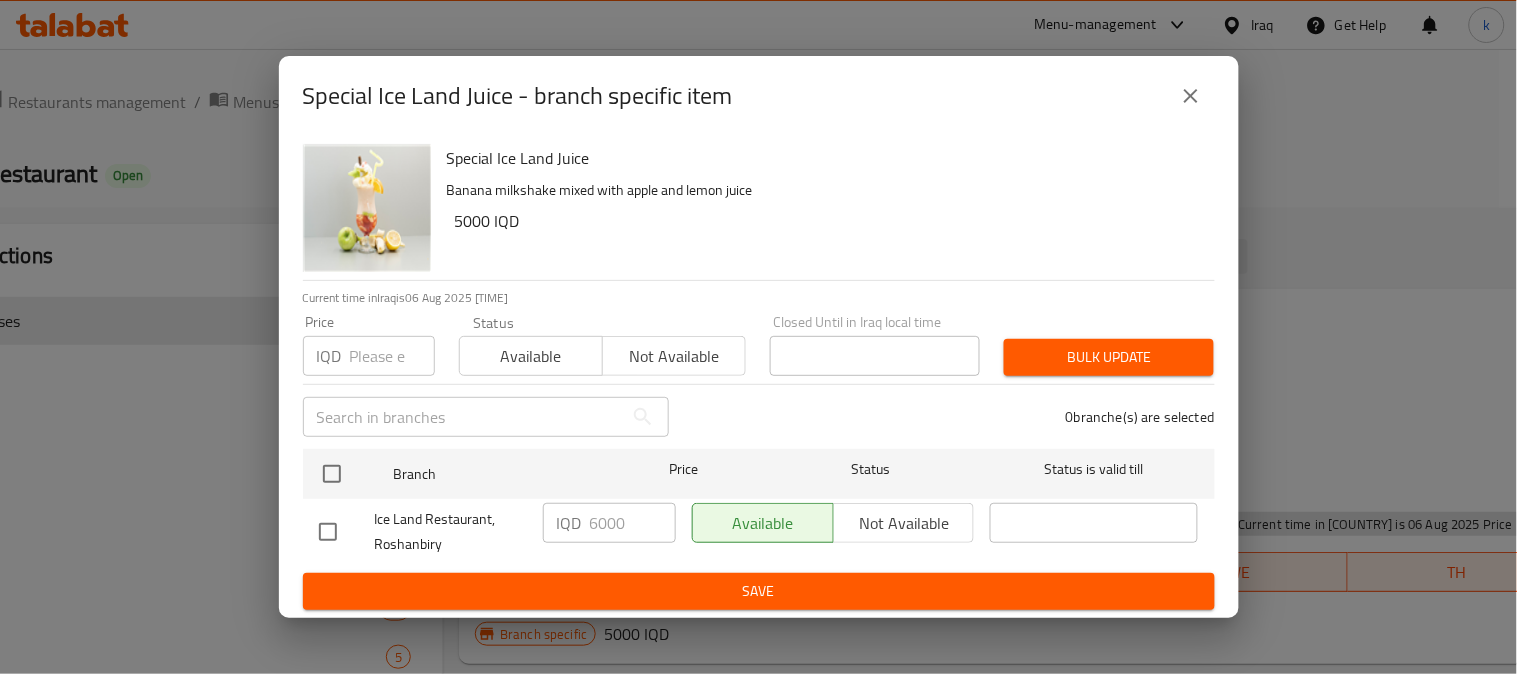 click at bounding box center [1191, 96] 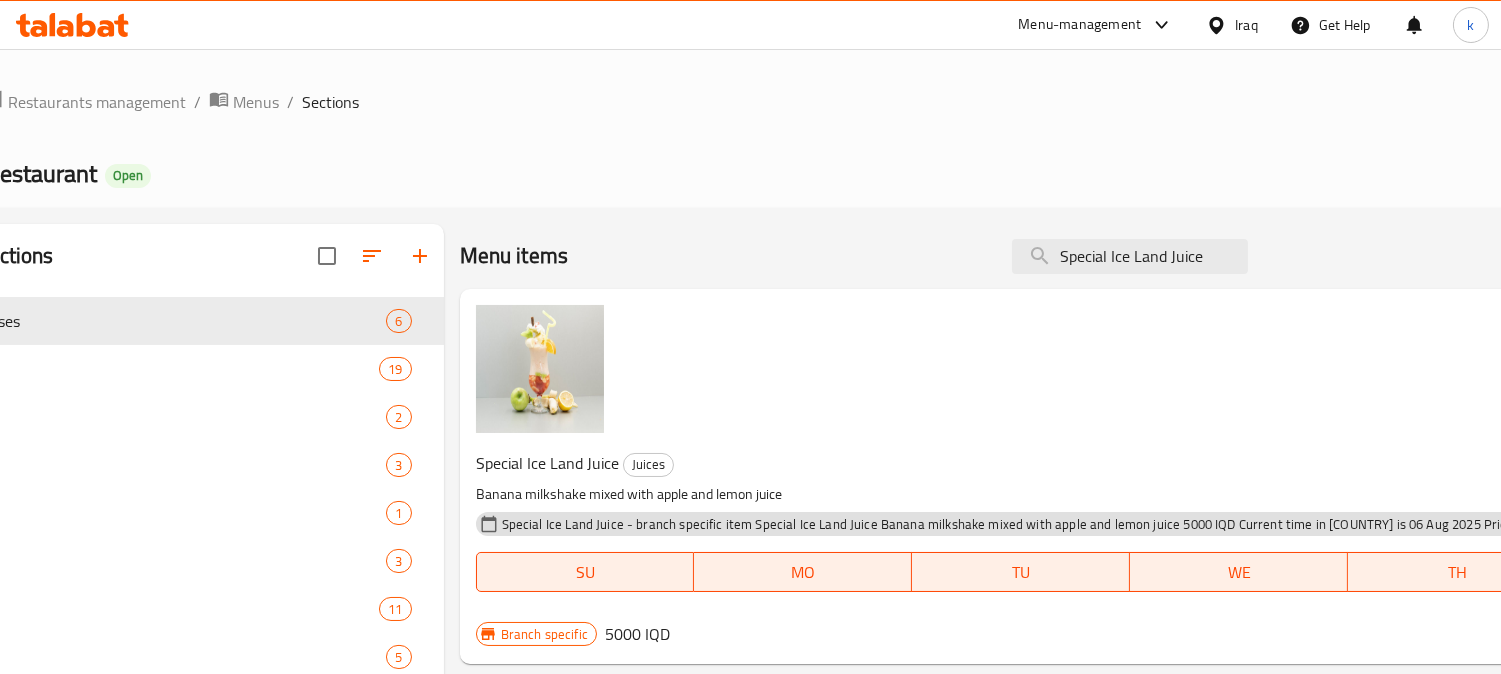drag, startPoint x: 1391, startPoint y: 316, endPoint x: 1193, endPoint y: 383, distance: 209.0287 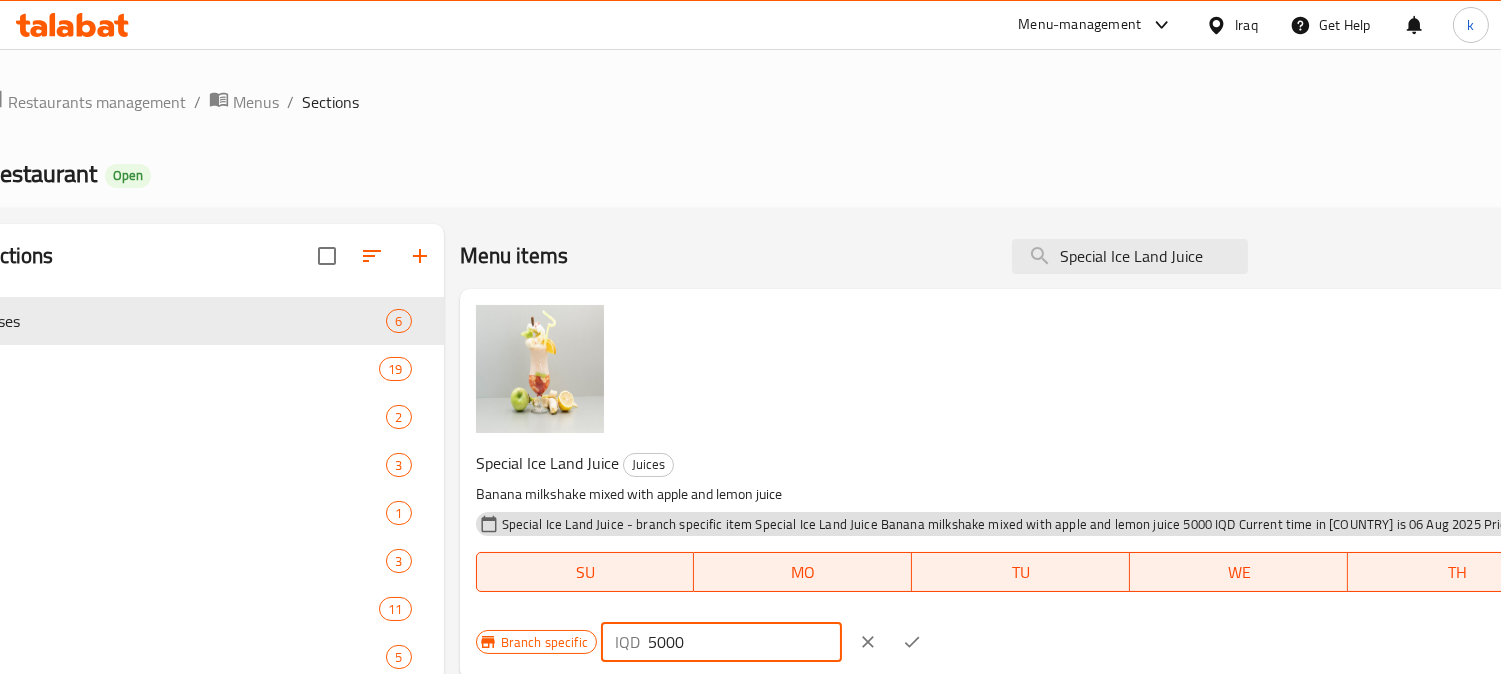 drag, startPoint x: 943, startPoint y: 496, endPoint x: 933, endPoint y: 500, distance: 10.770329 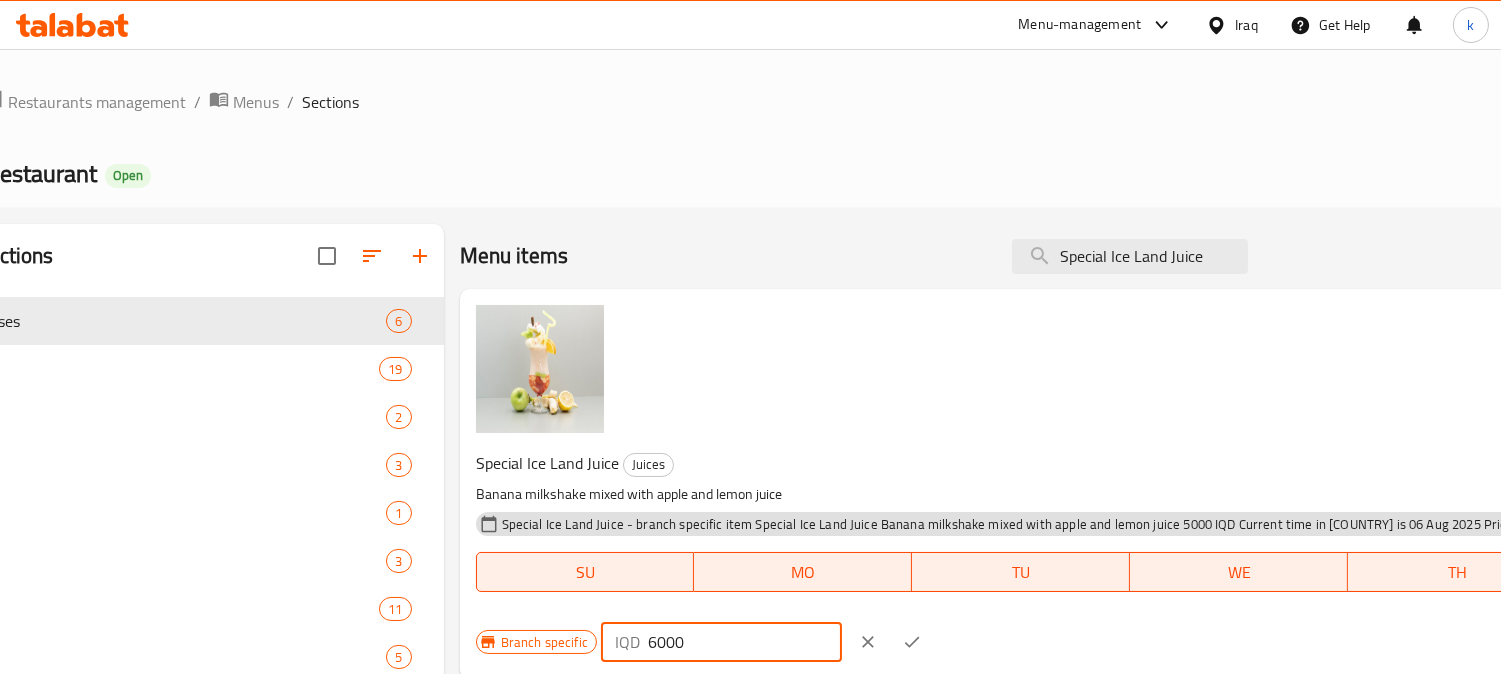 type on "6000" 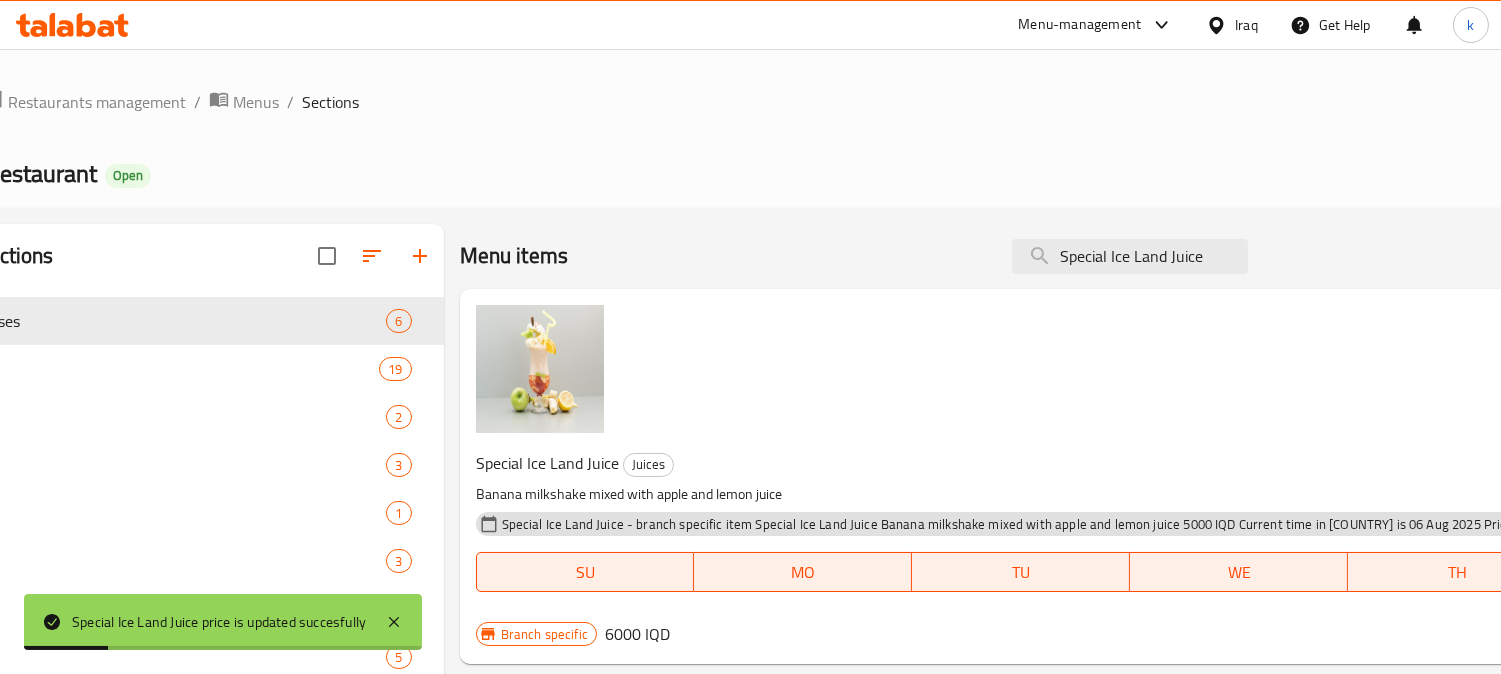 click on "Full Menu View" at bounding box center (-451, 273) 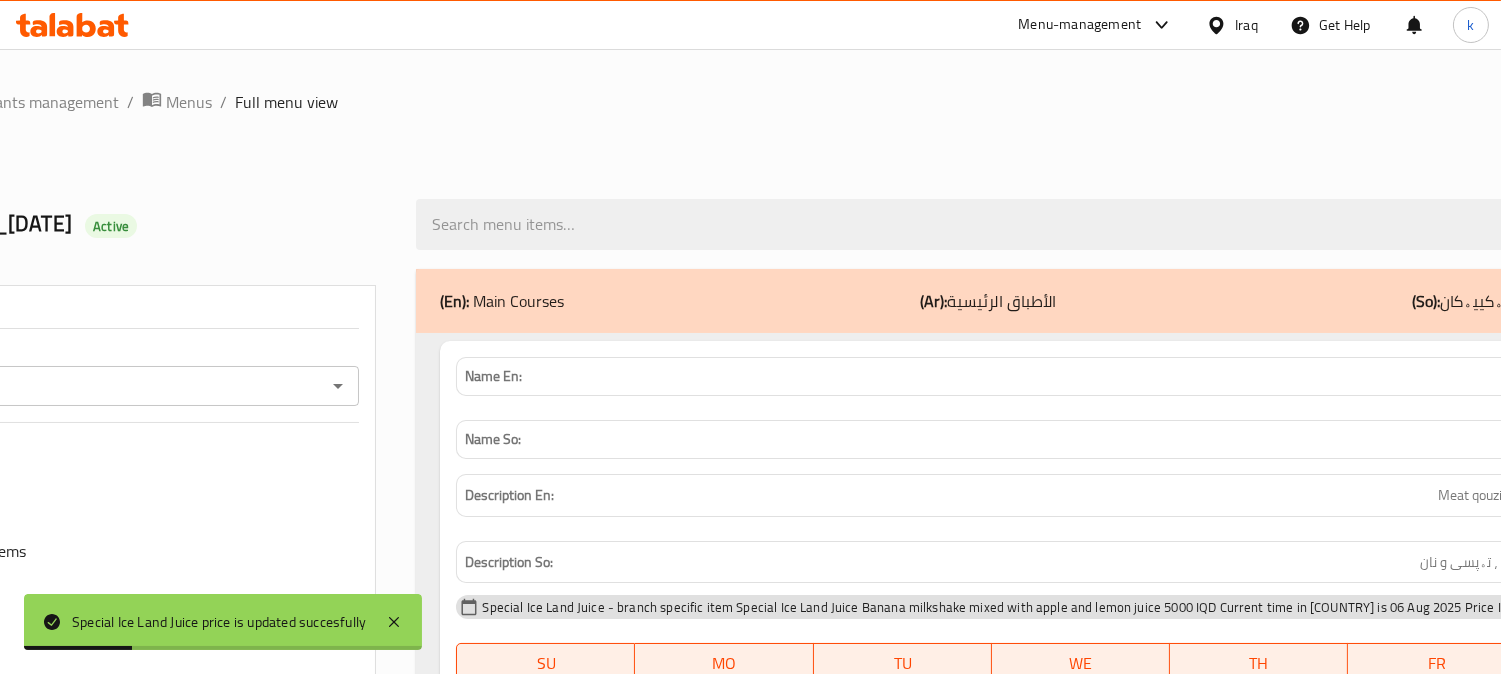 click on "Branches" at bounding box center (86, 386) 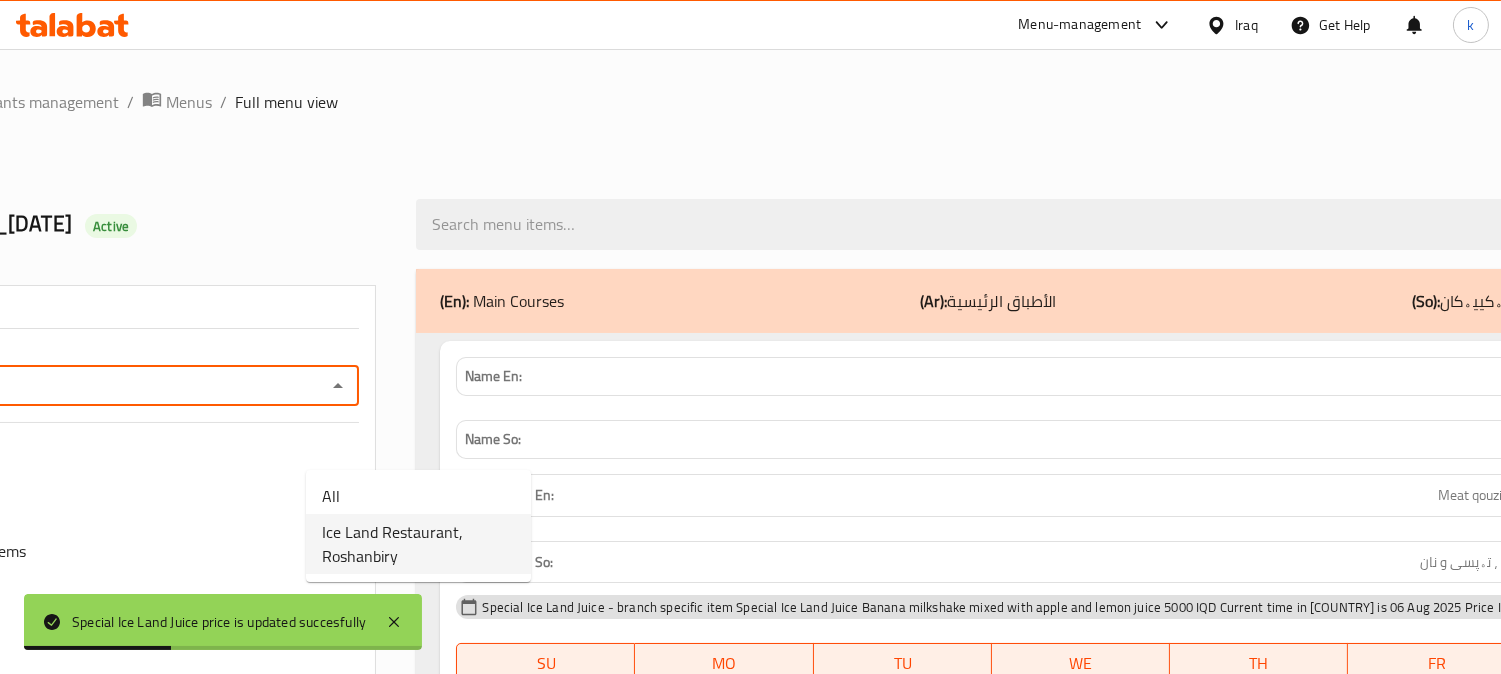 drag, startPoint x: 447, startPoint y: 535, endPoint x: 514, endPoint y: 490, distance: 80.70936 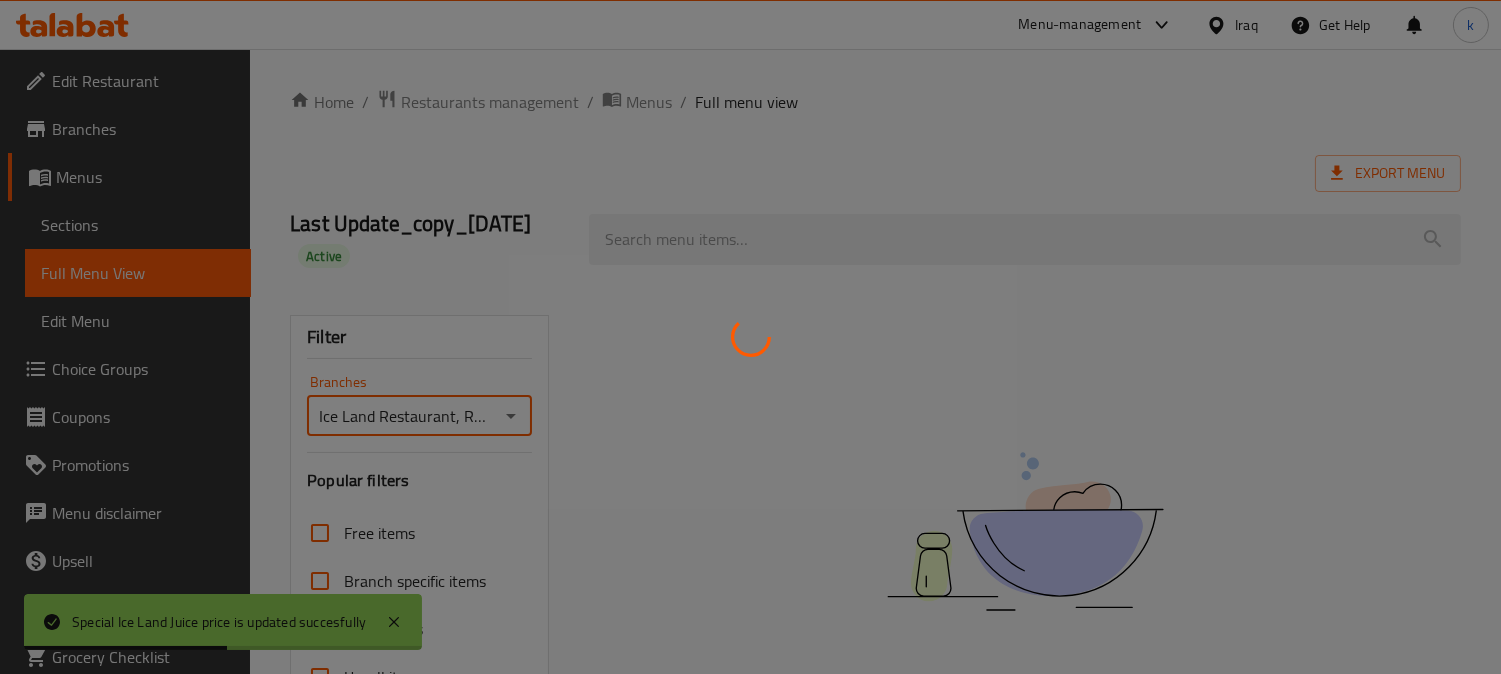 click at bounding box center [750, 337] 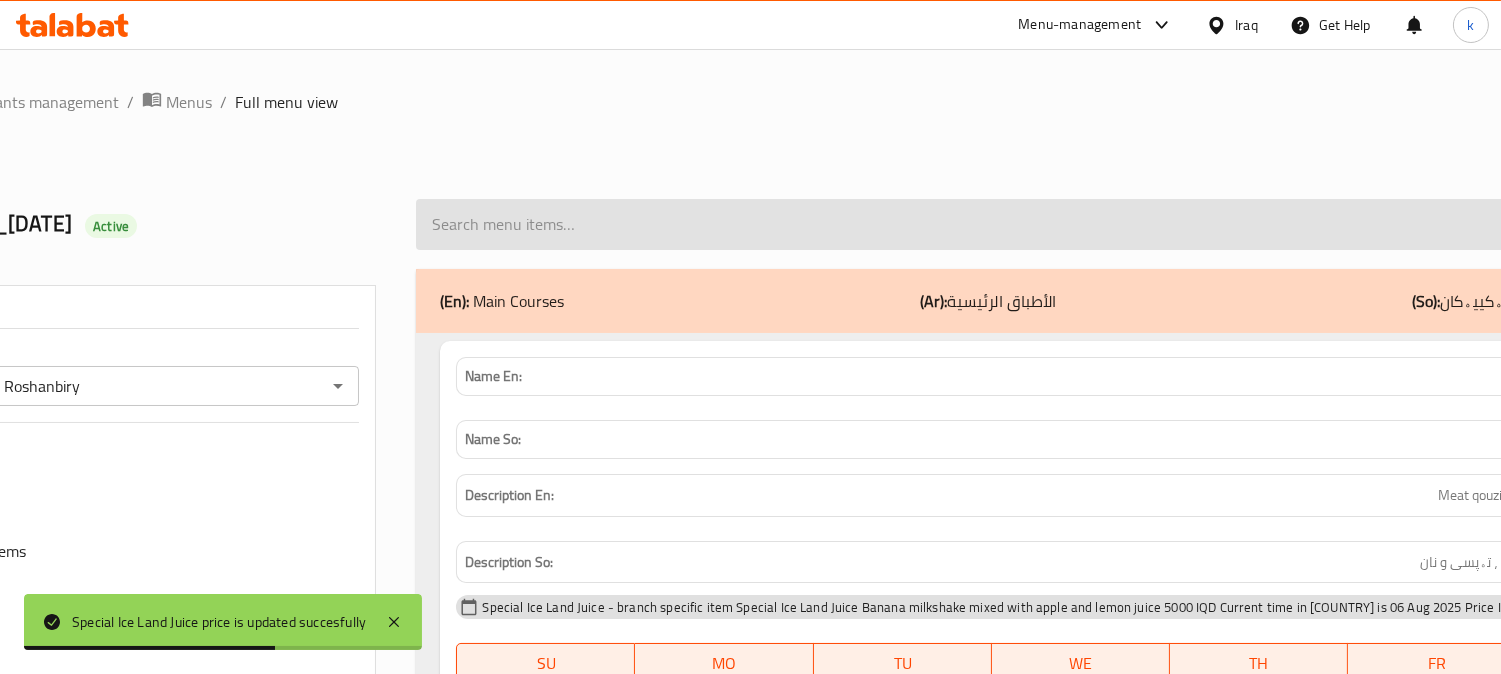 click at bounding box center [1283, 224] 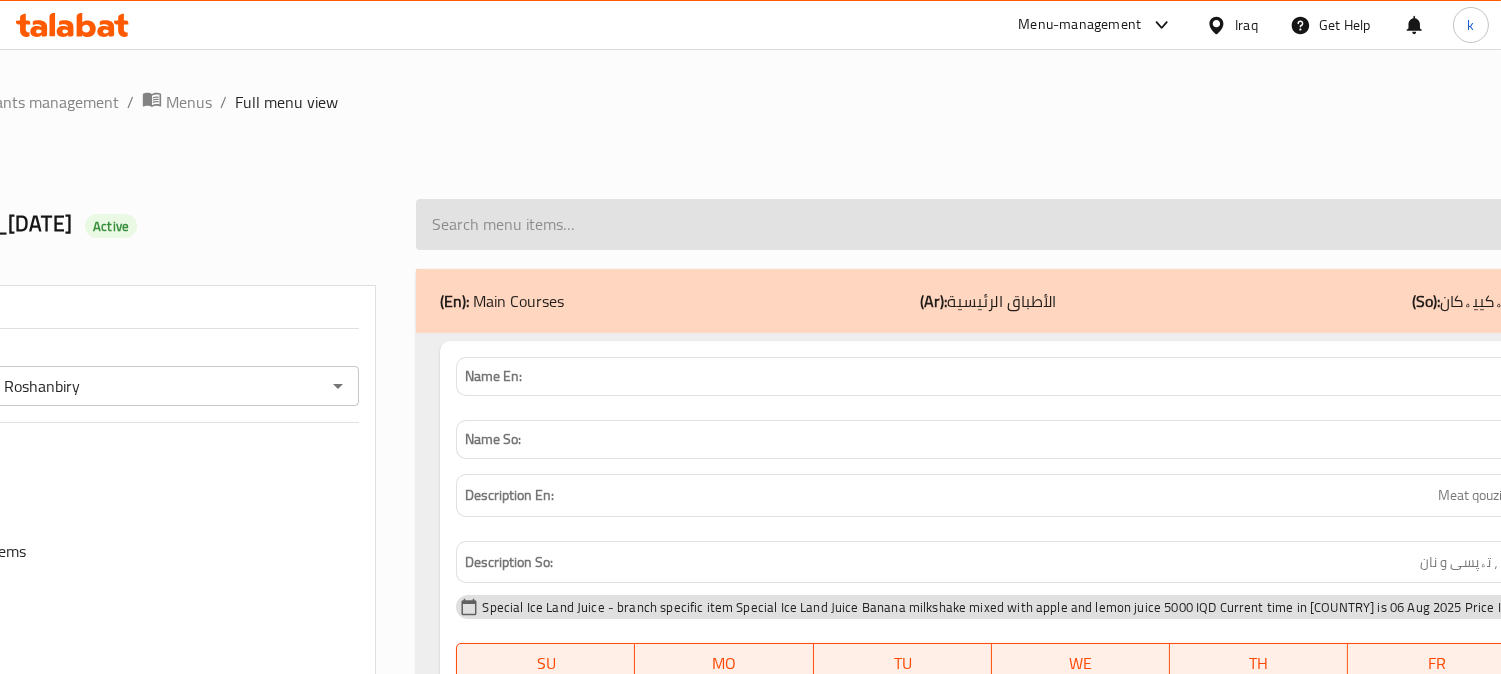paste on "Special Ice Land Juice" 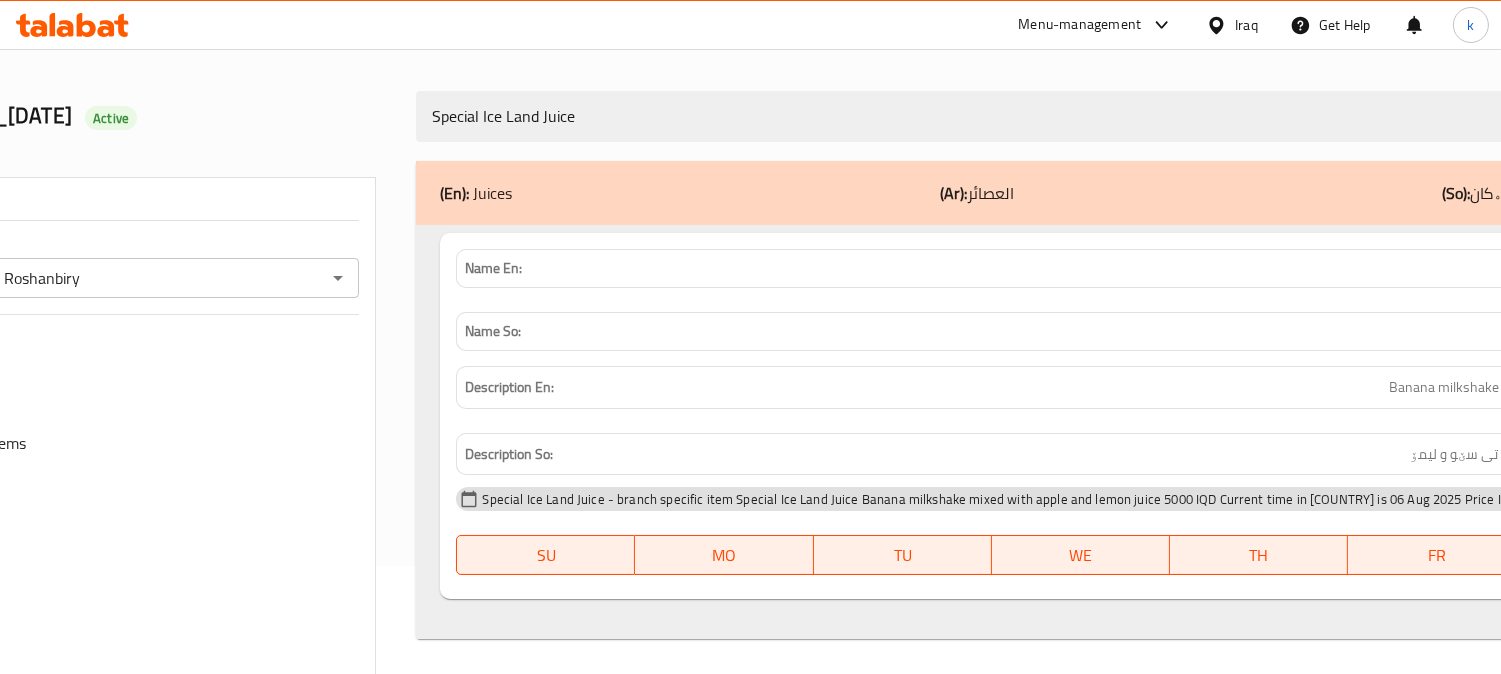 scroll, scrollTop: 185, scrollLeft: 0, axis: vertical 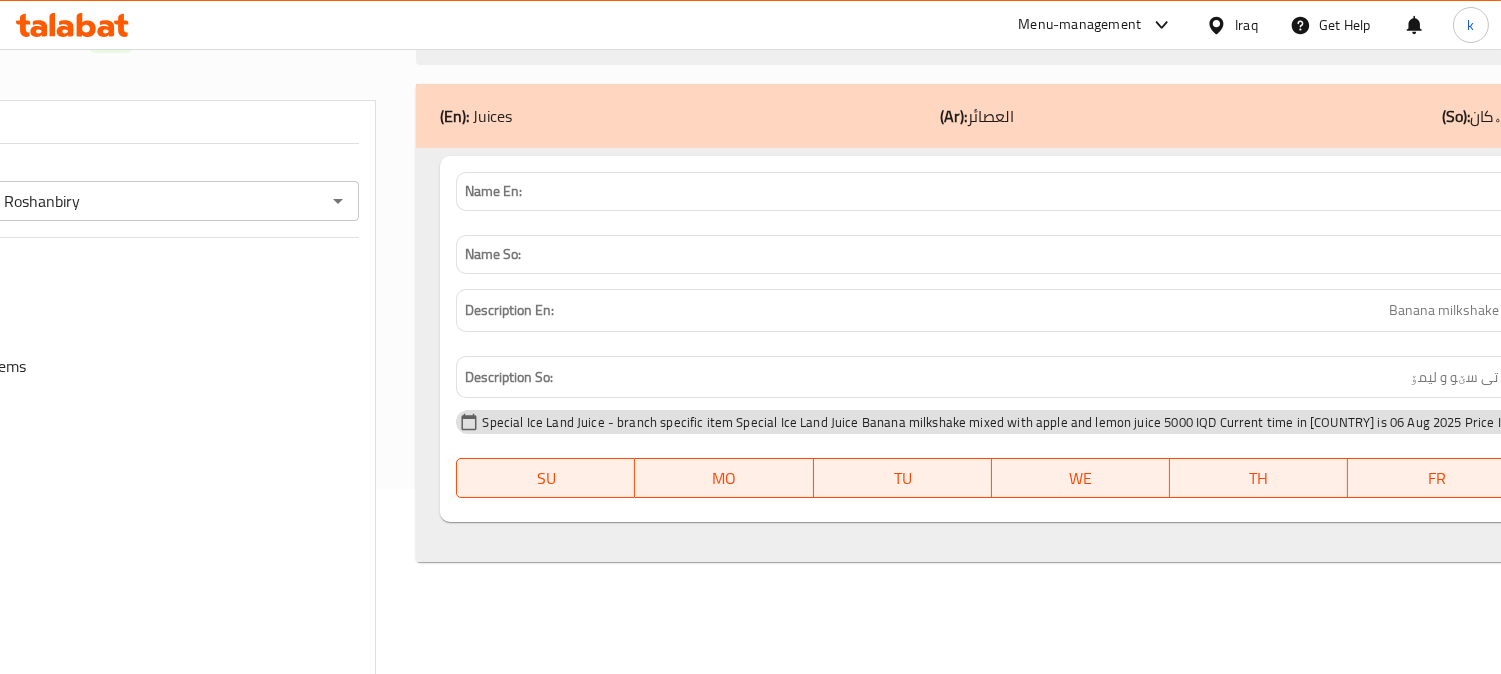 type on "Special Ice Land Juice" 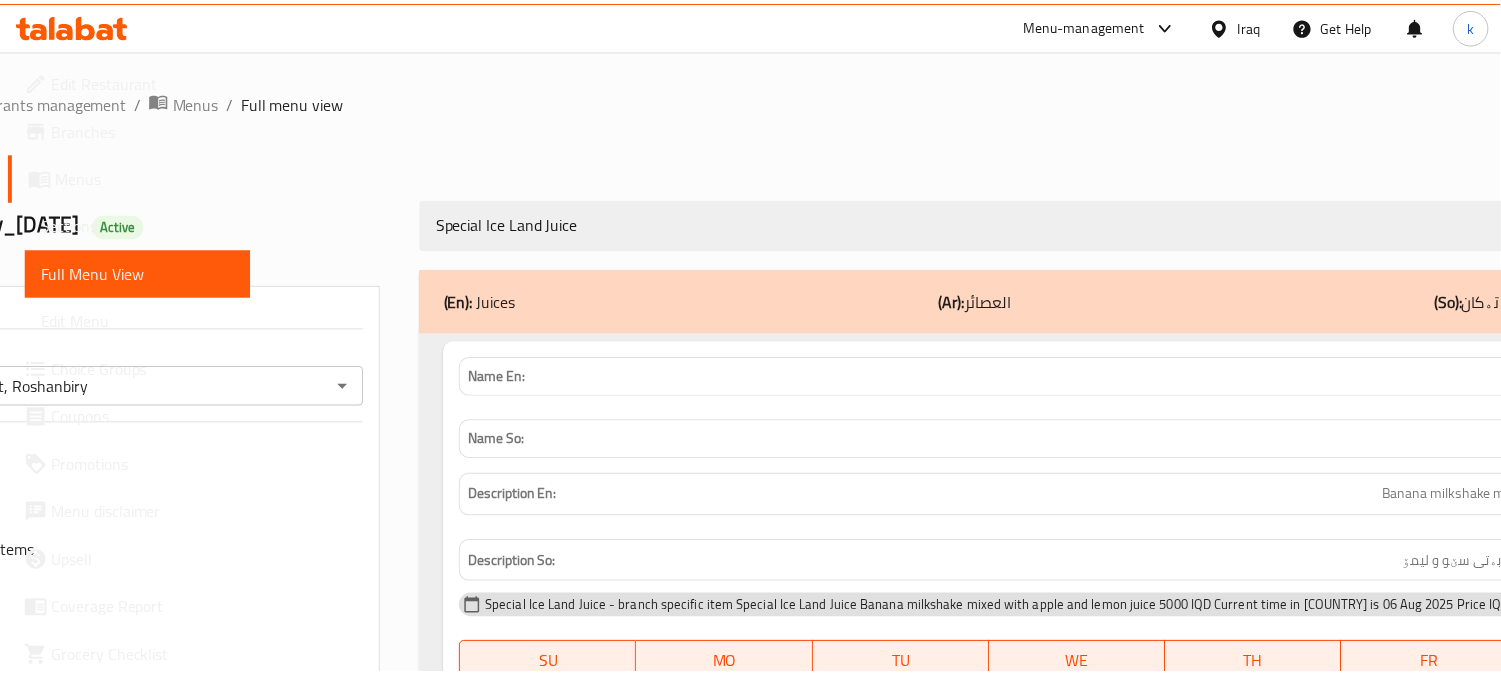 scroll, scrollTop: 450, scrollLeft: 0, axis: vertical 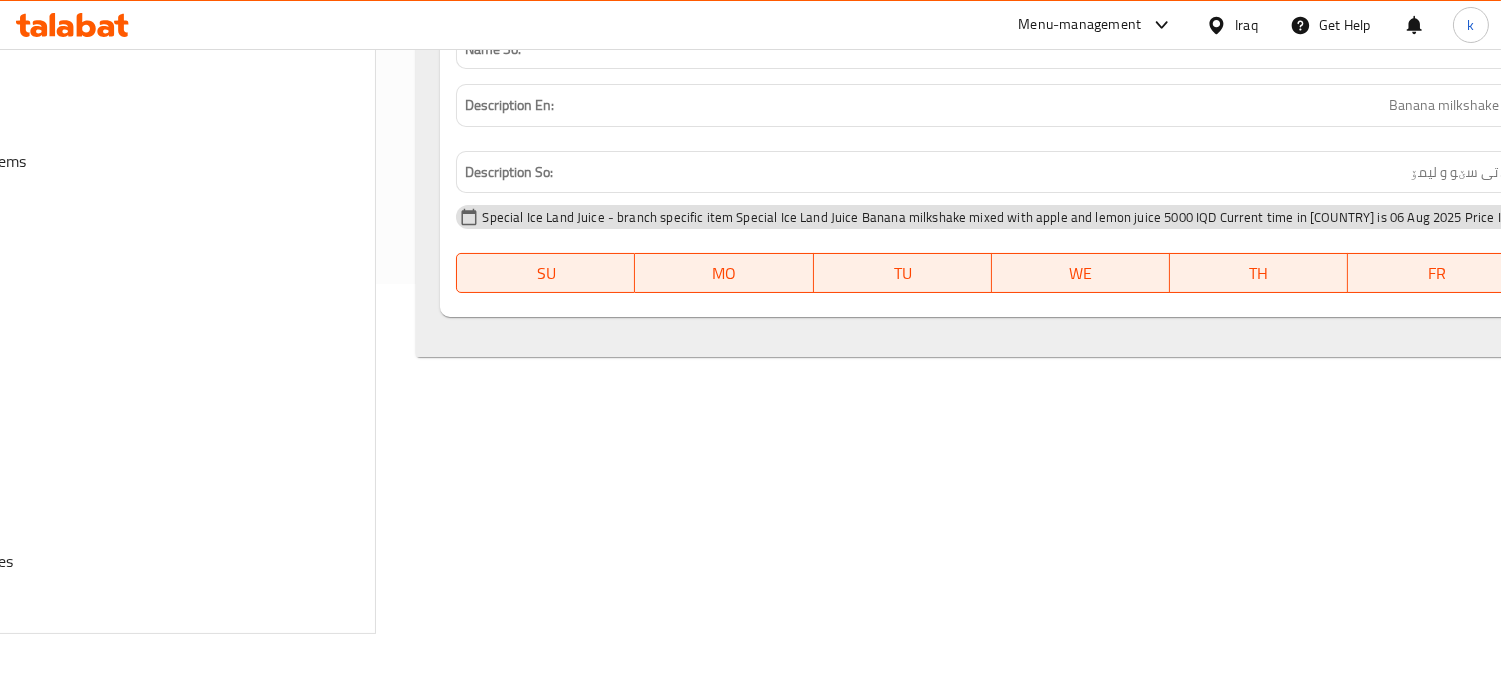 click on "Sections" at bounding box center [-552, 225] 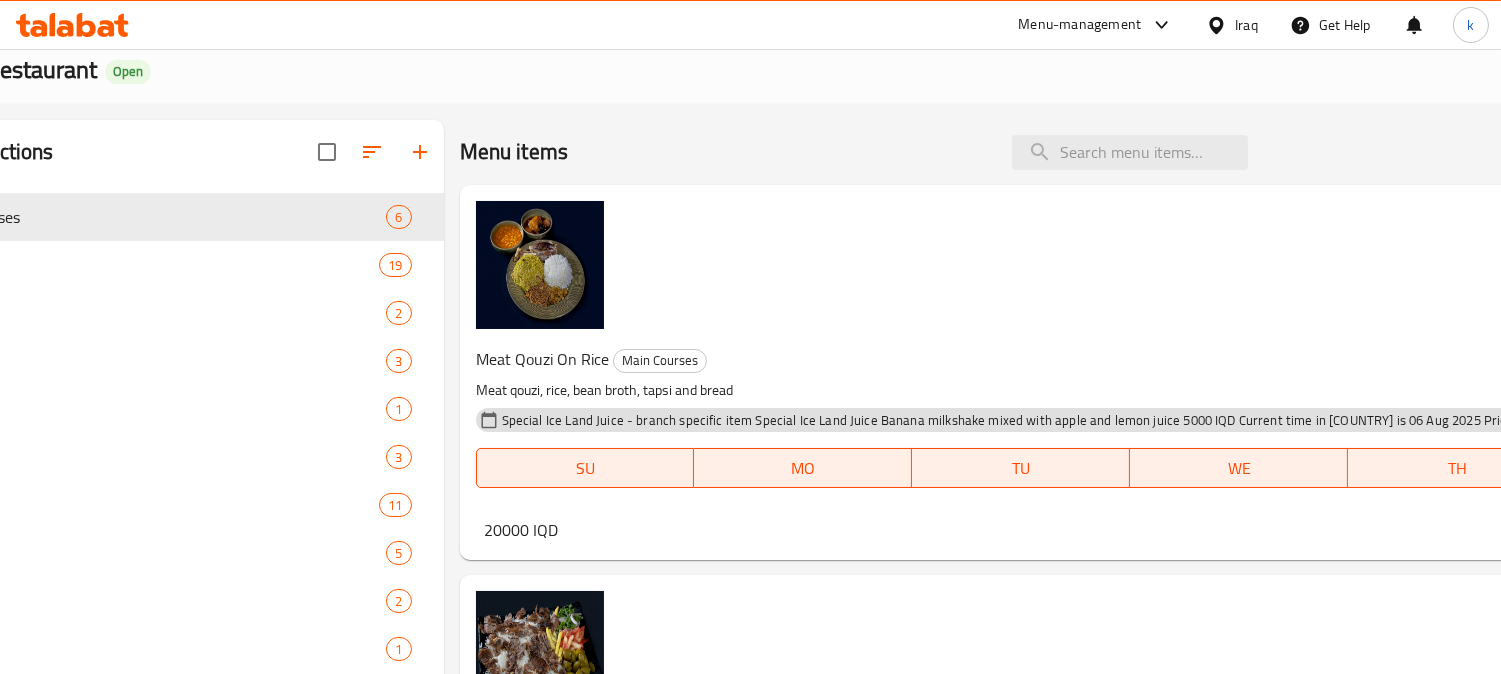 scroll, scrollTop: 0, scrollLeft: 0, axis: both 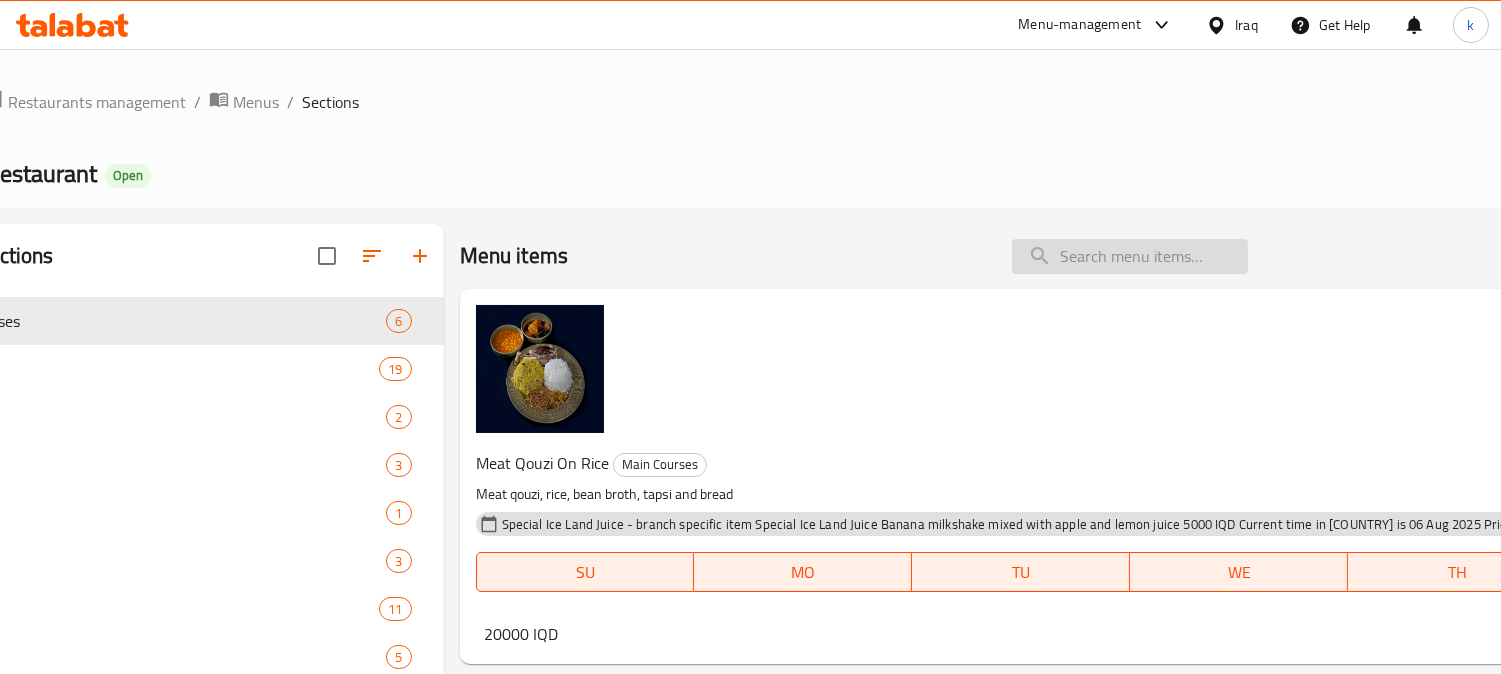 click at bounding box center (1130, 256) 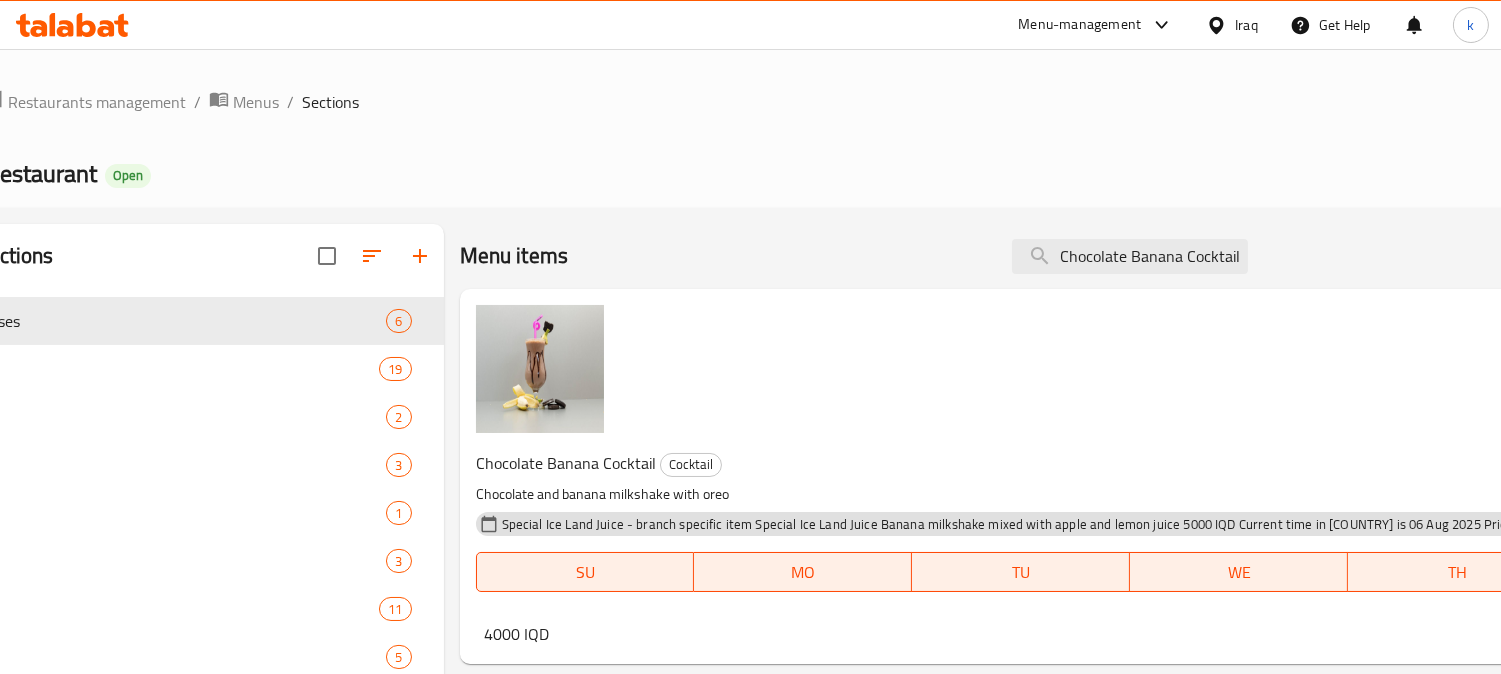 type on "Chocolate Banana Cocktail" 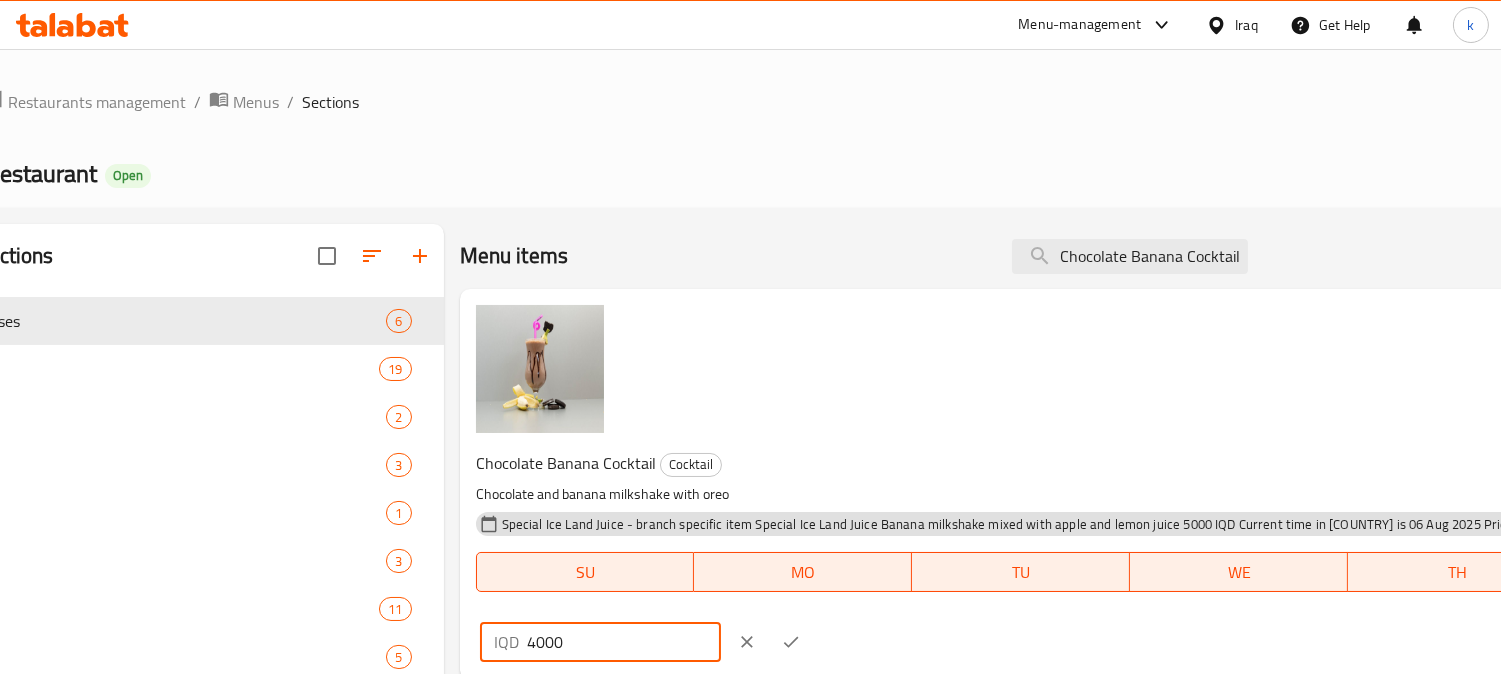 drag, startPoint x: 1156, startPoint y: 323, endPoint x: 1131, endPoint y: 326, distance: 25.179358 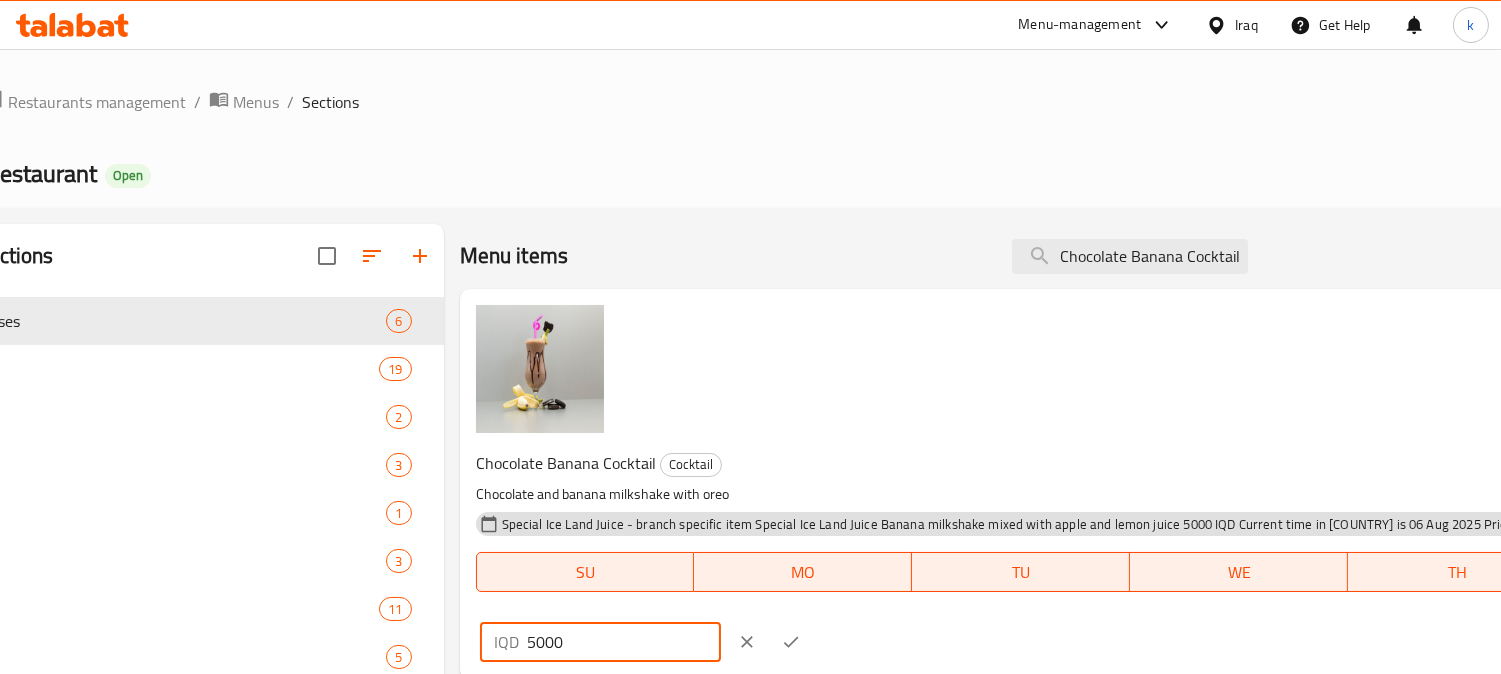 type on "5000" 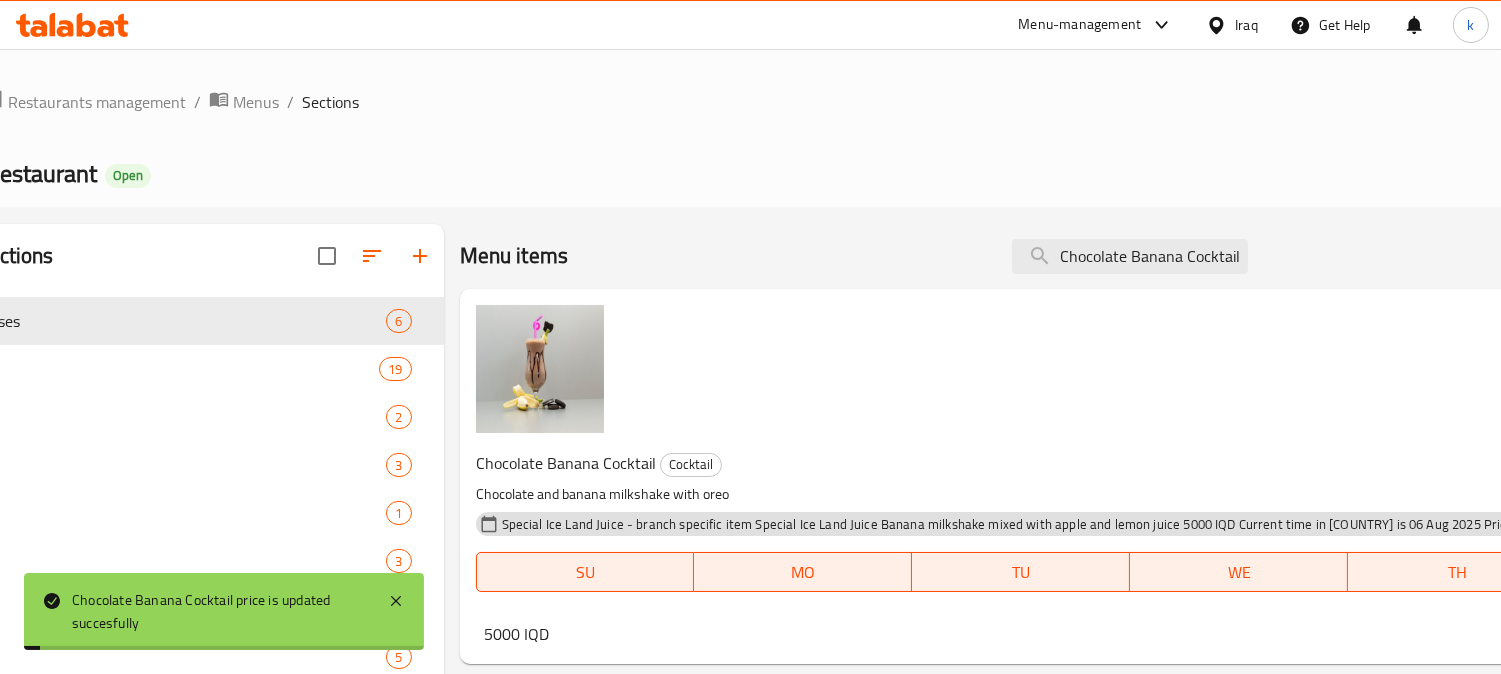 click on "Full Menu View" at bounding box center [-451, 273] 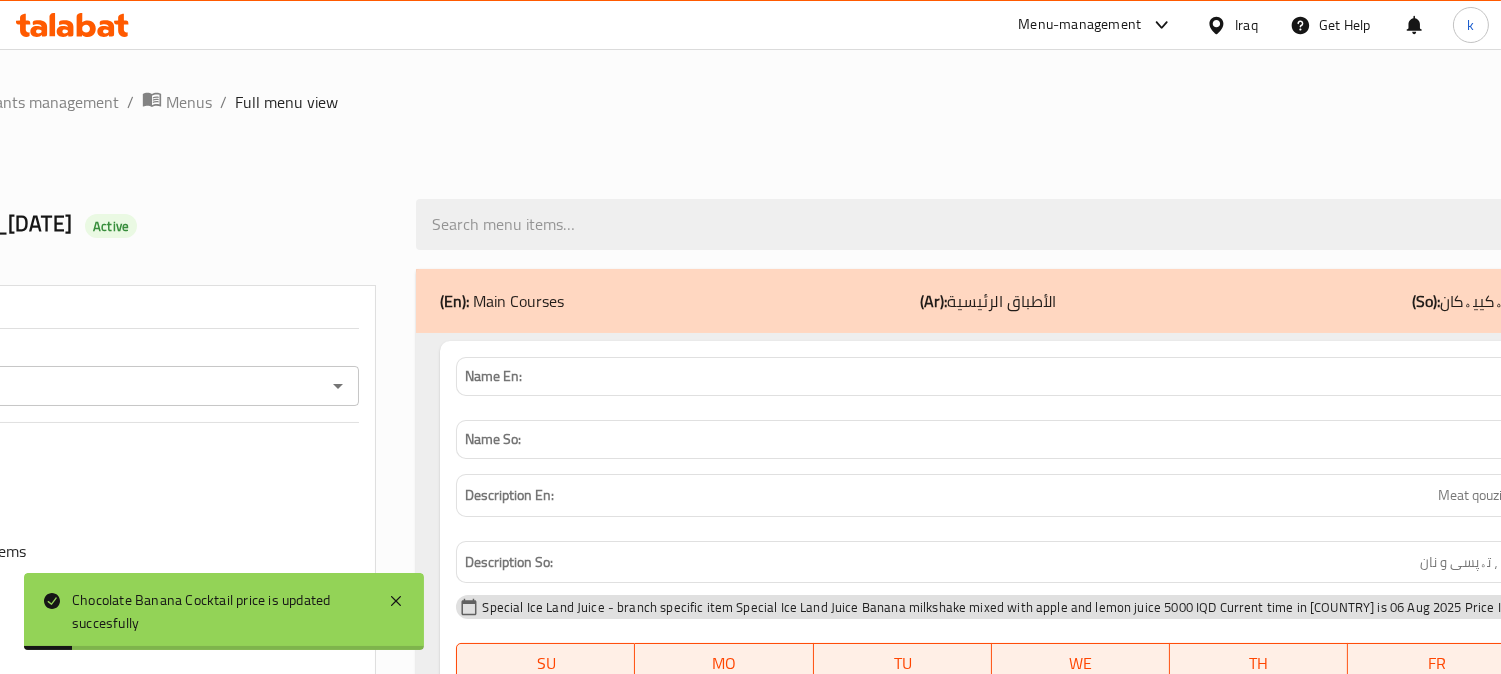 click on "Filter Branches Branches Popular filters Free items Branch specific items Has choices Upsell items Availability filters Available Not available View filters Collapse sections Collapse categories Collapse Choices" at bounding box center [103, 654] 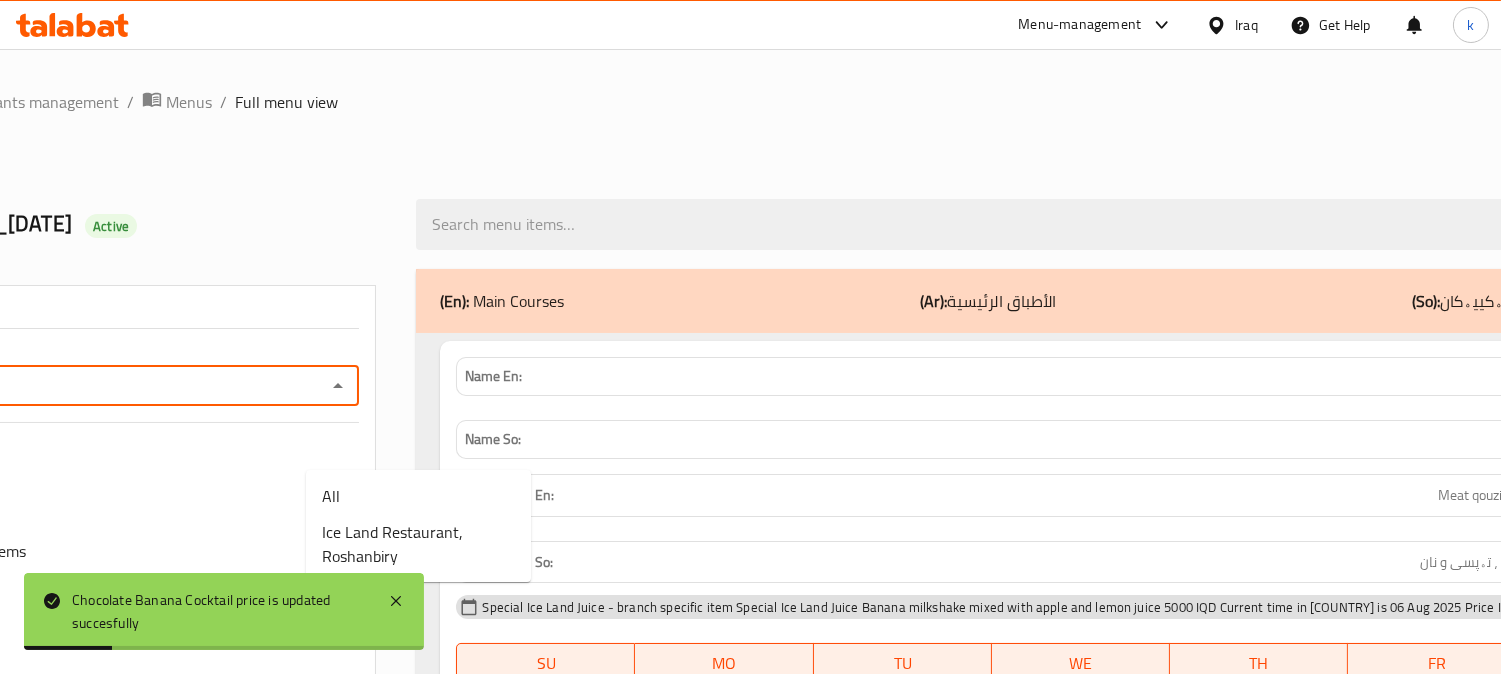 drag, startPoint x: 408, startPoint y: 435, endPoint x: 441, endPoint y: 457, distance: 39.661064 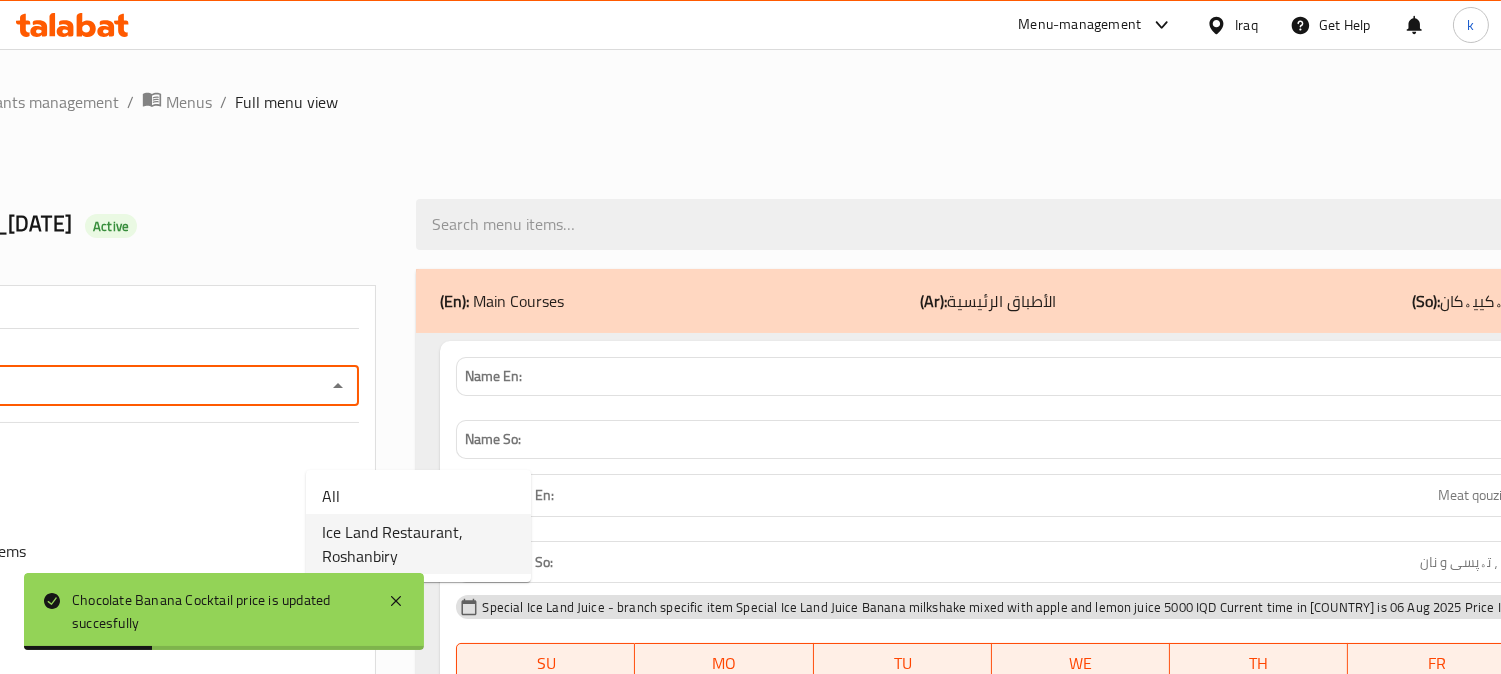 click on "Ice Land Restaurant, Roshanbiry" at bounding box center [418, 544] 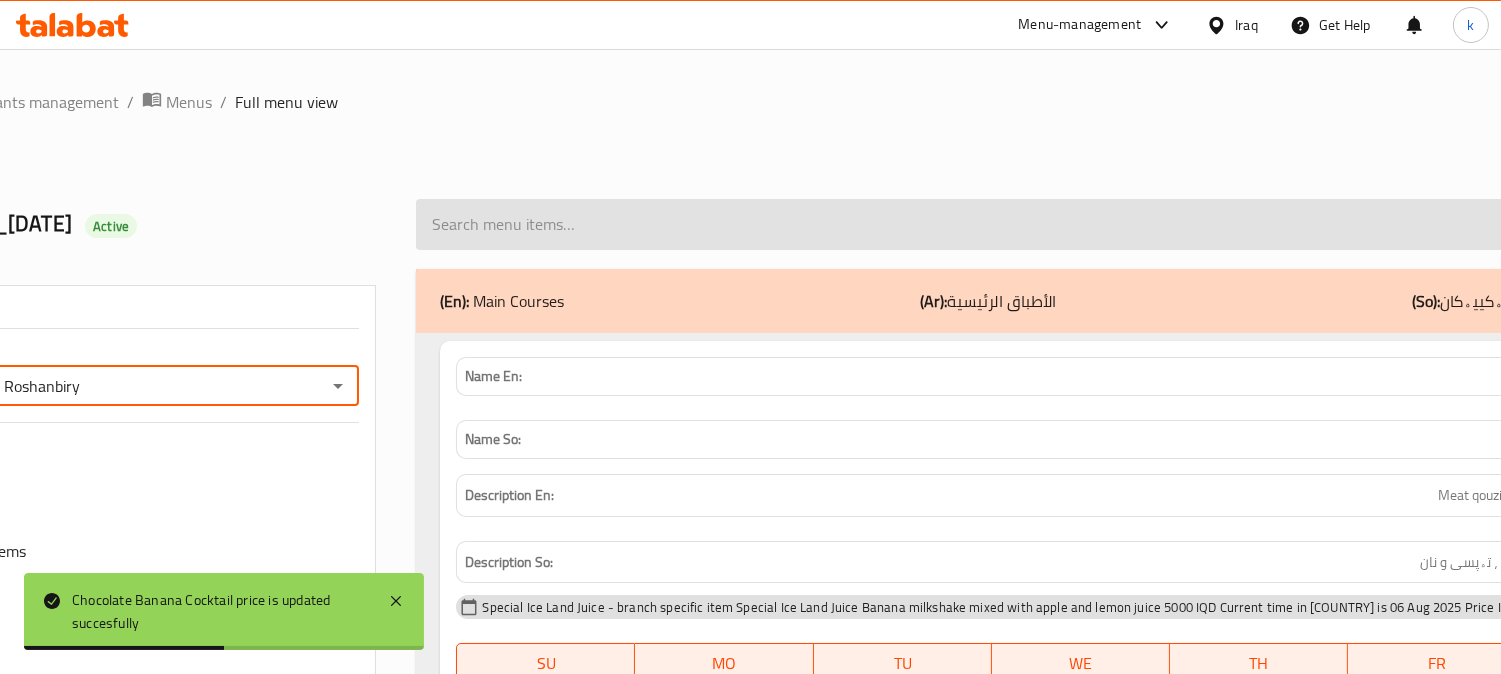 click at bounding box center [1283, 224] 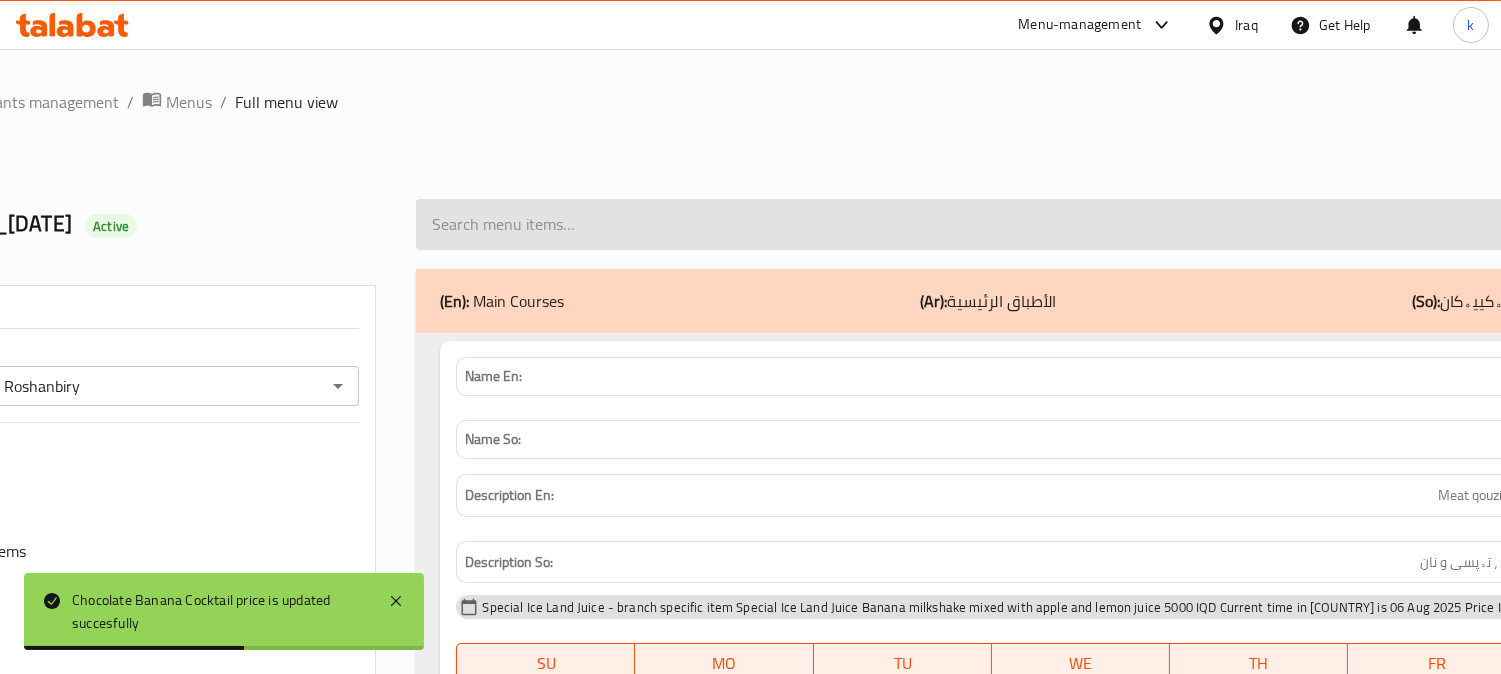 paste on "Chocolate Banana Cocktail" 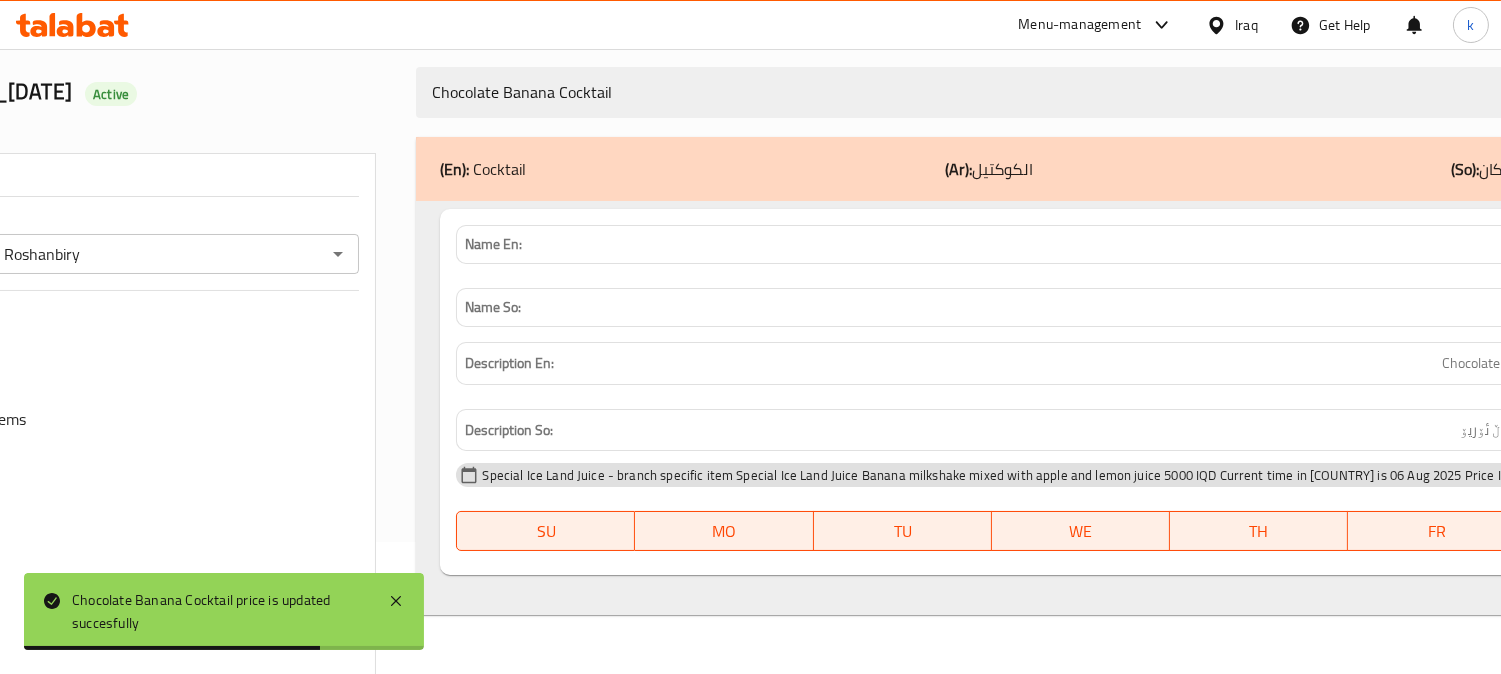 scroll, scrollTop: 185, scrollLeft: 0, axis: vertical 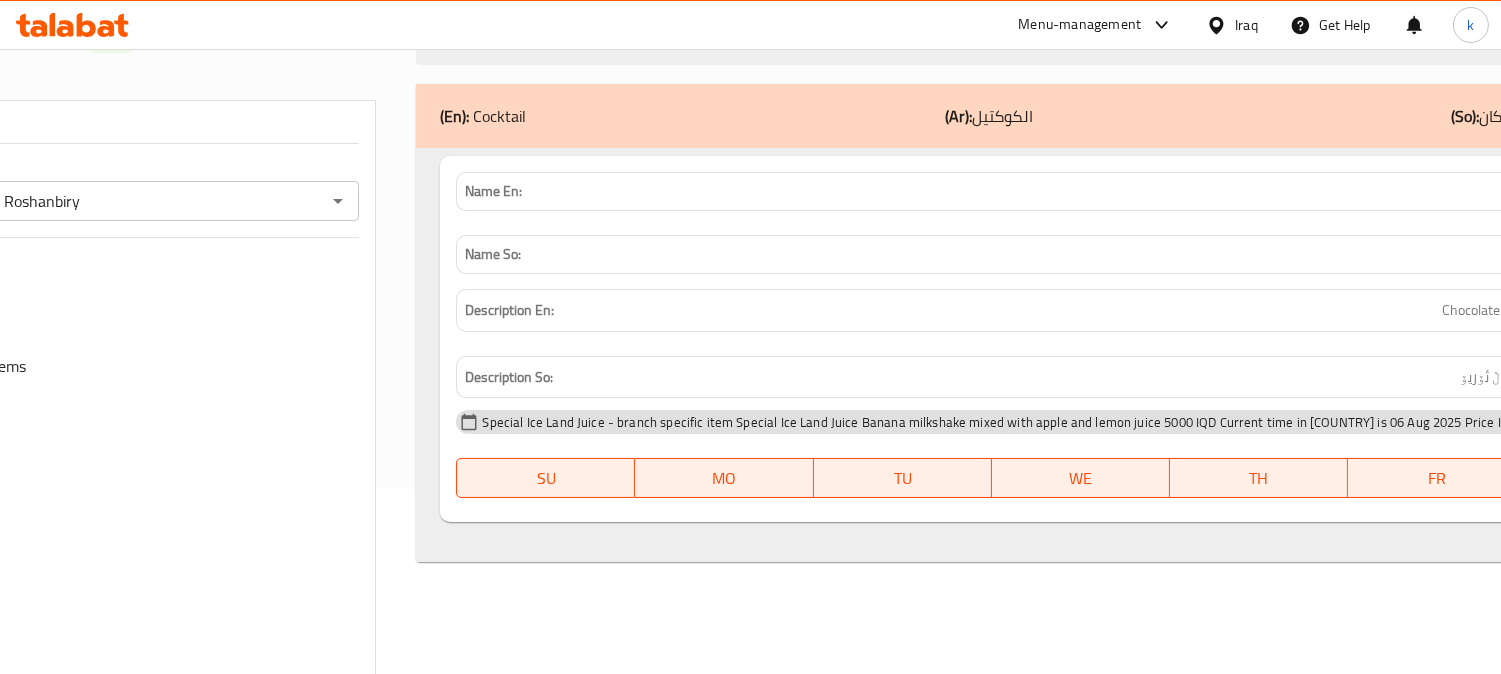 type on "Chocolate Banana Cocktail" 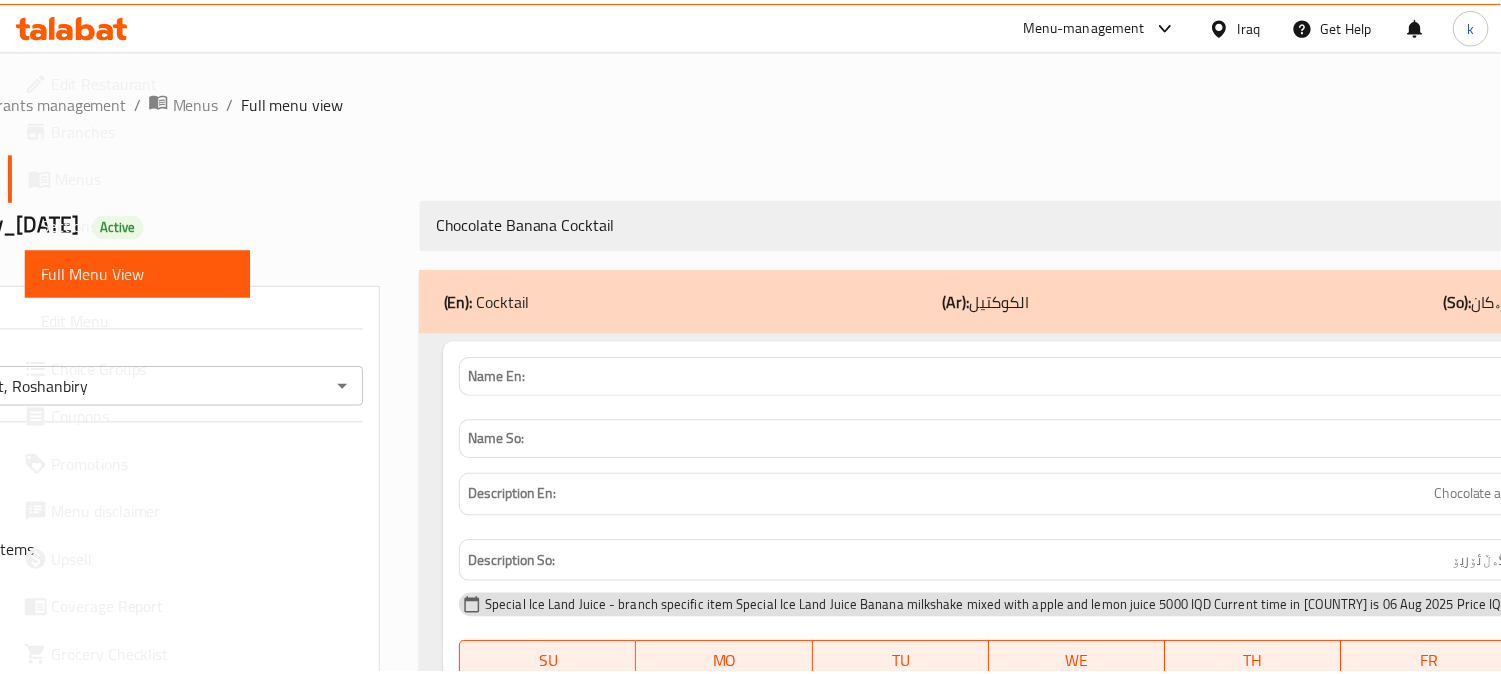 scroll, scrollTop: 450, scrollLeft: 0, axis: vertical 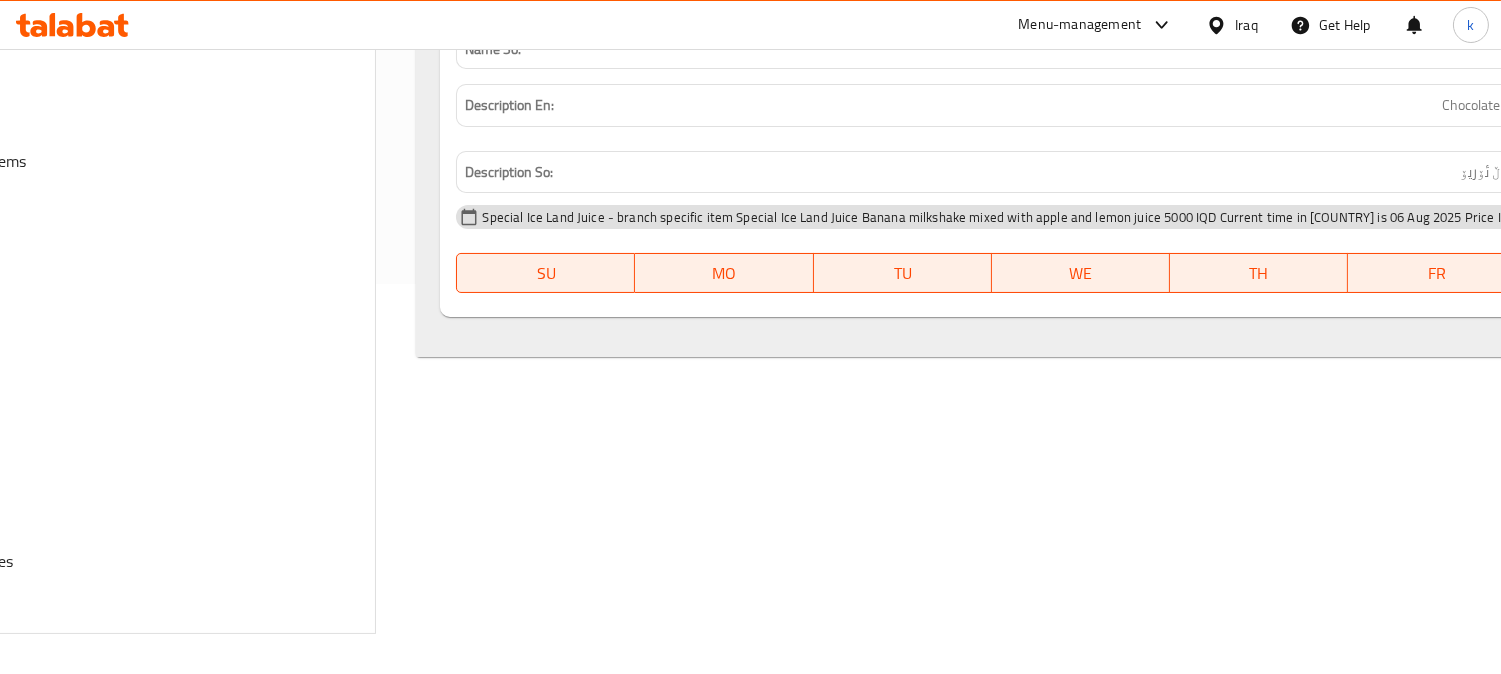 click on "Sections" at bounding box center (-552, 225) 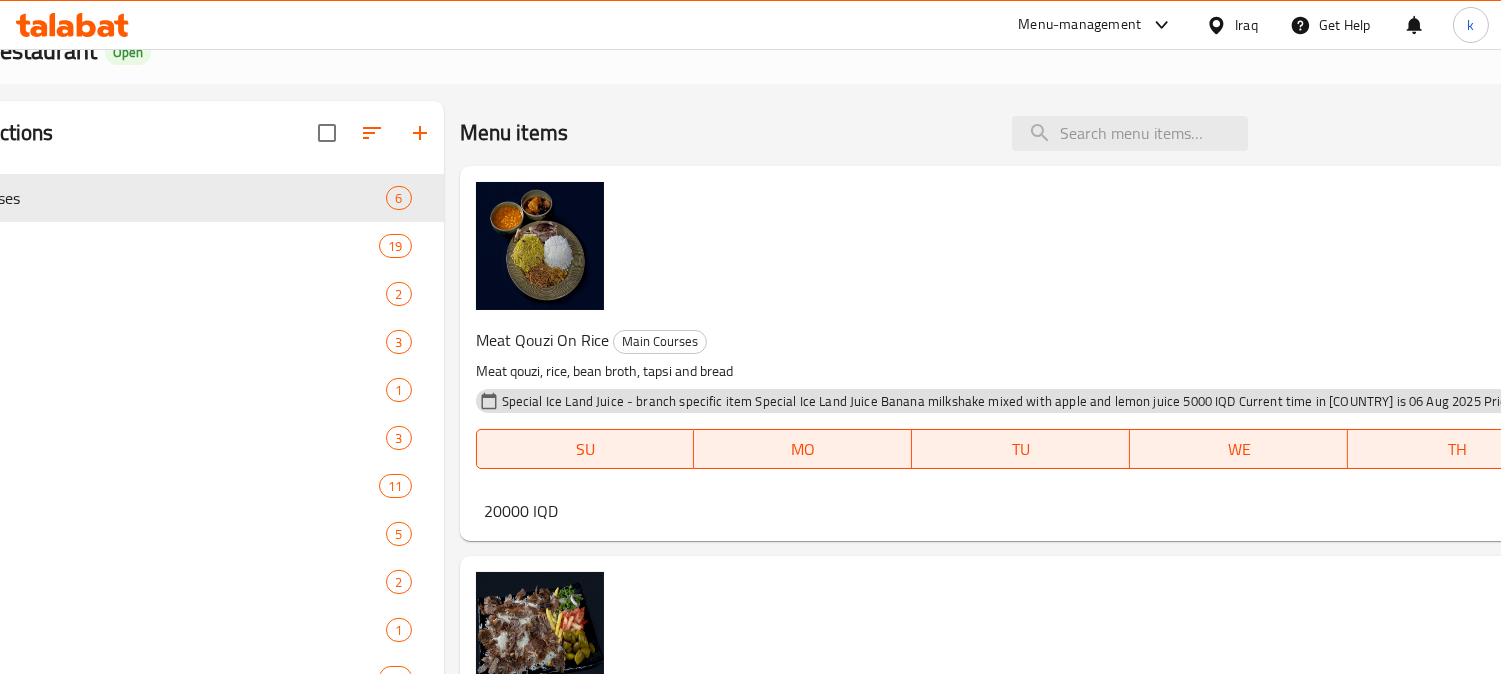 scroll, scrollTop: 0, scrollLeft: 0, axis: both 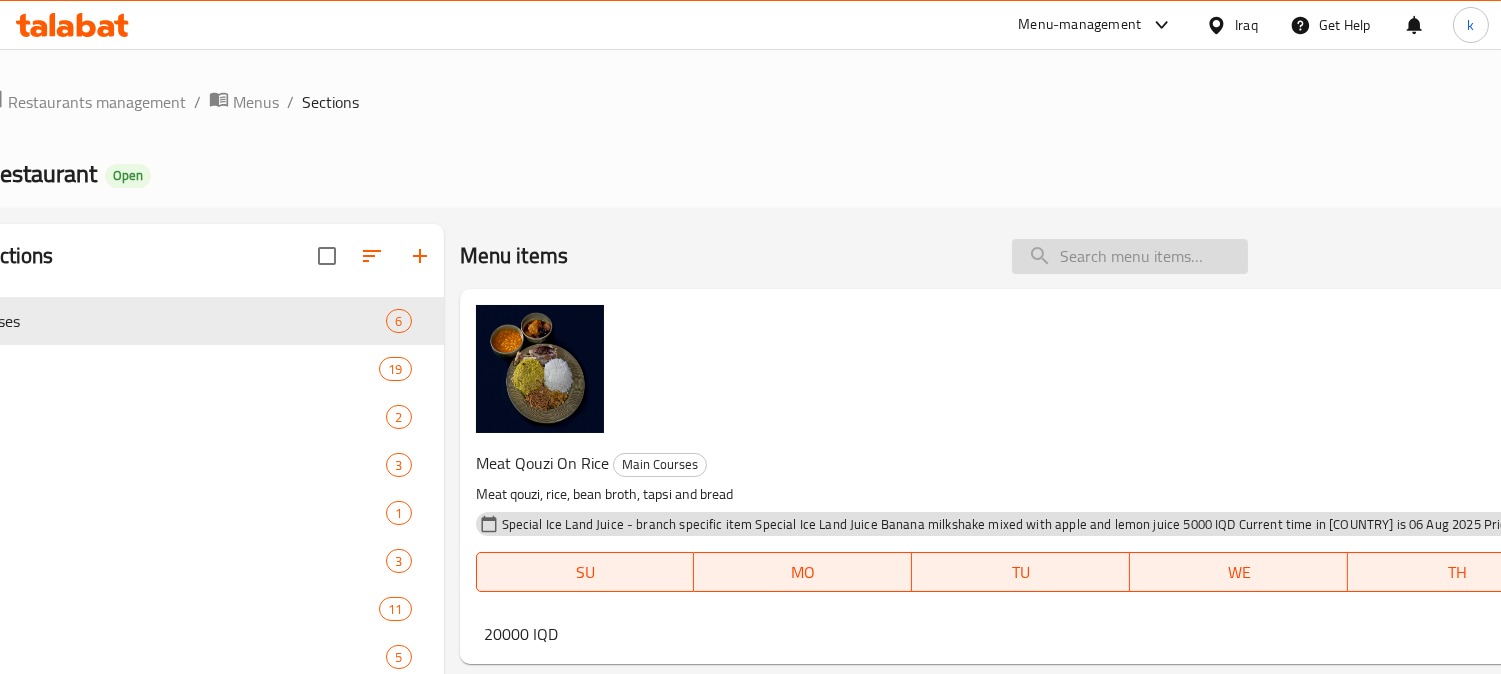 click at bounding box center [1130, 256] 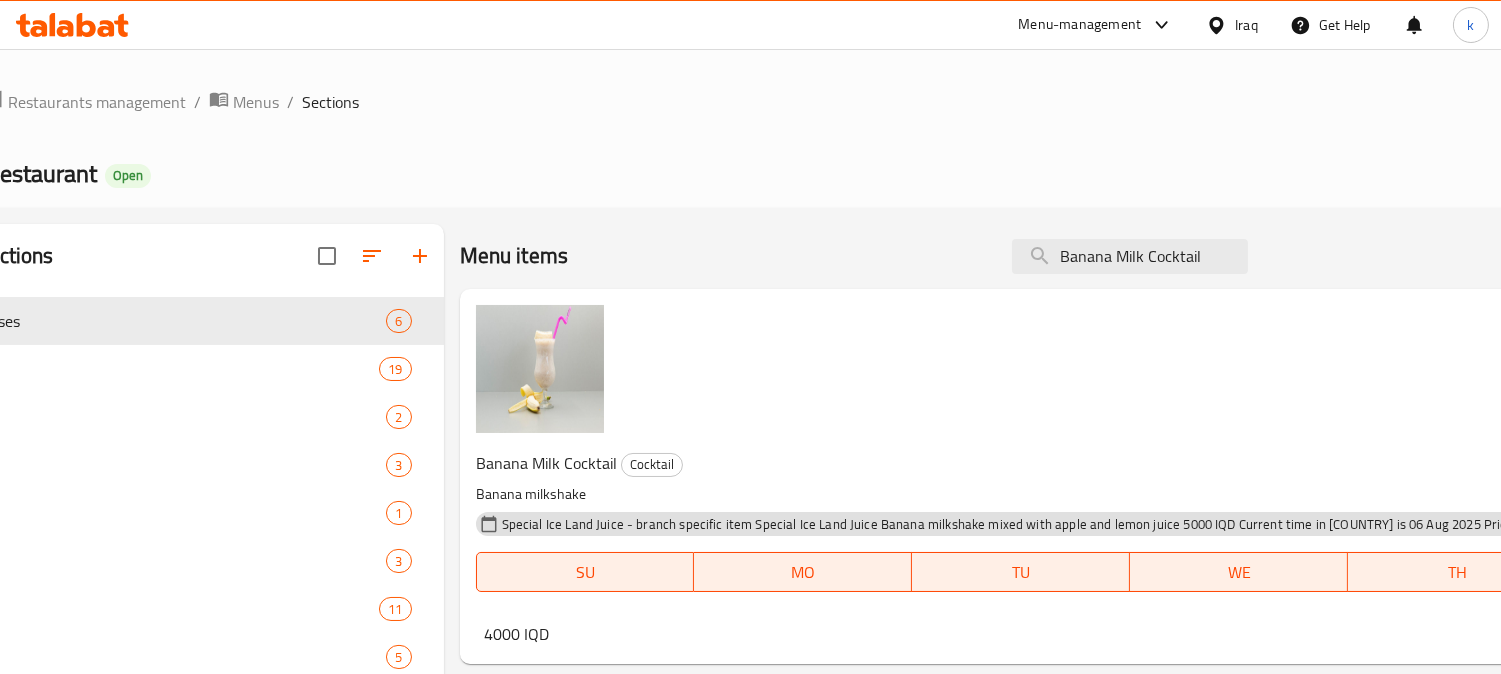 type on "Banana Milk Cocktail" 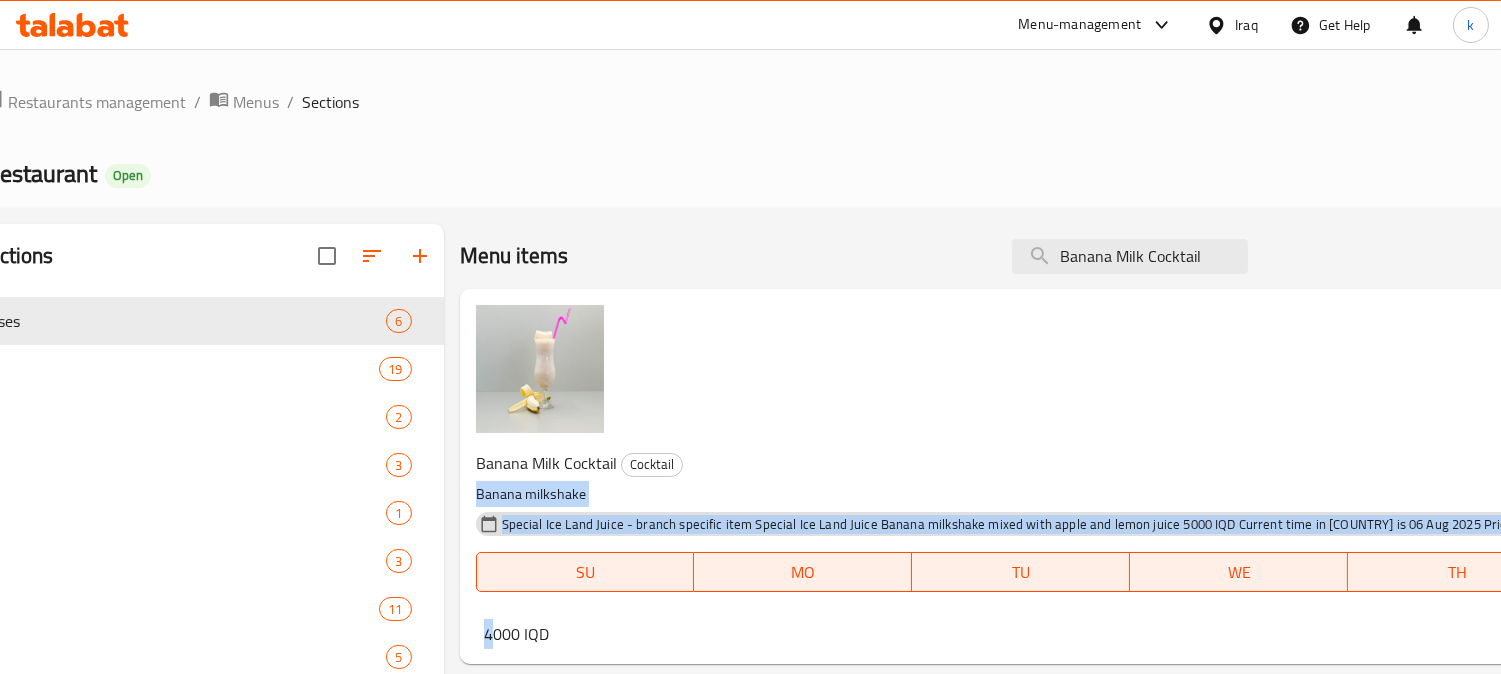 drag, startPoint x: 1372, startPoint y: 325, endPoint x: 1346, endPoint y: 322, distance: 26.172504 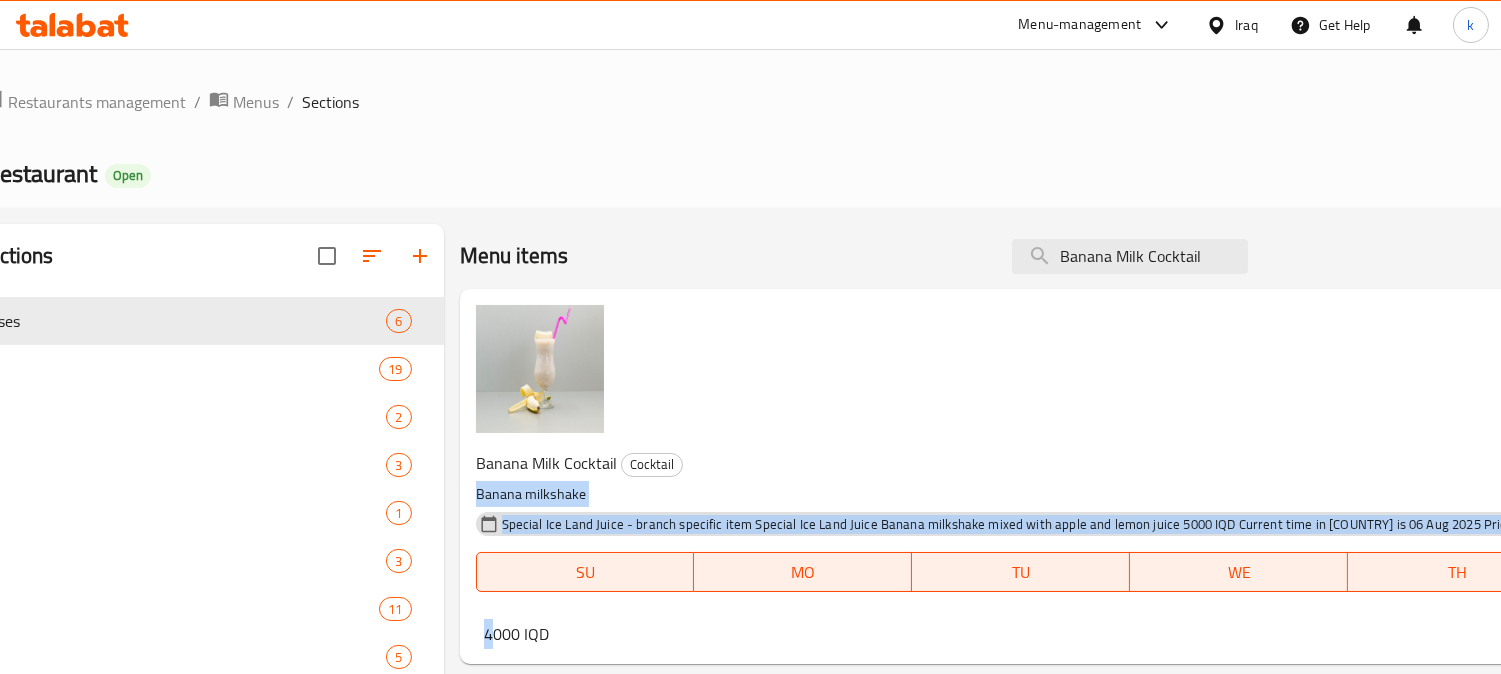 click on "4000   IQD" at bounding box center [516, 634] 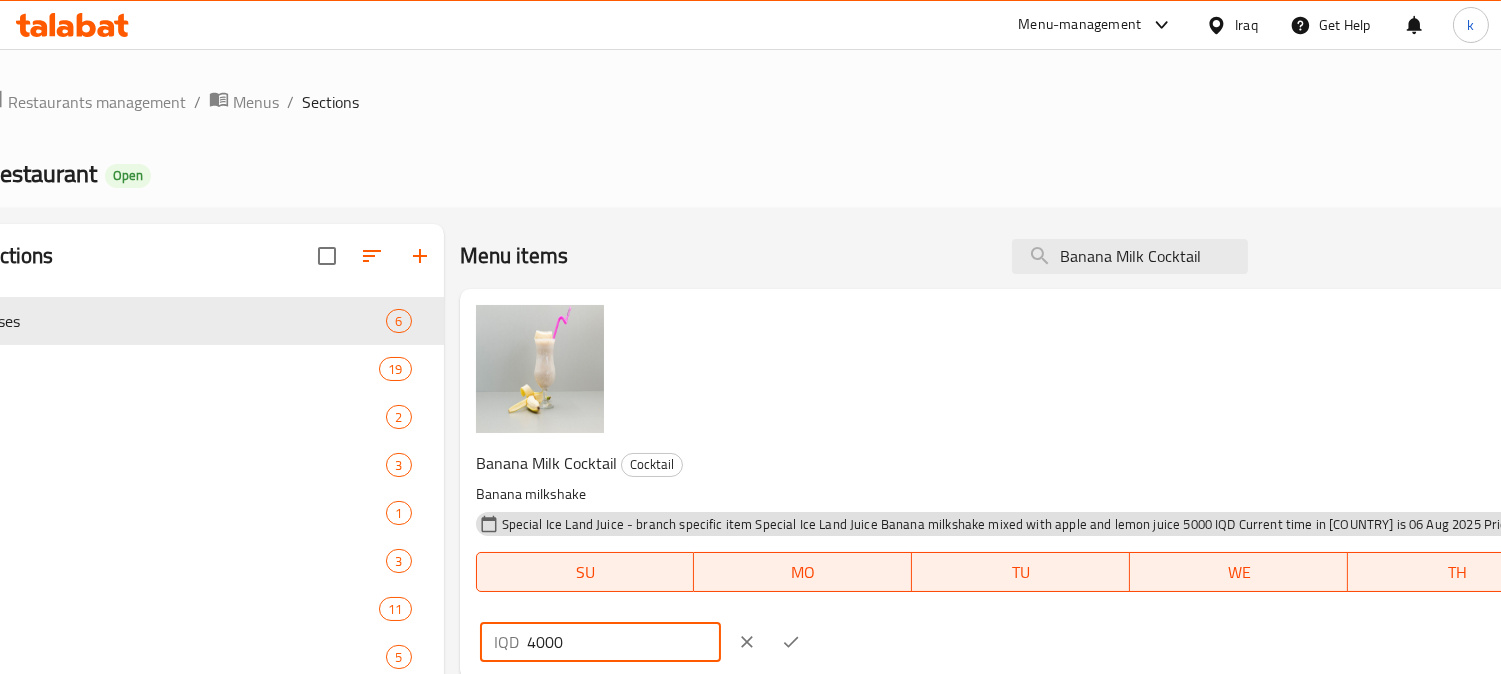 click on "4000" at bounding box center (624, 642) 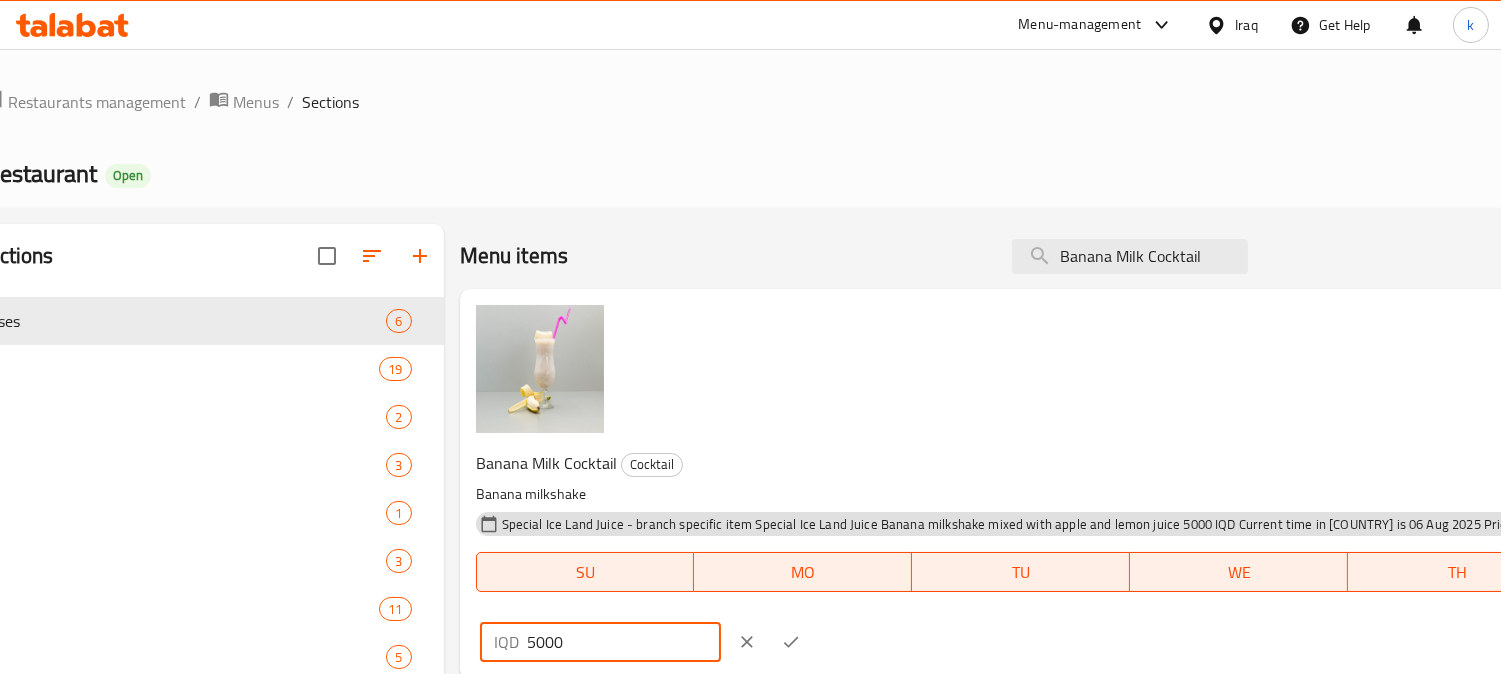type on "5000" 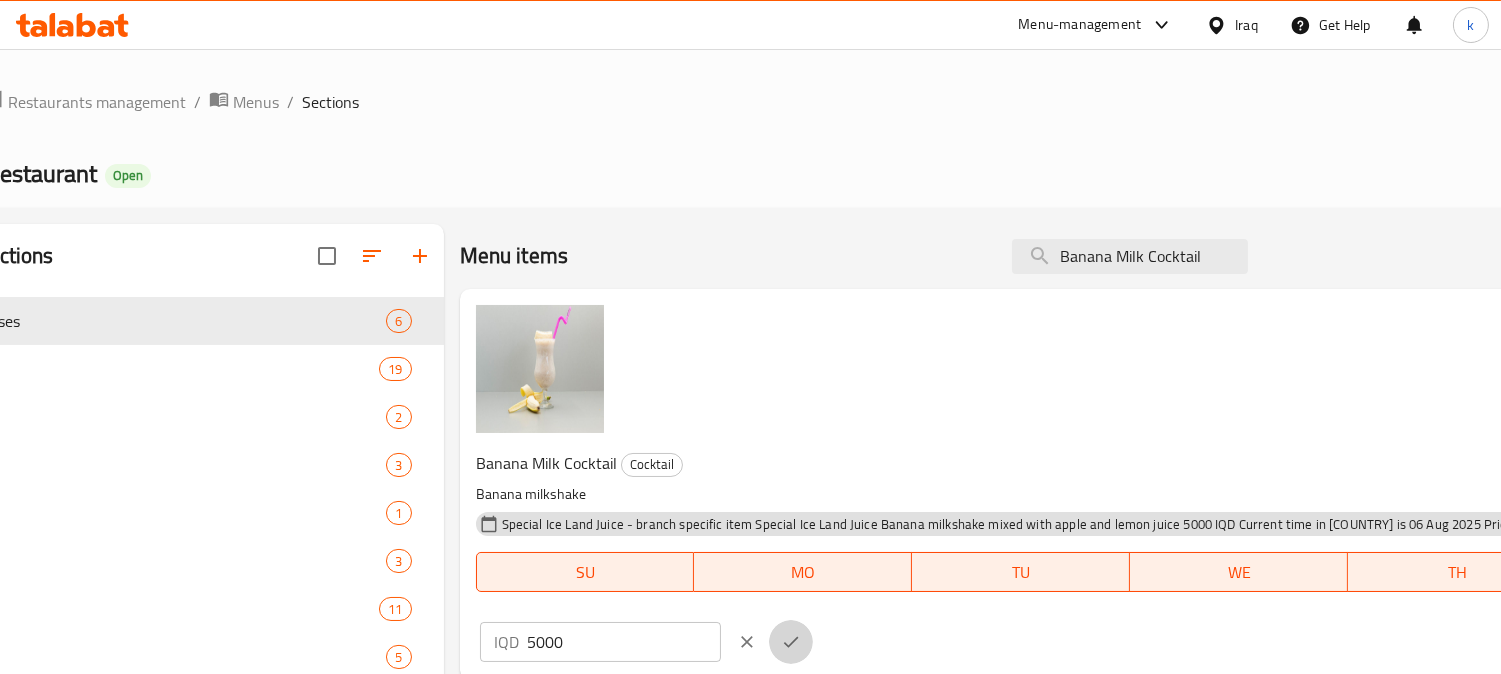 click at bounding box center (791, 642) 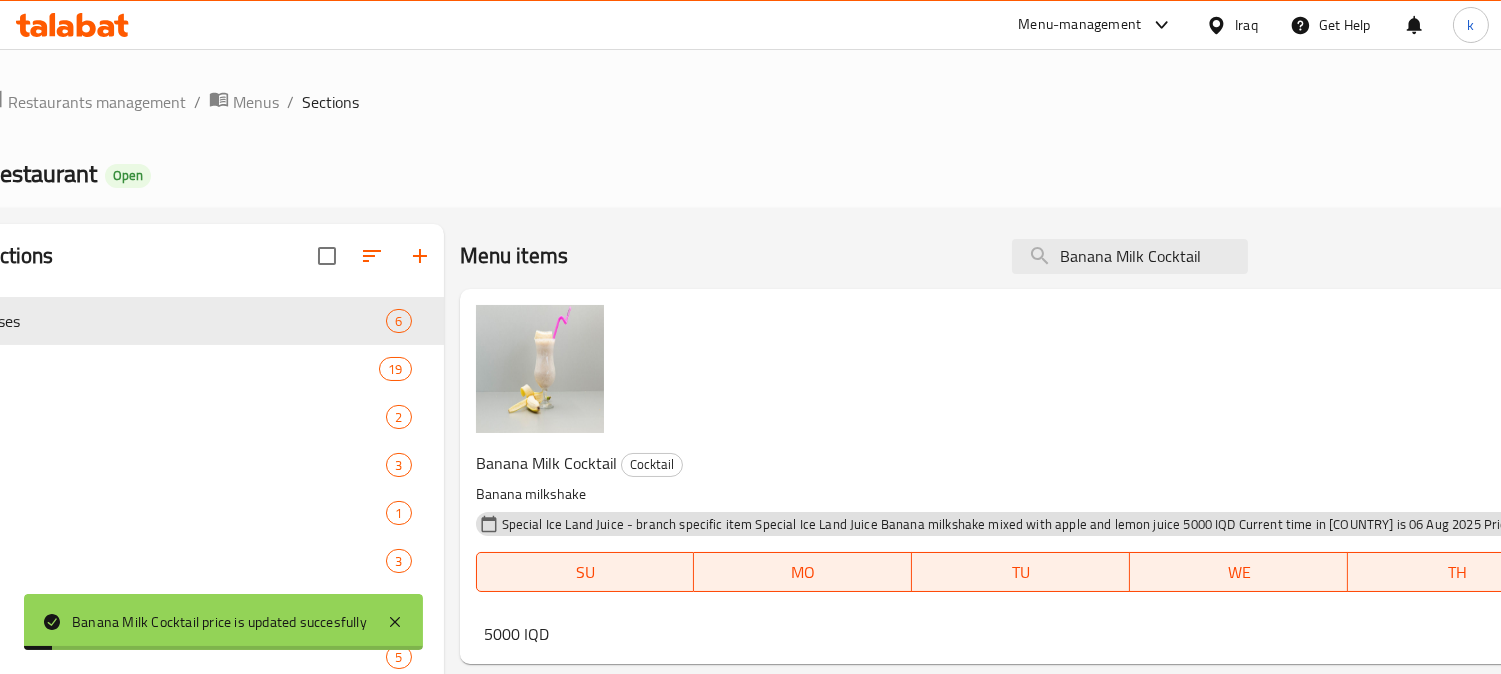 click on "Full Menu View" at bounding box center (-451, 273) 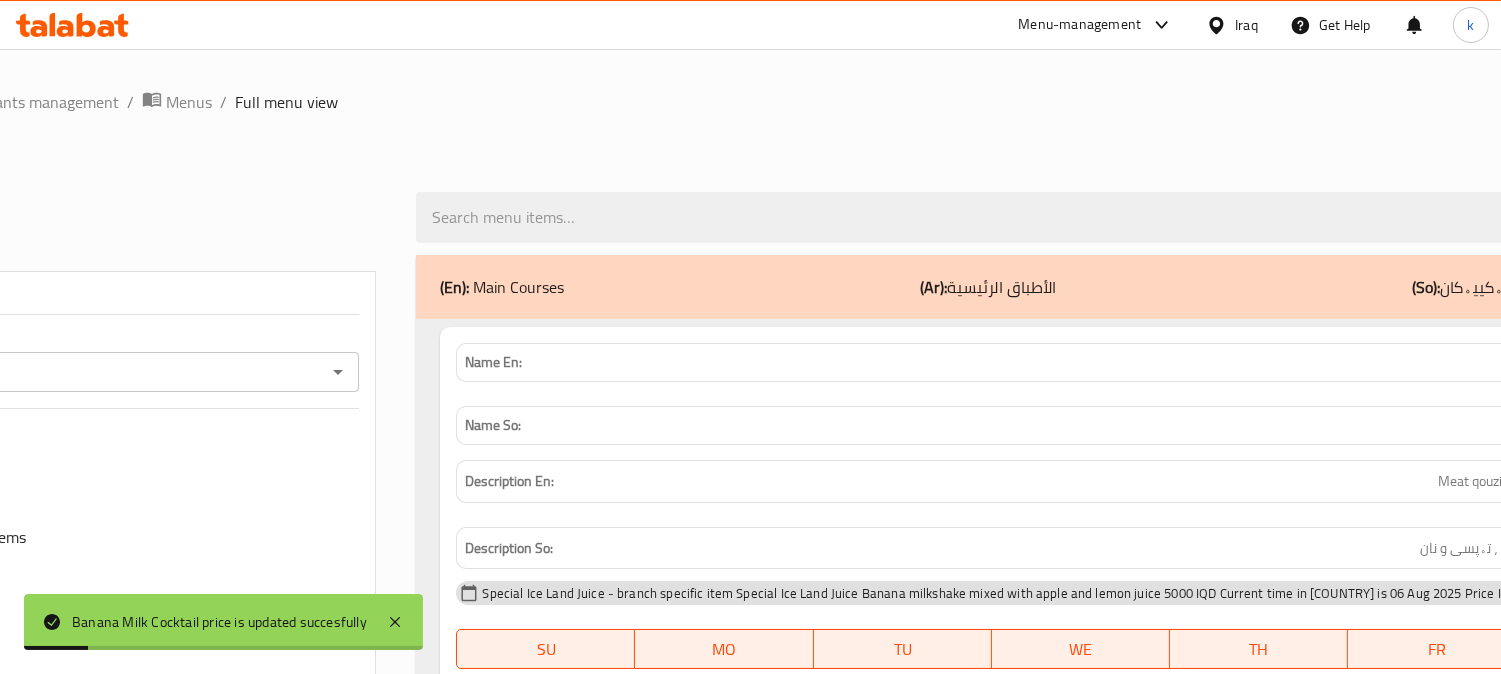 click on "Branches" at bounding box center (86, 372) 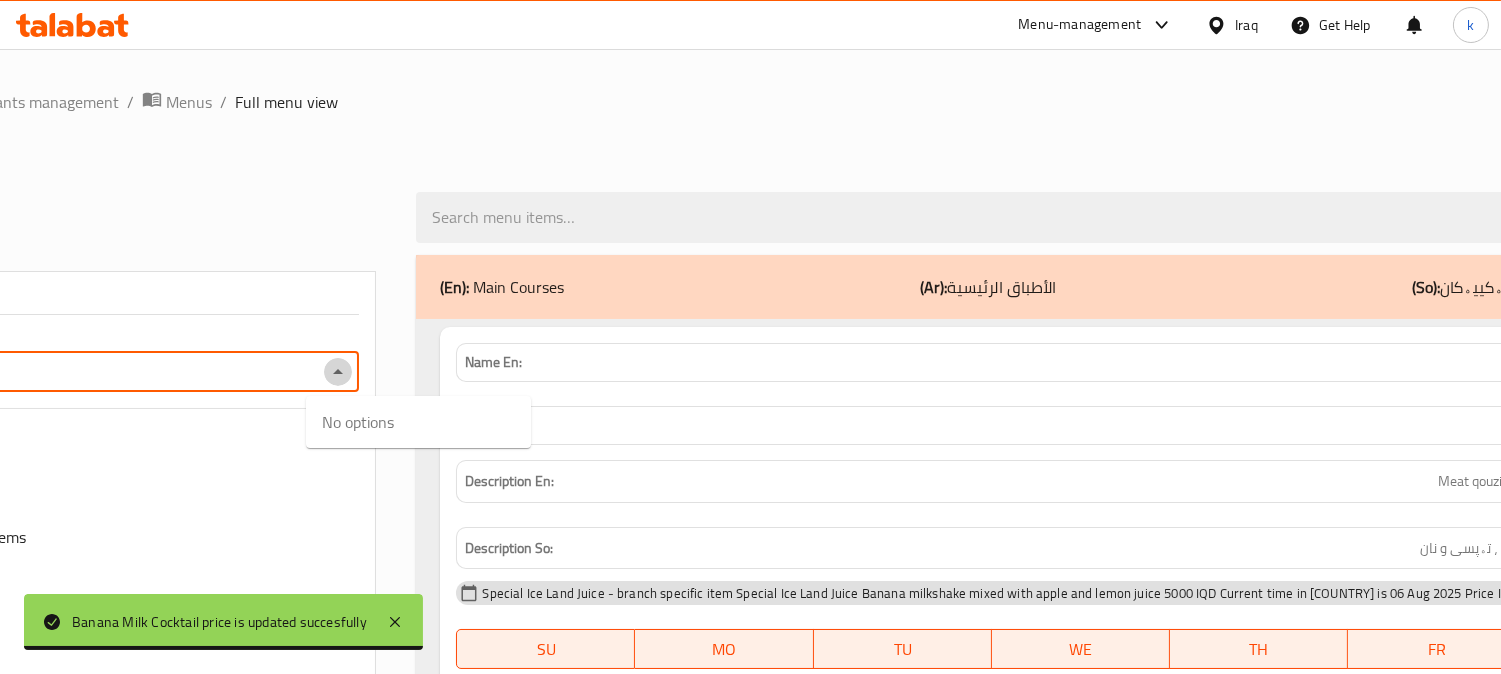 click 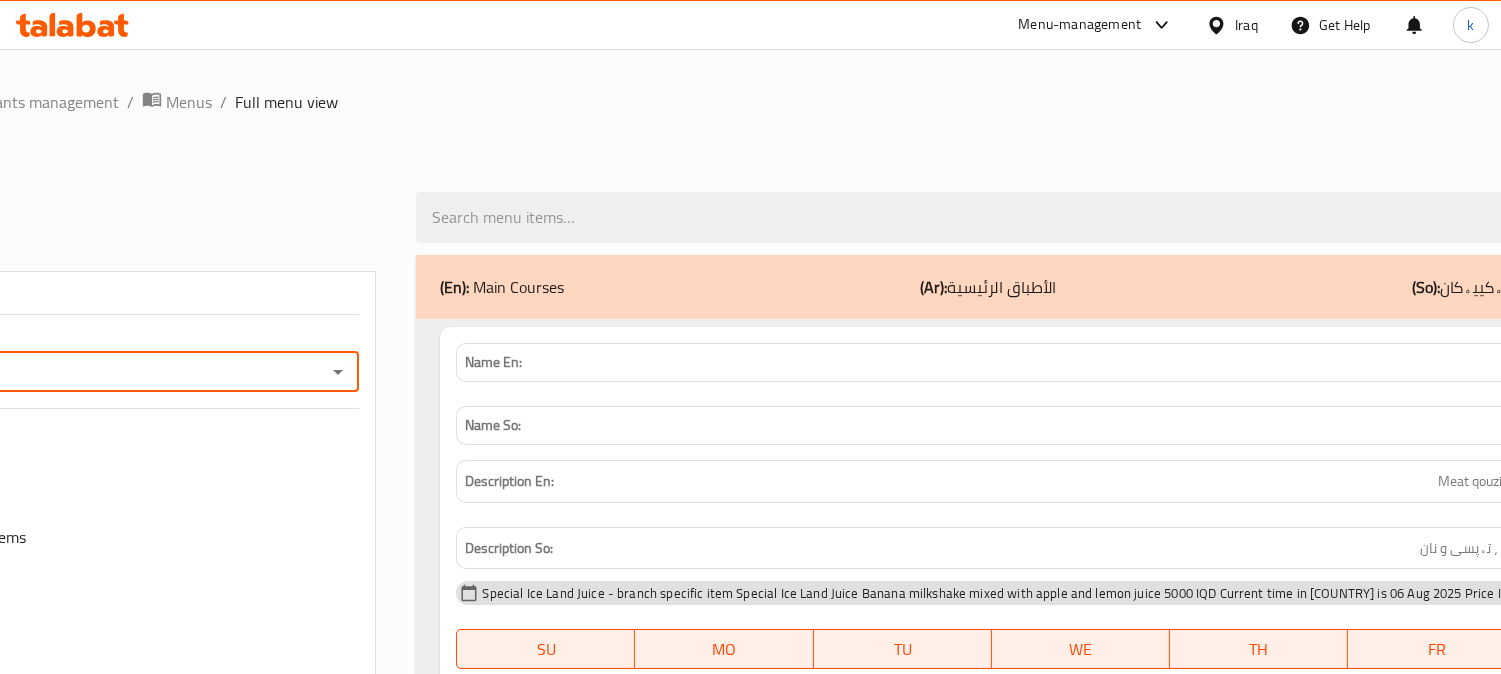 click on "Branches" at bounding box center (86, 372) 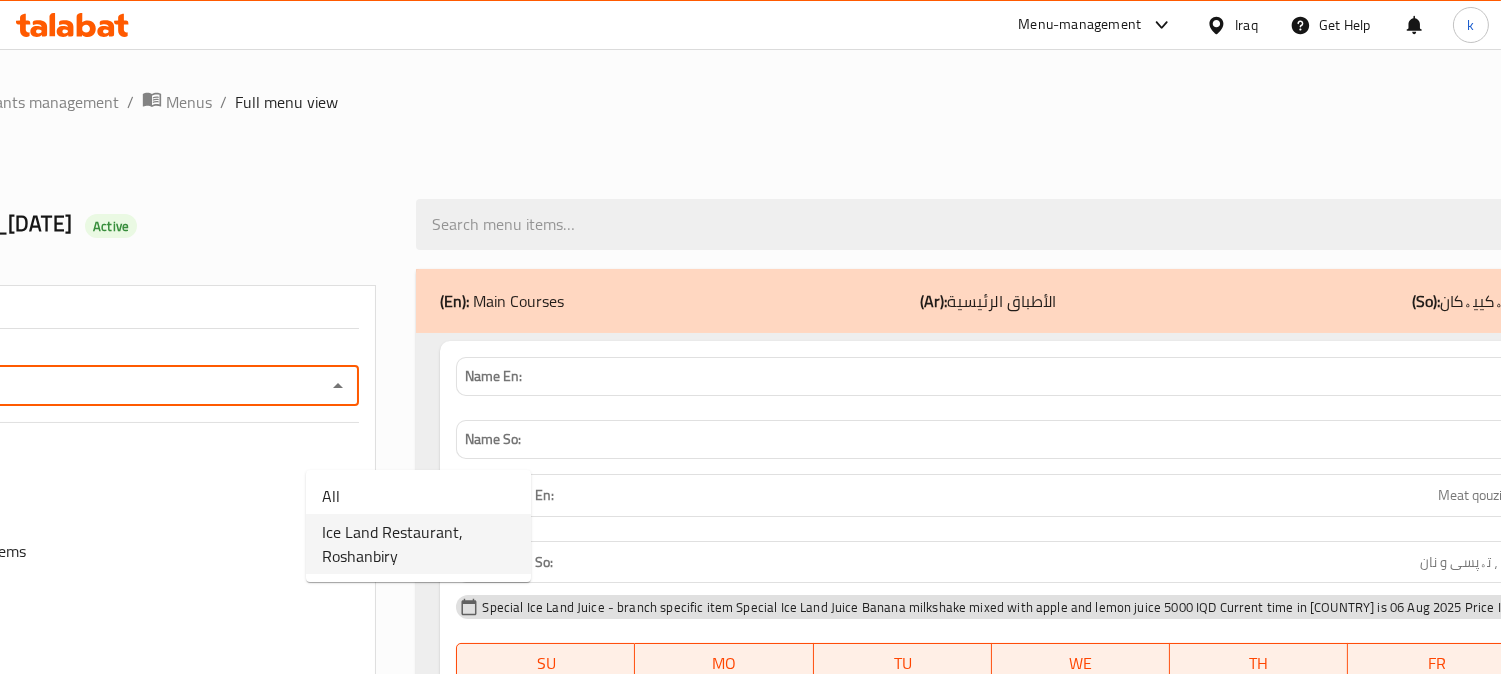 drag, startPoint x: 391, startPoint y: 545, endPoint x: 648, endPoint y: 404, distance: 293.13818 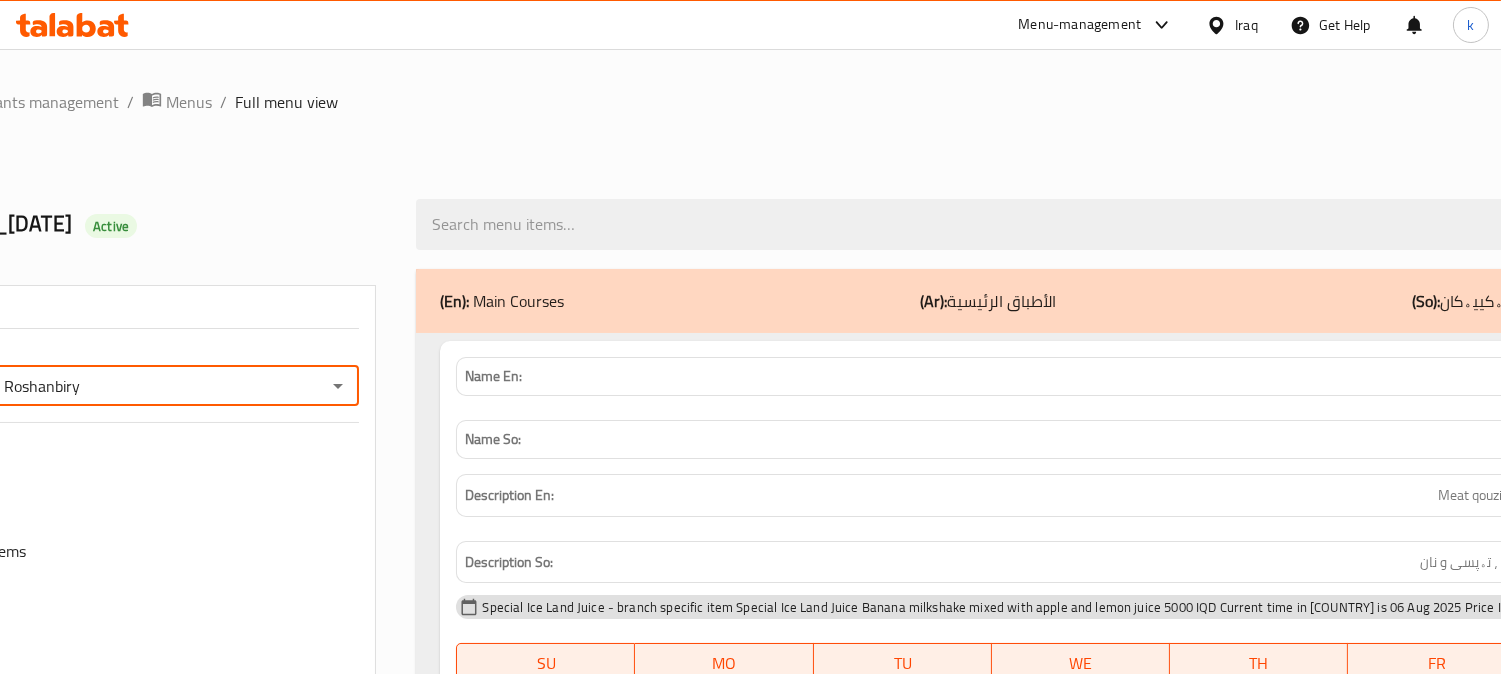 type on "Ice Land Restaurant, Roshanbiry" 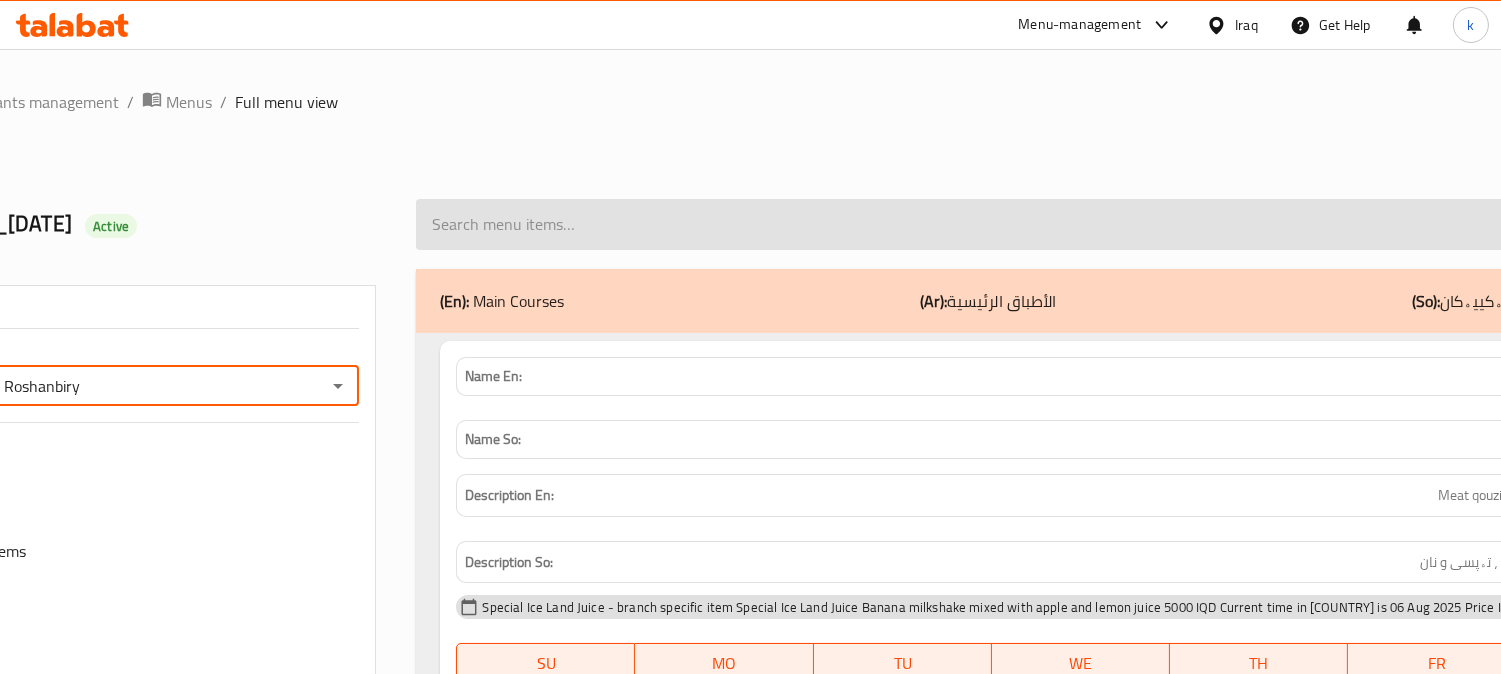 click at bounding box center [1283, 224] 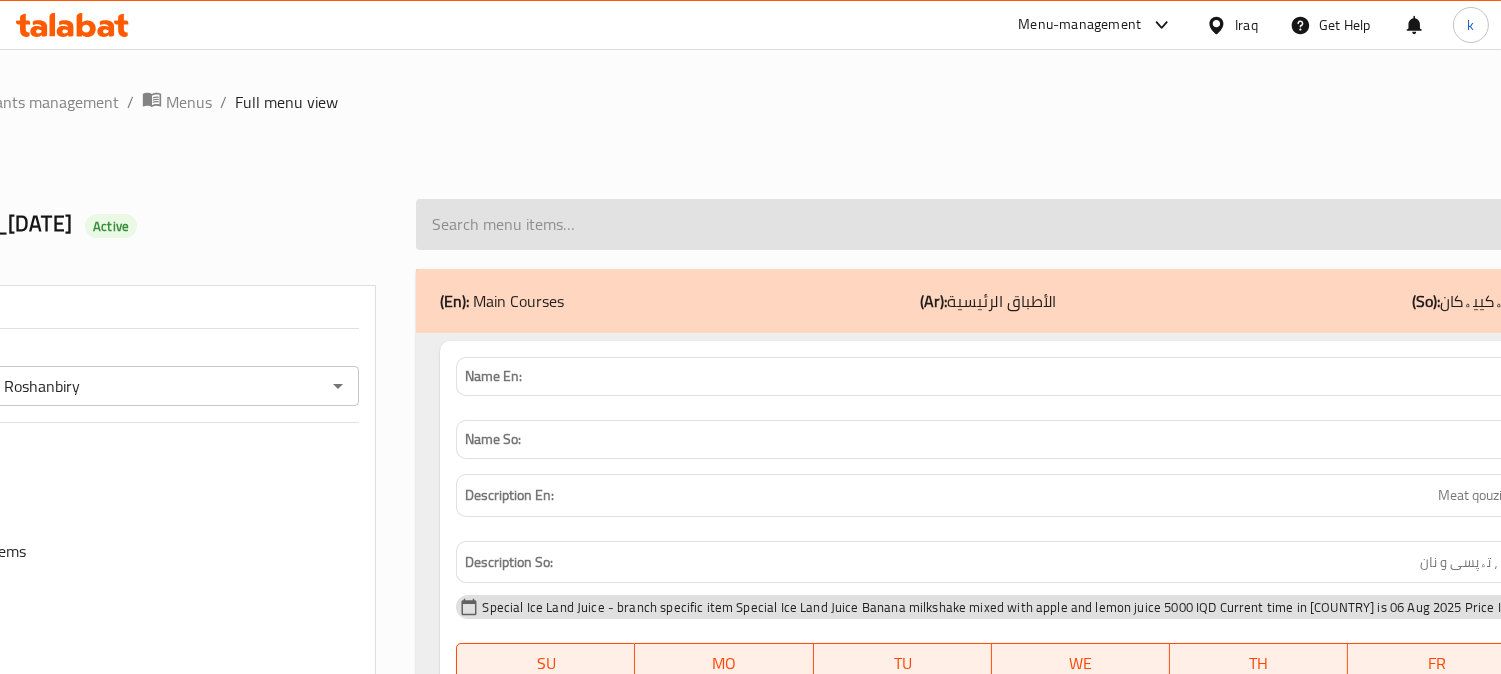 paste on "Banana Milk Cocktail" 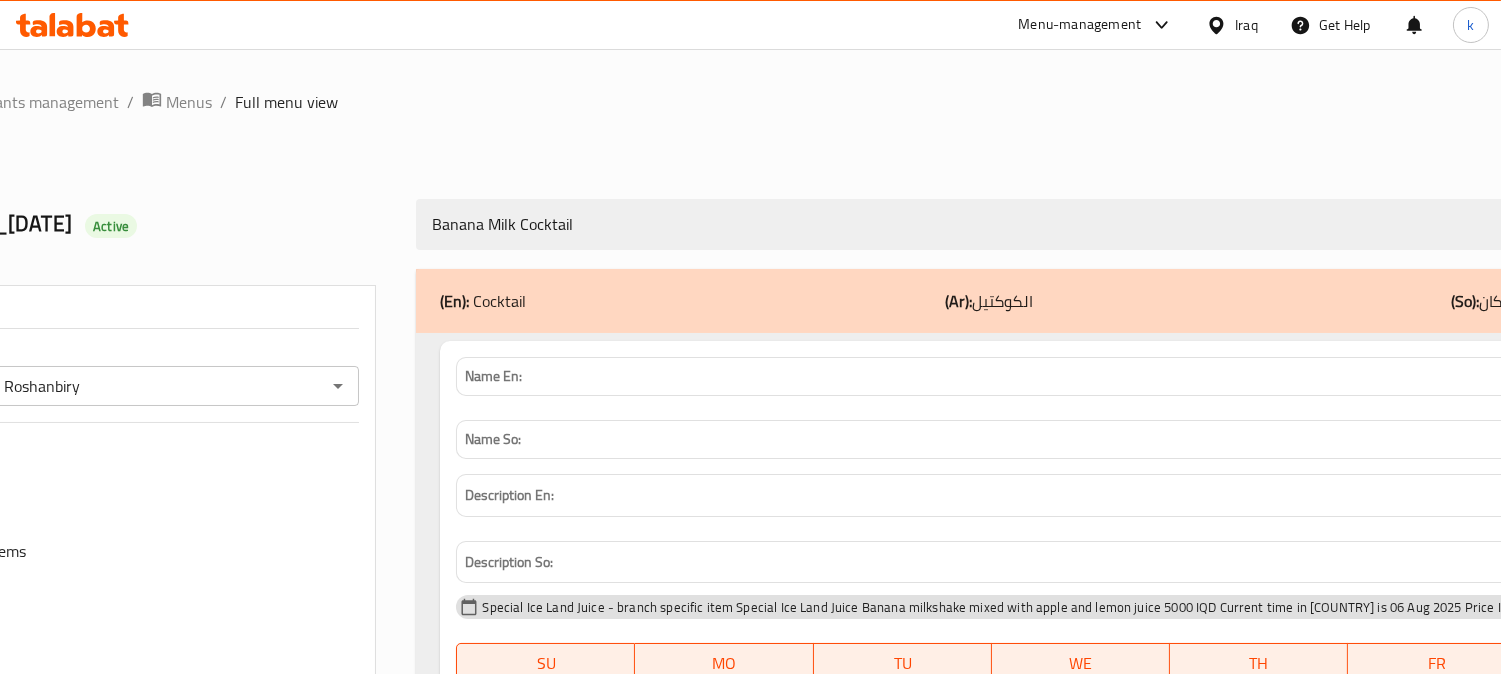 scroll, scrollTop: 185, scrollLeft: 0, axis: vertical 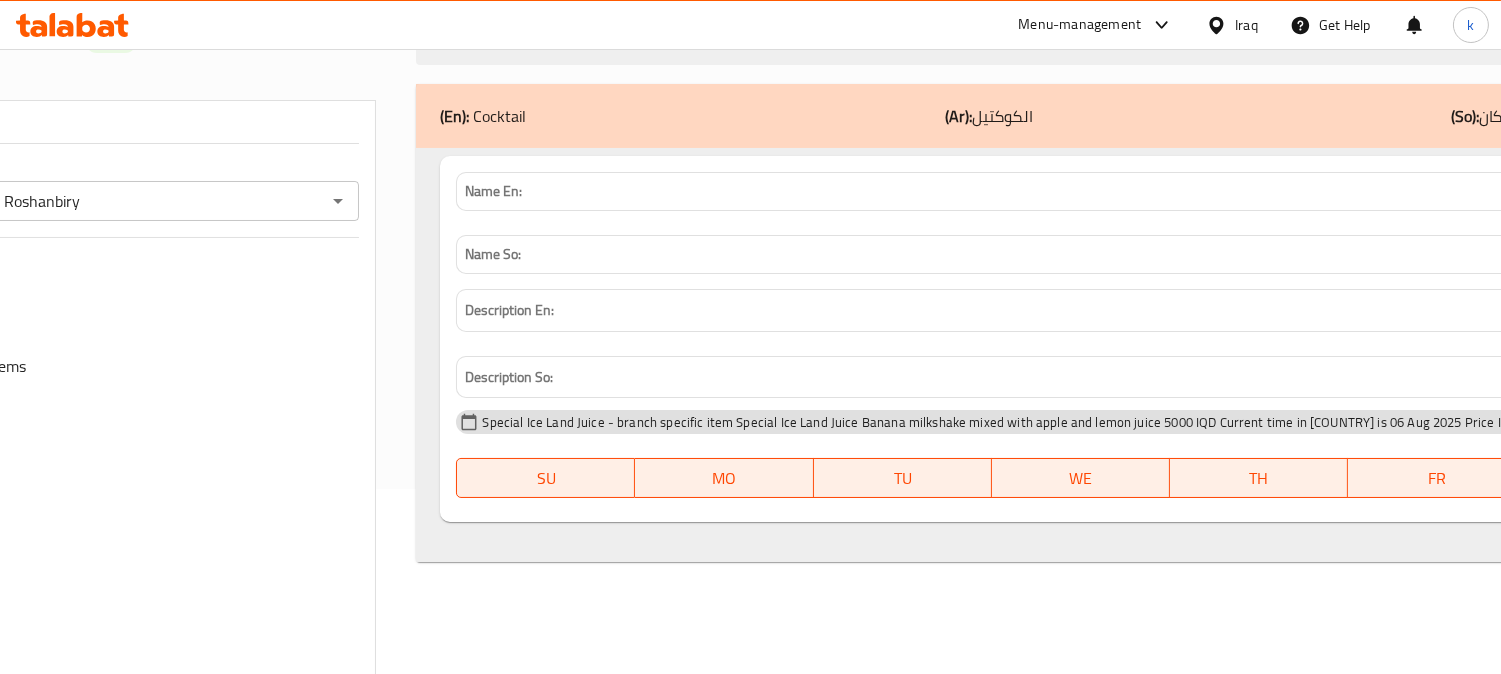 type on "Banana Milk Cocktail" 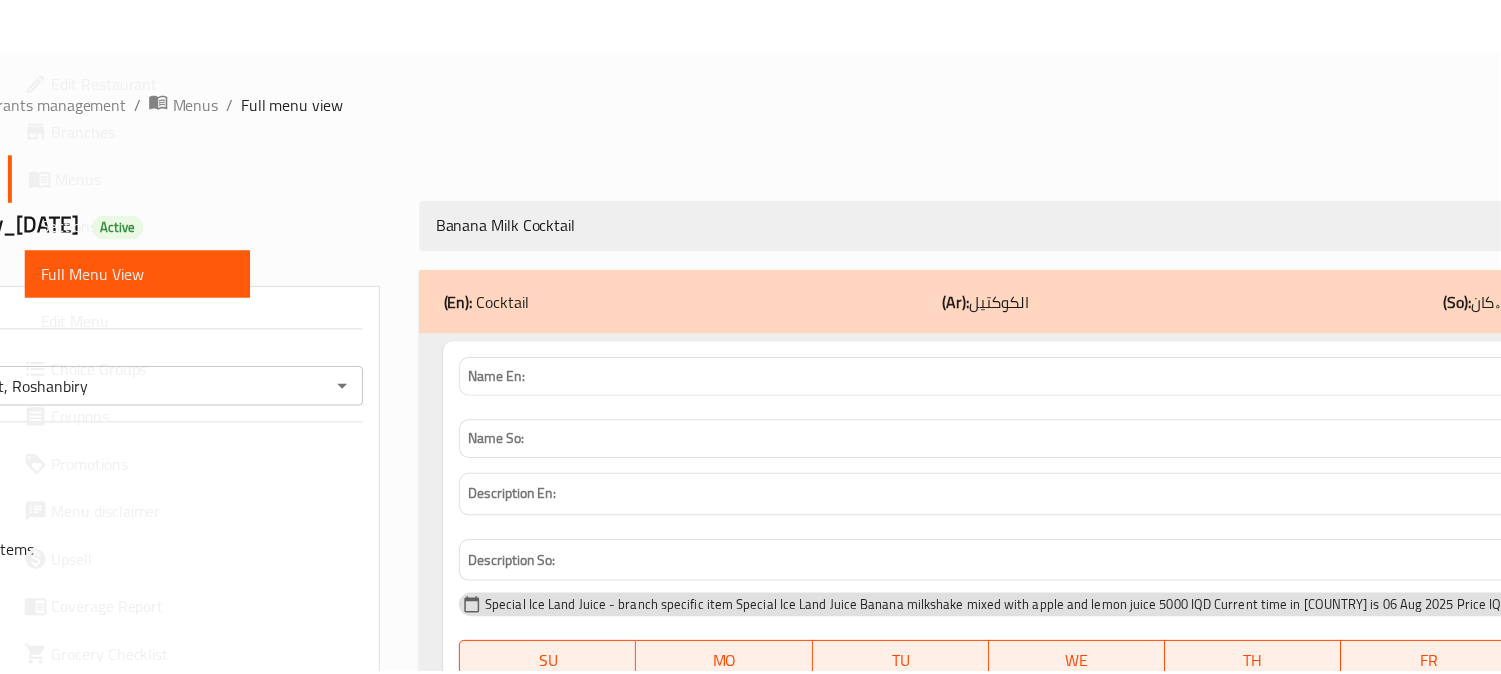 scroll, scrollTop: 450, scrollLeft: 0, axis: vertical 